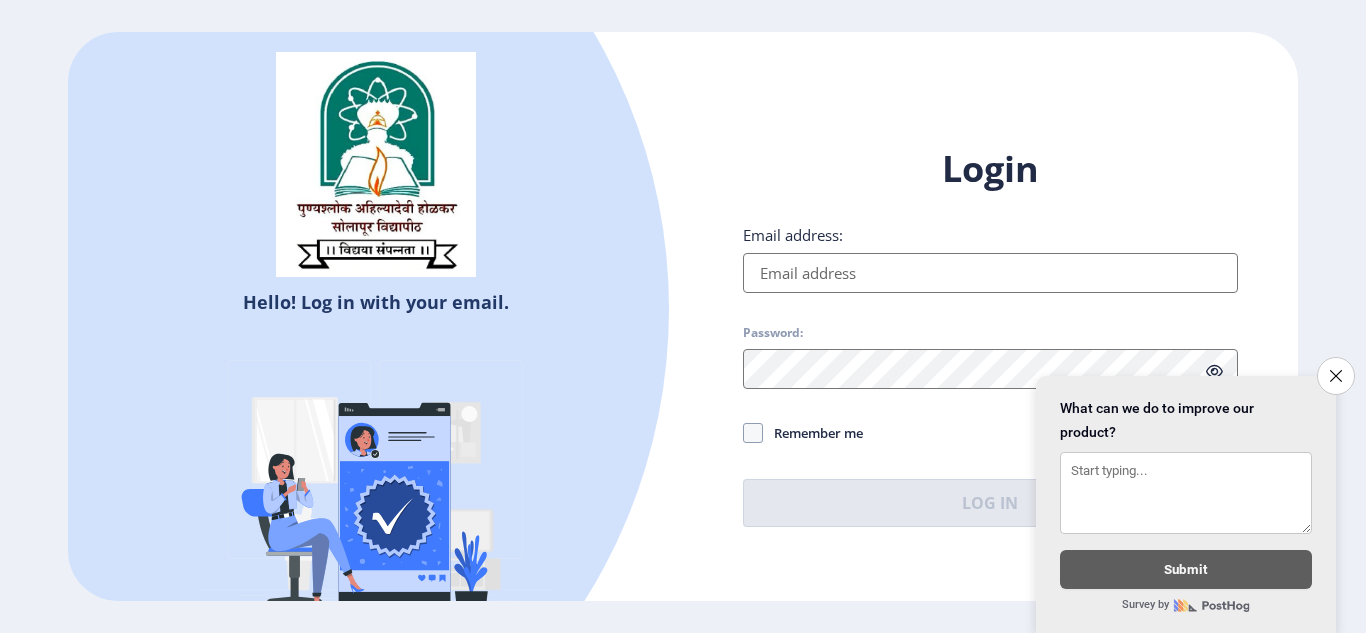 scroll, scrollTop: 0, scrollLeft: 0, axis: both 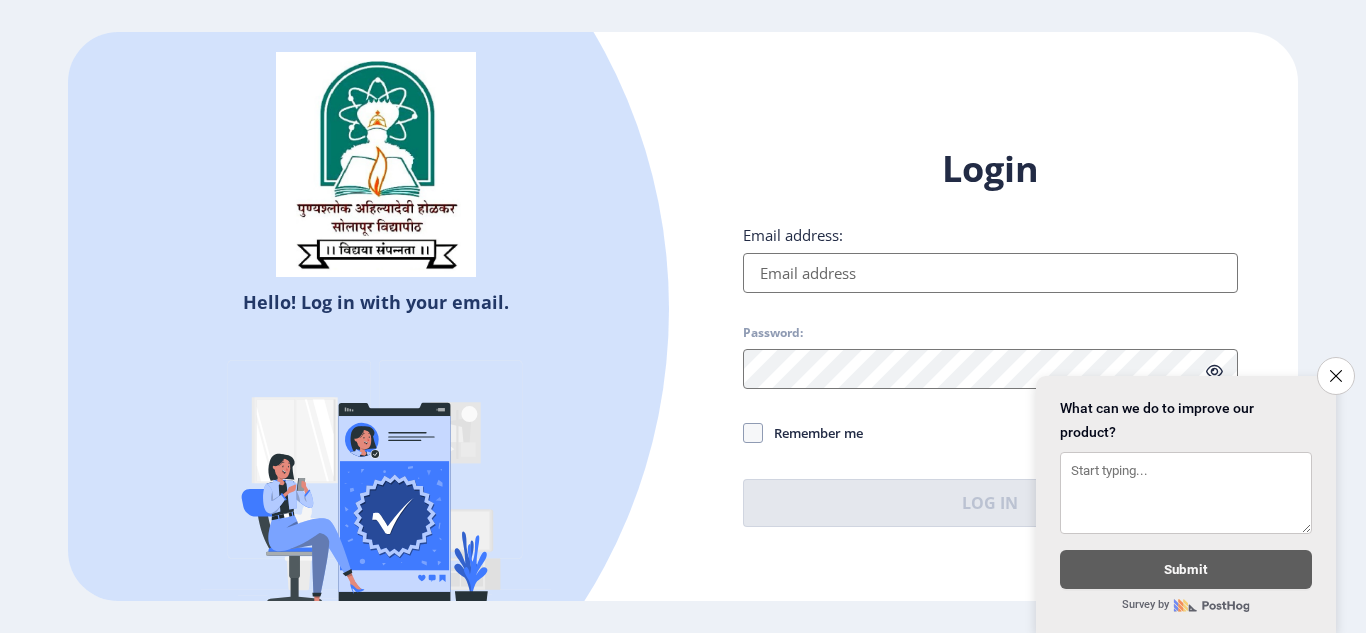 type on "[EMAIL_ADDRESS][DOMAIN_NAME]" 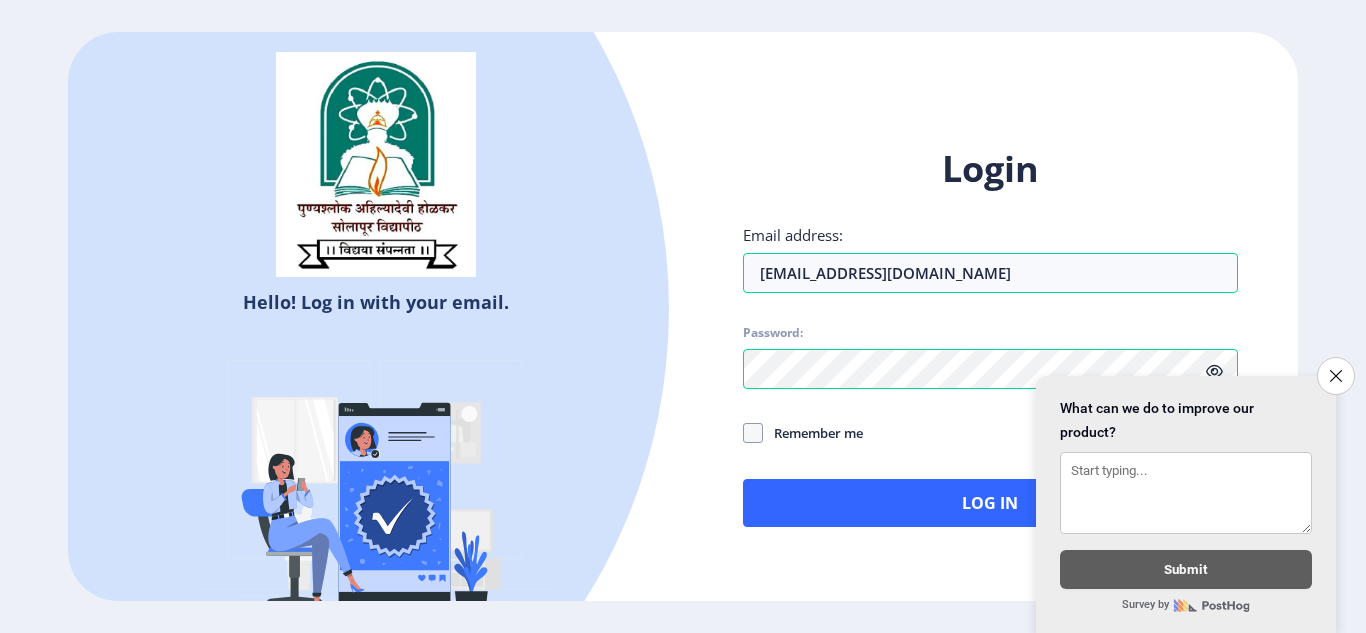 click 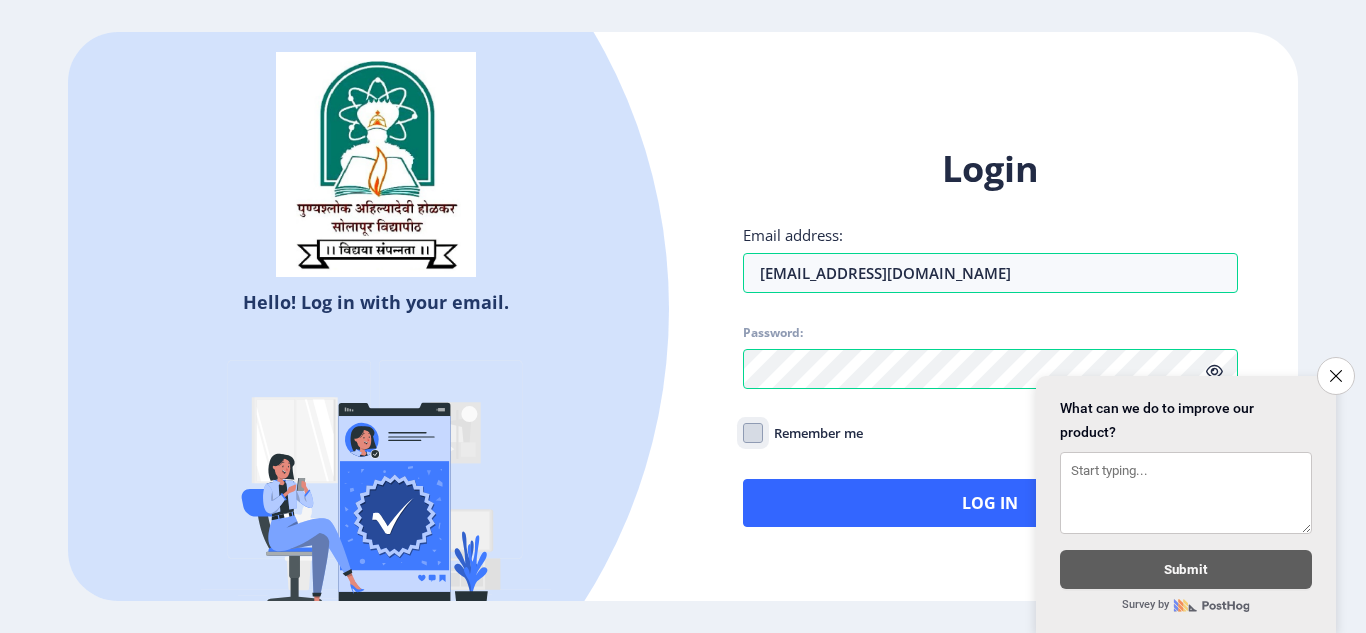 checkbox on "true" 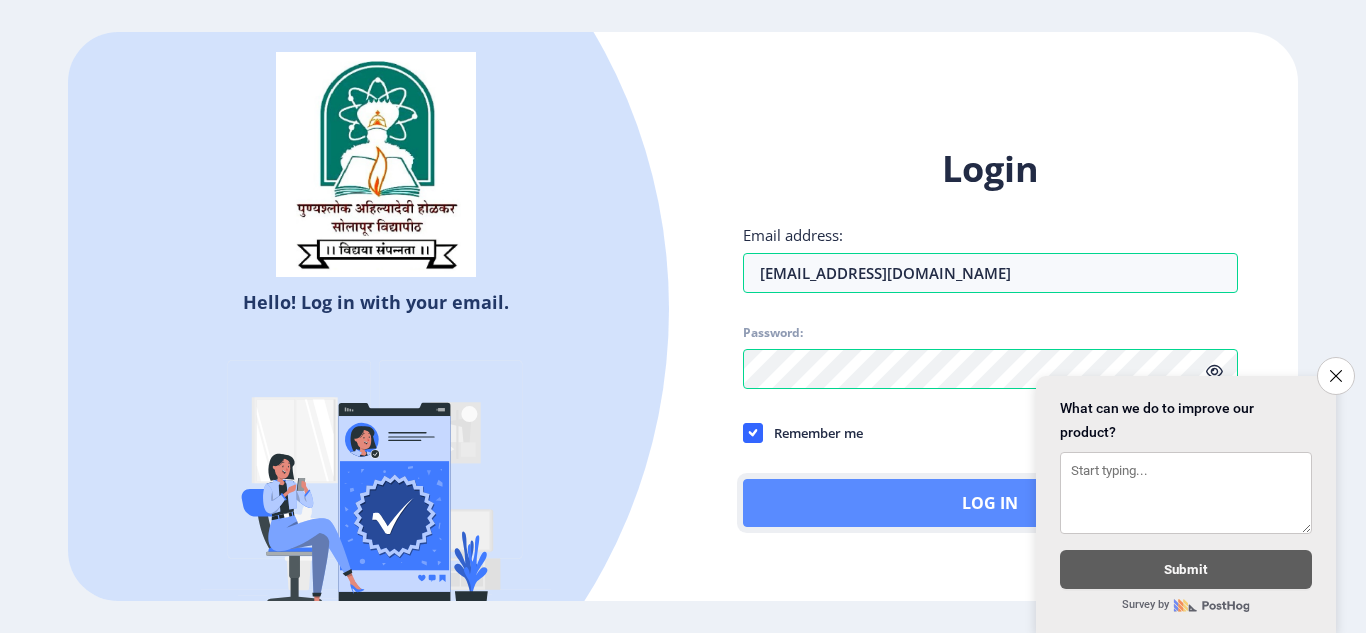 click on "Log In" 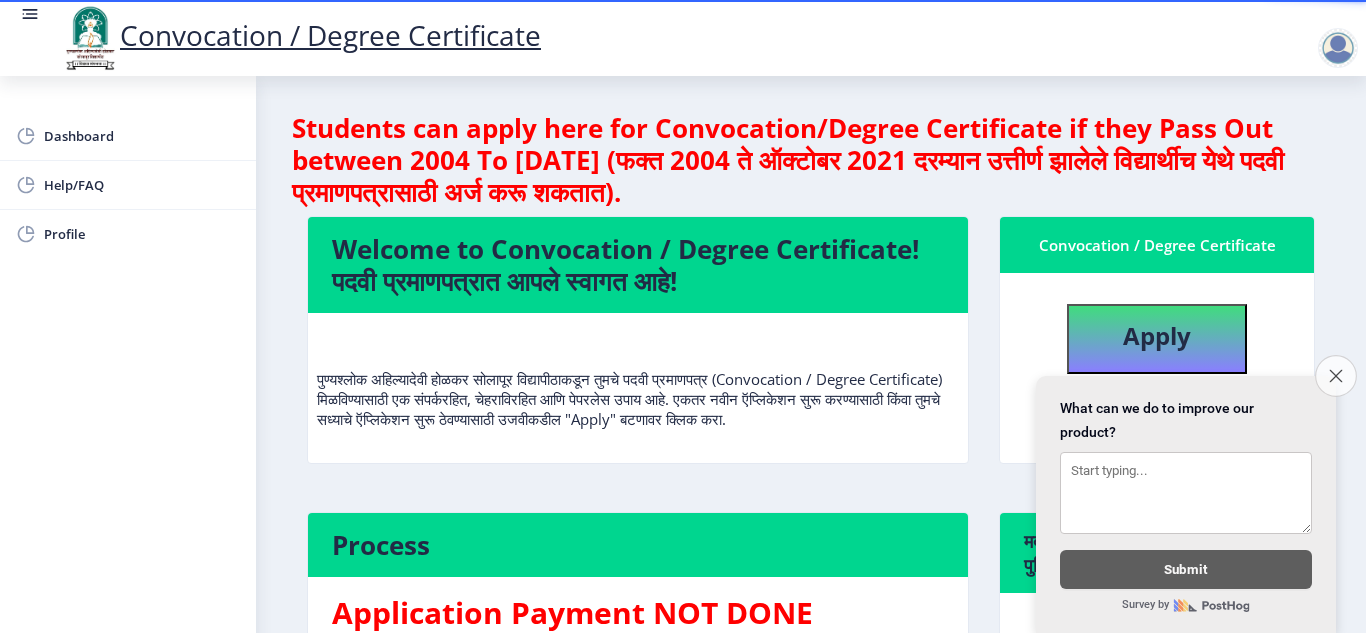 click on "Close survey" at bounding box center (1336, 376) 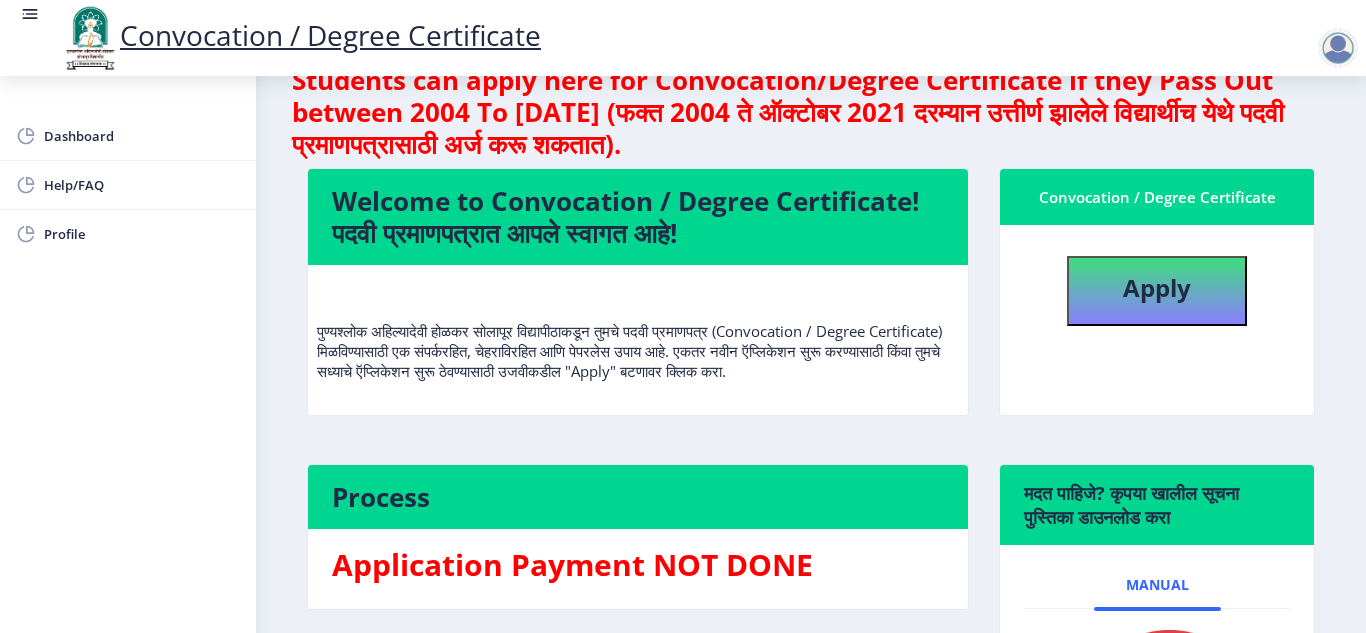 scroll, scrollTop: 0, scrollLeft: 0, axis: both 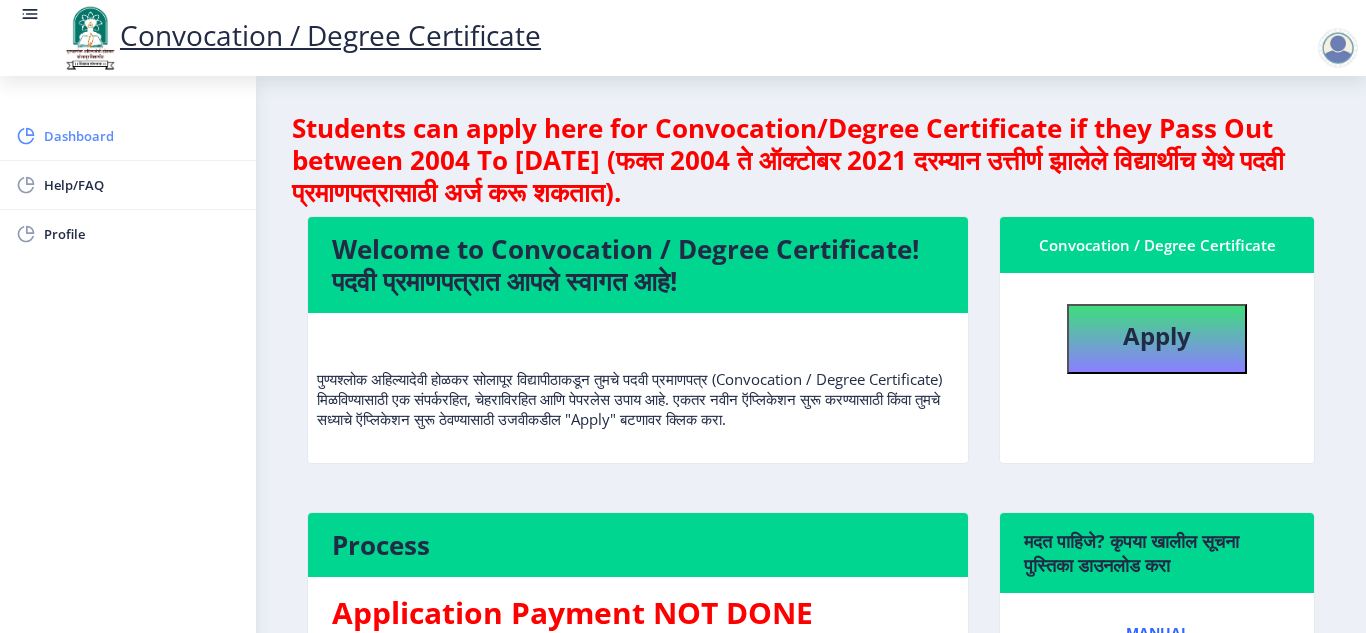 click on "Dashboard" 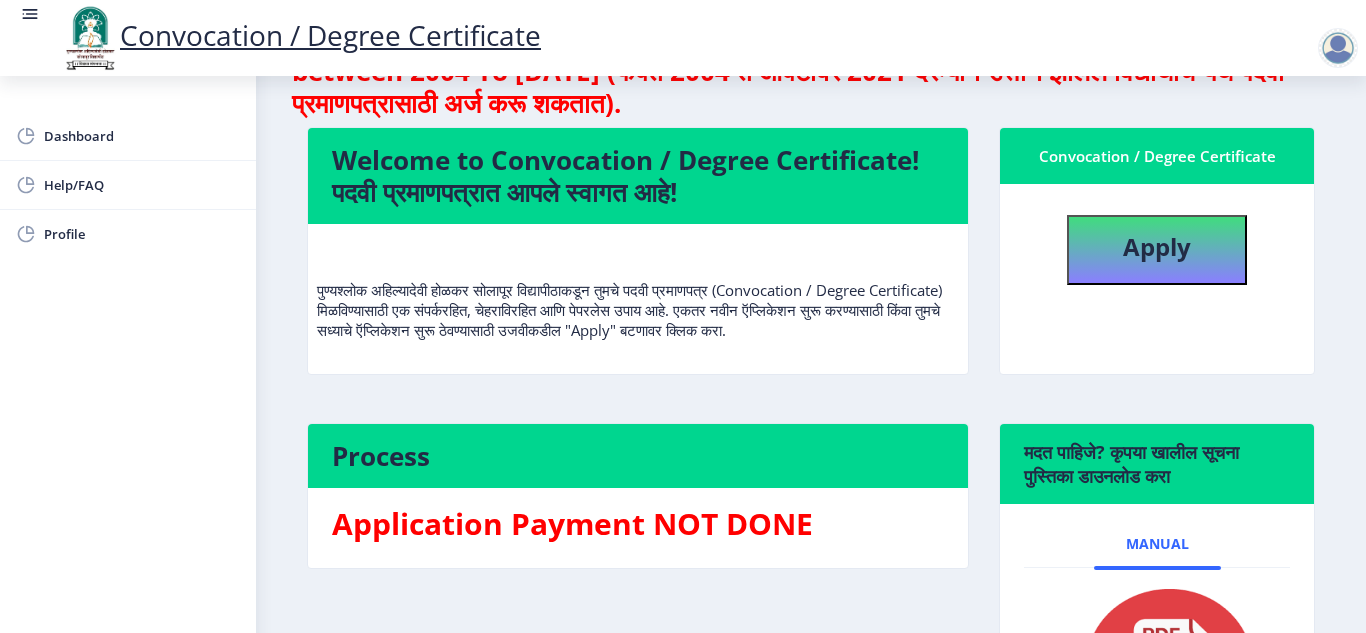 scroll, scrollTop: 87, scrollLeft: 0, axis: vertical 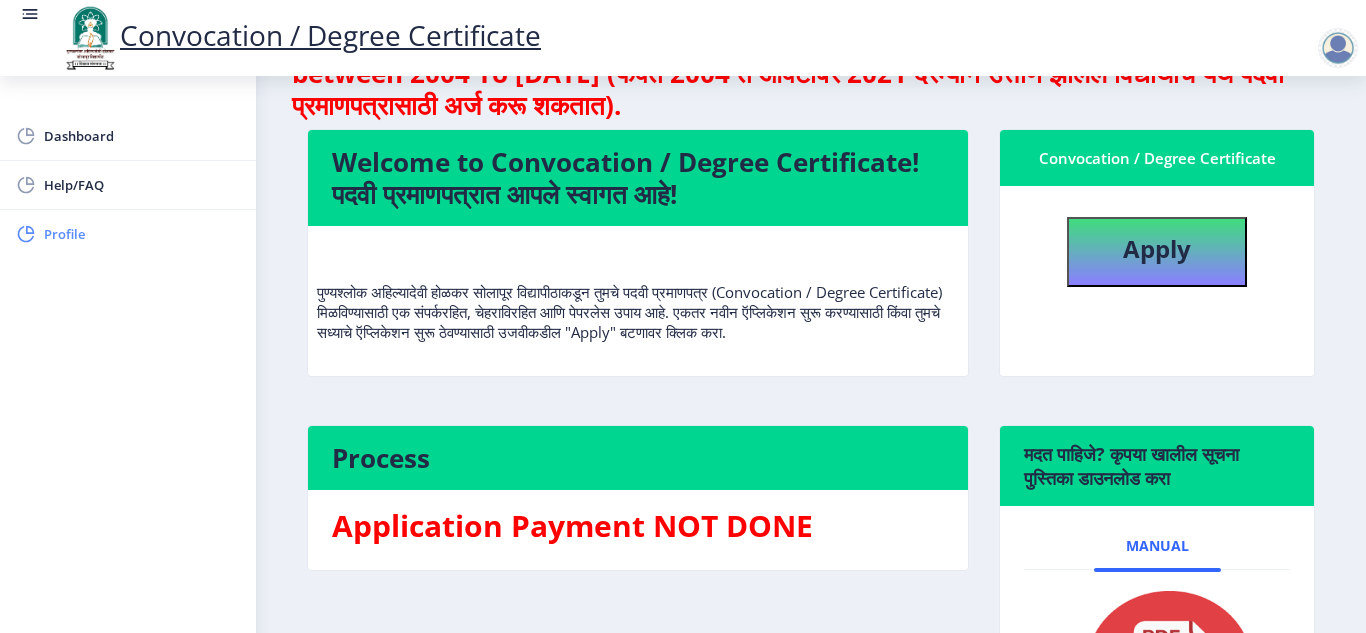click on "Profile" 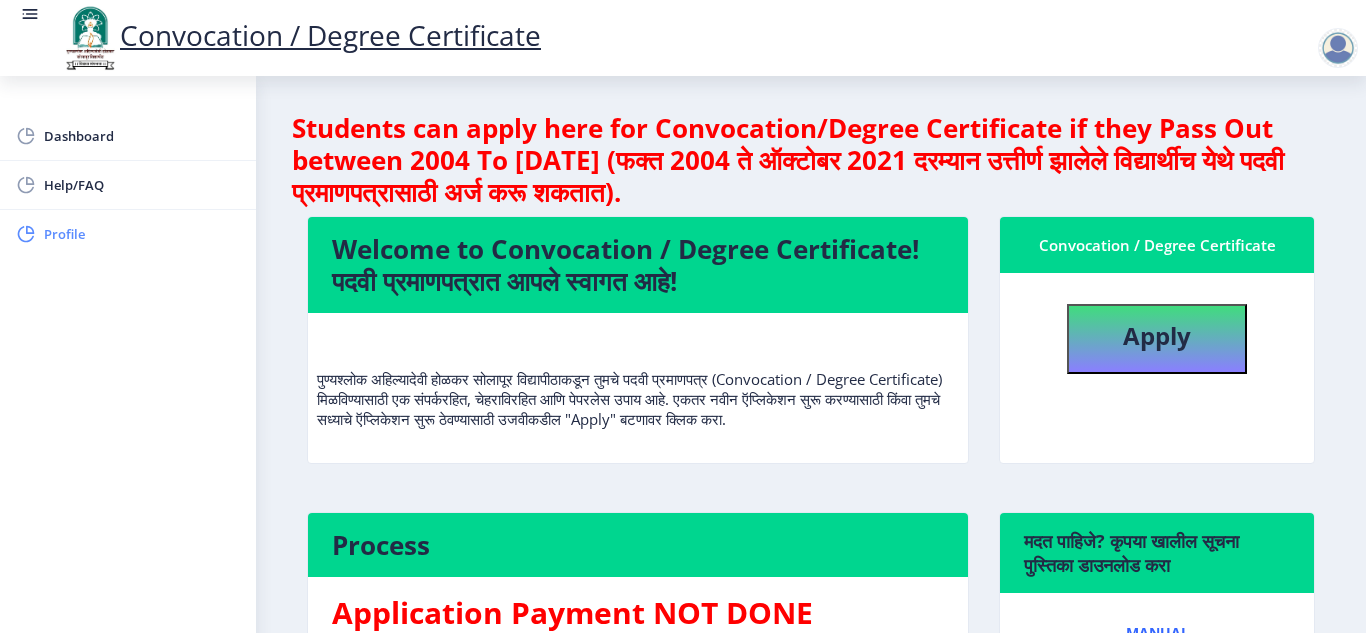select on "[DEMOGRAPHIC_DATA]" 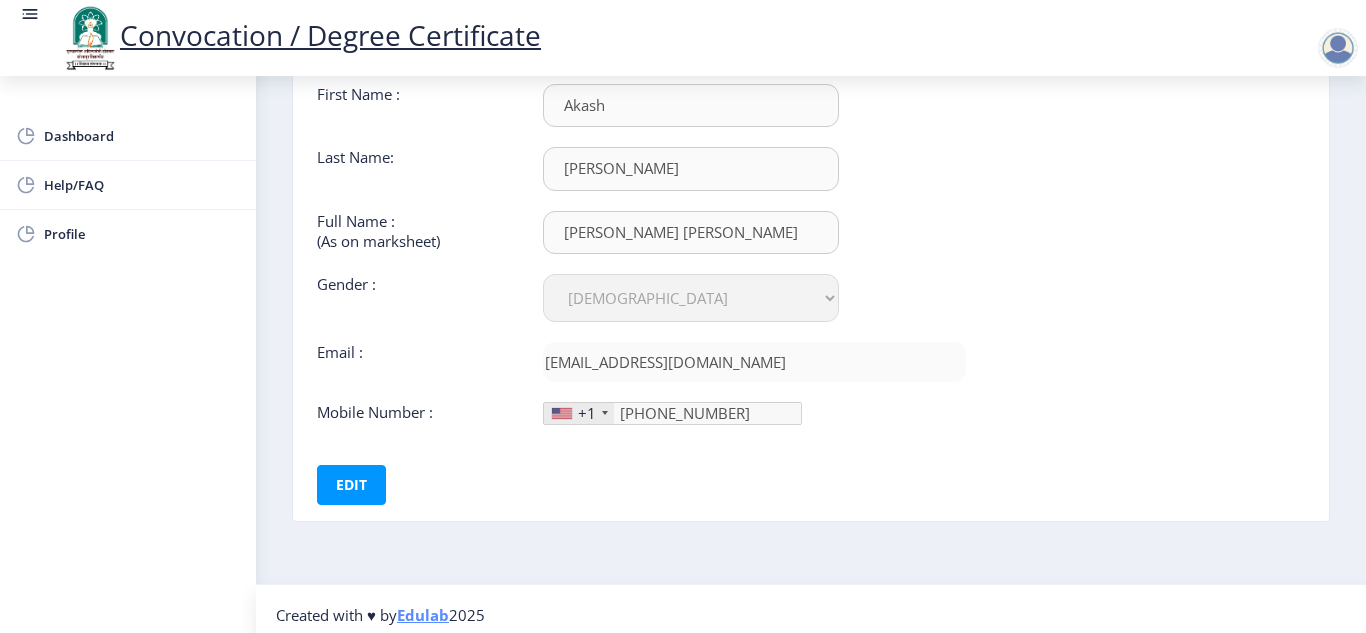 scroll, scrollTop: 147, scrollLeft: 0, axis: vertical 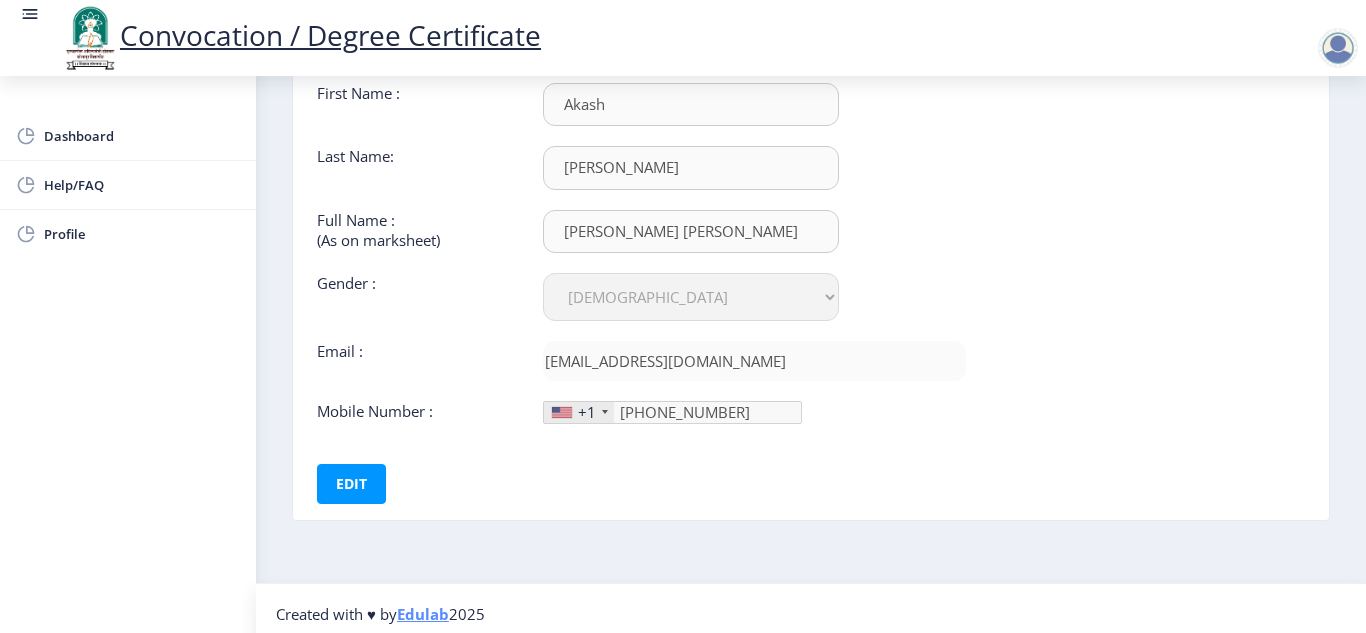 click on "+1" 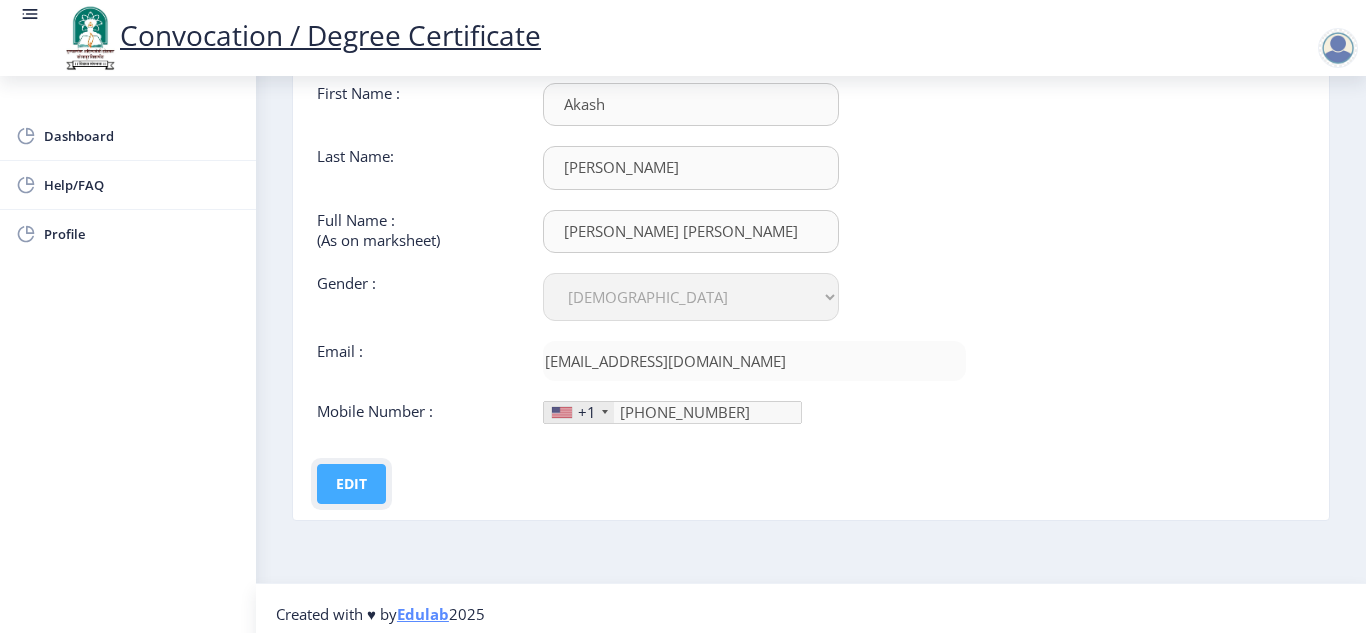 click on "Edit" 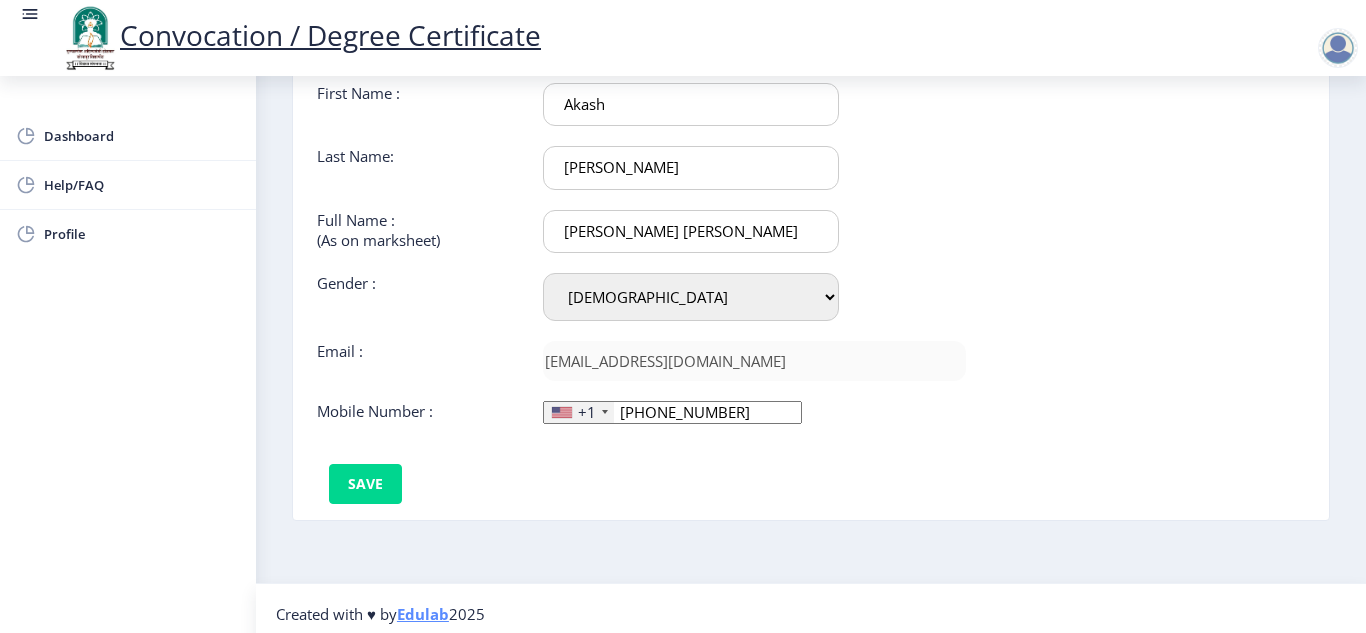 click on "+1" 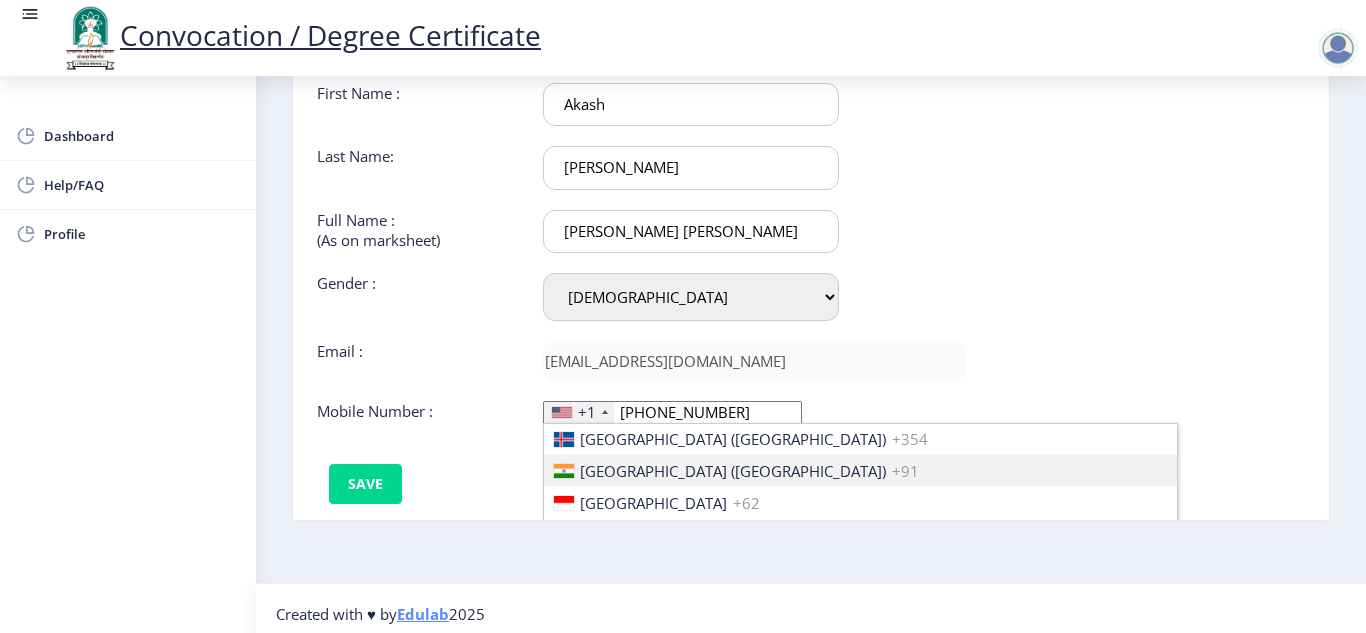 scroll, scrollTop: 3148, scrollLeft: 0, axis: vertical 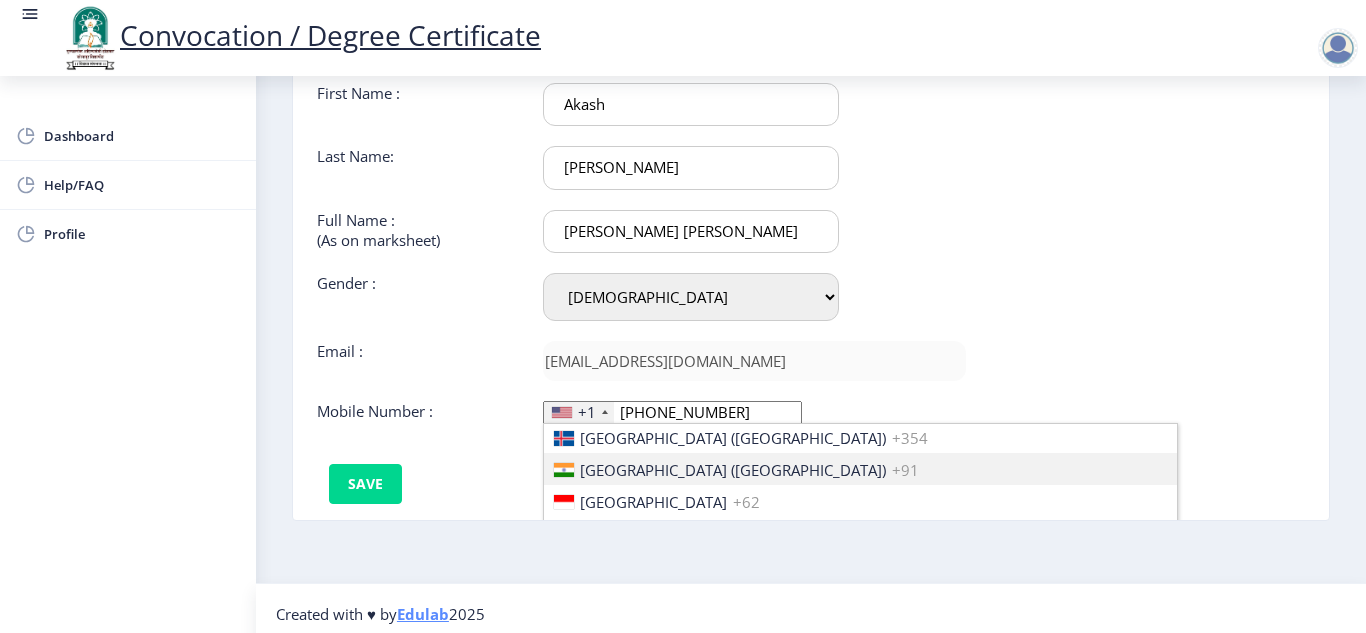click on "[GEOGRAPHIC_DATA] ([GEOGRAPHIC_DATA])" at bounding box center [733, 470] 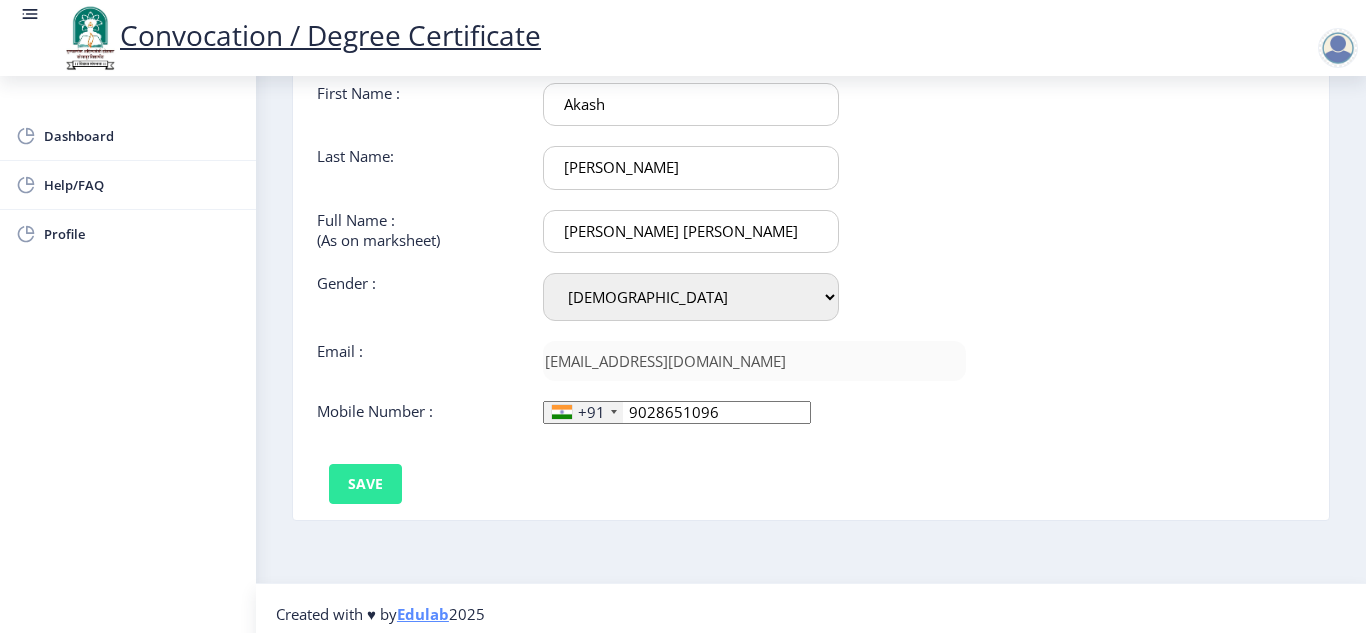 type on "9028651096" 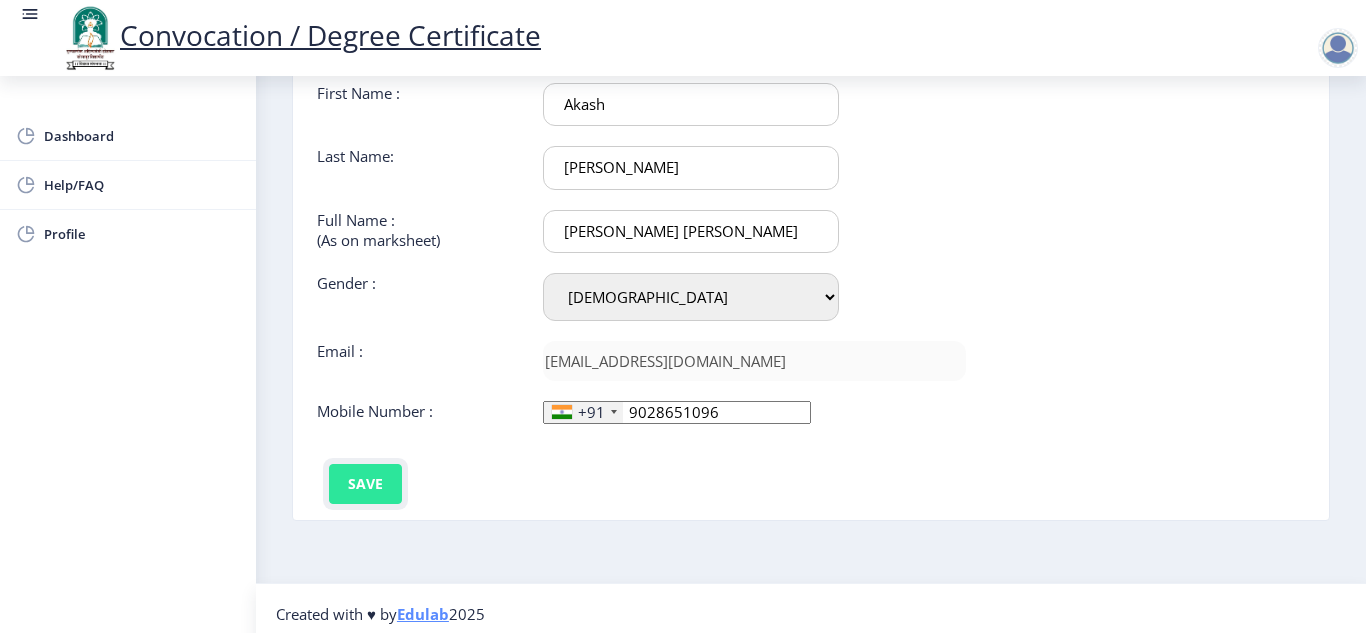 click on "Save" 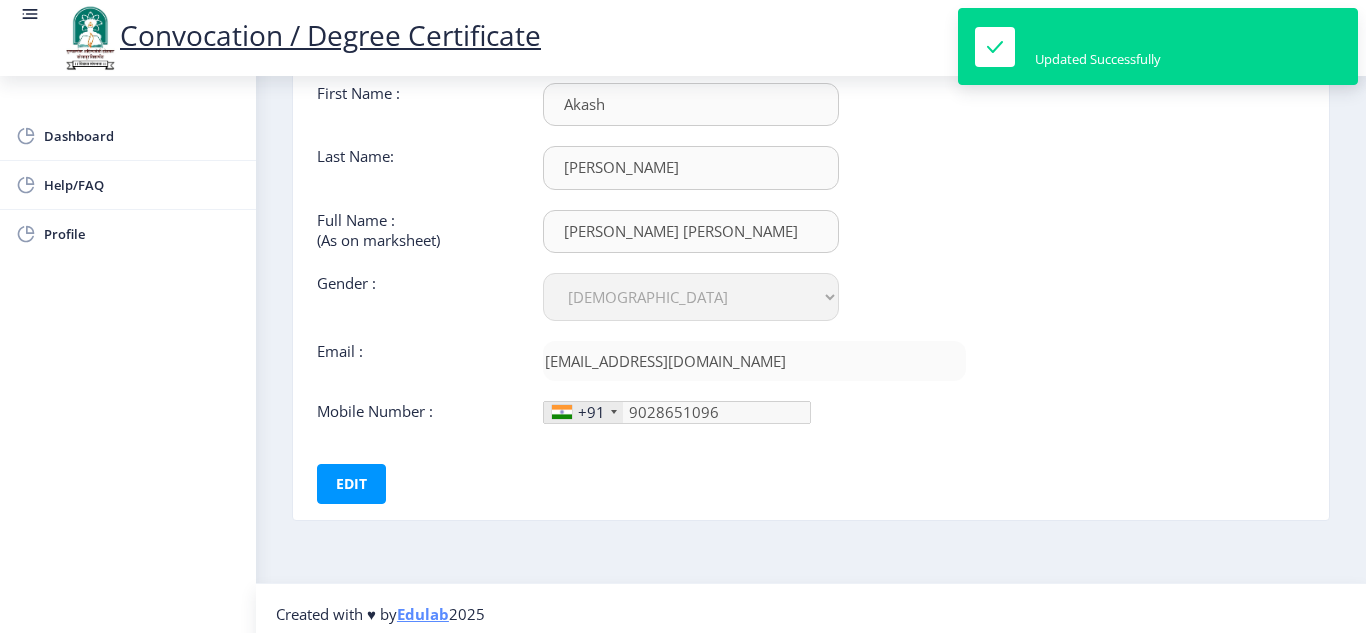 scroll, scrollTop: 158, scrollLeft: 0, axis: vertical 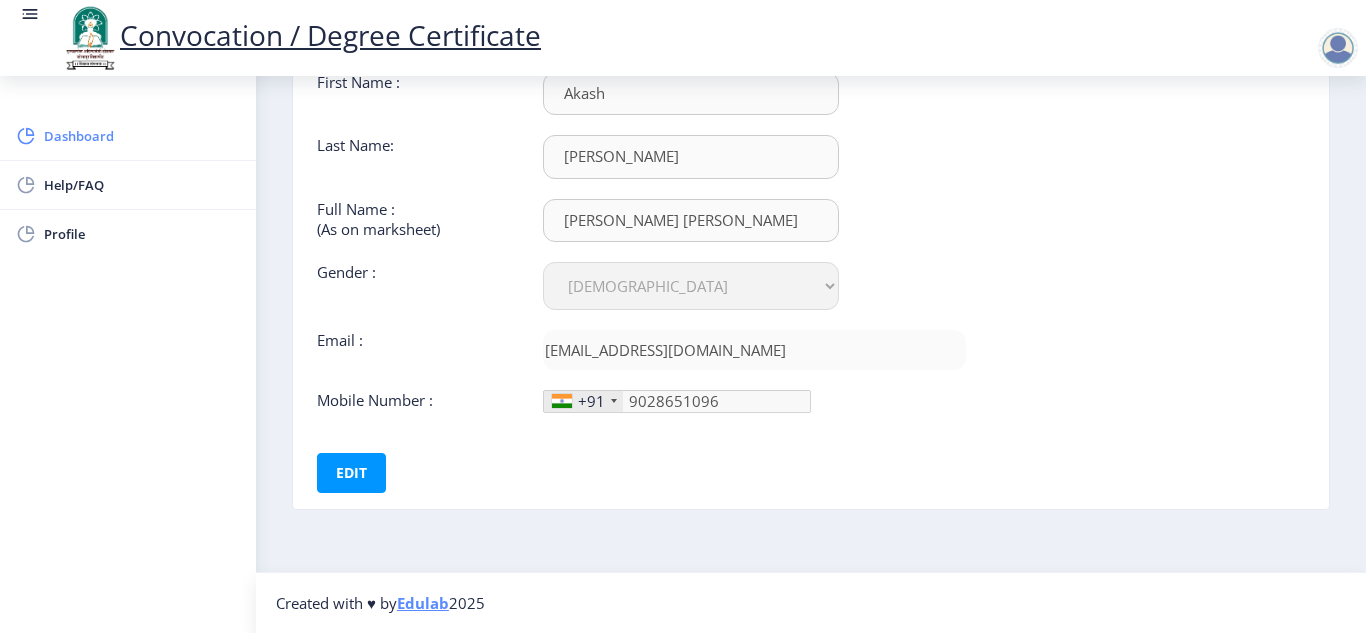 click on "Dashboard" 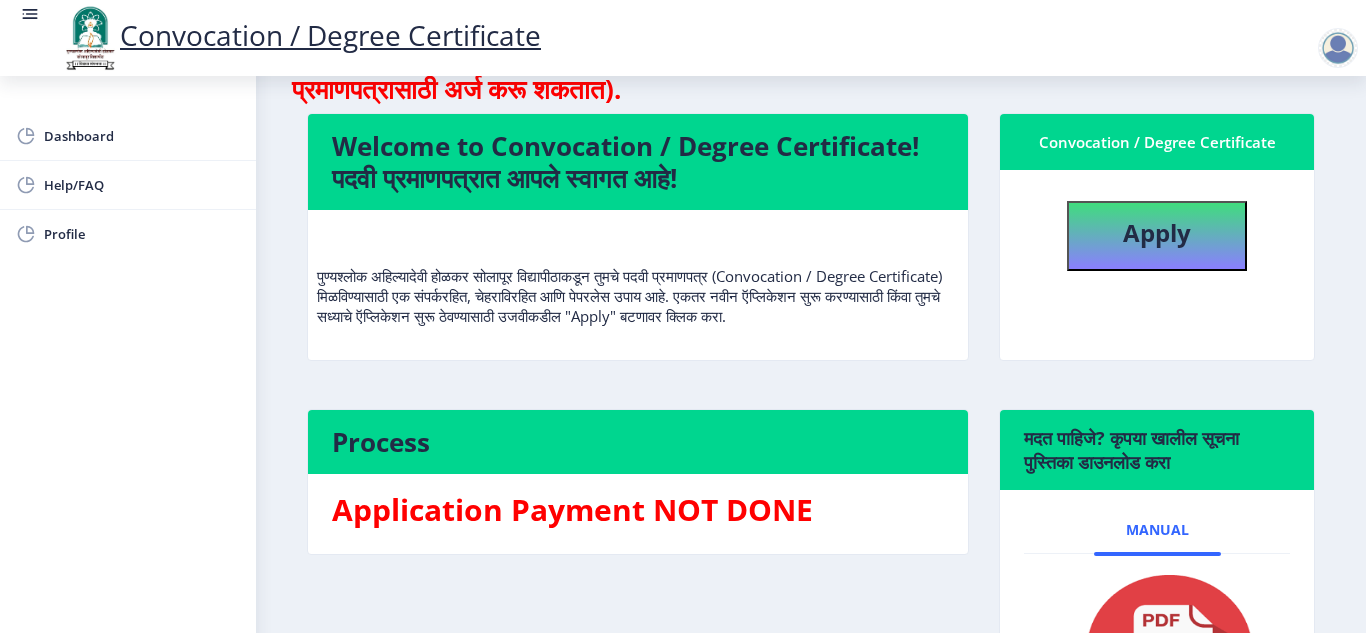 scroll, scrollTop: 106, scrollLeft: 0, axis: vertical 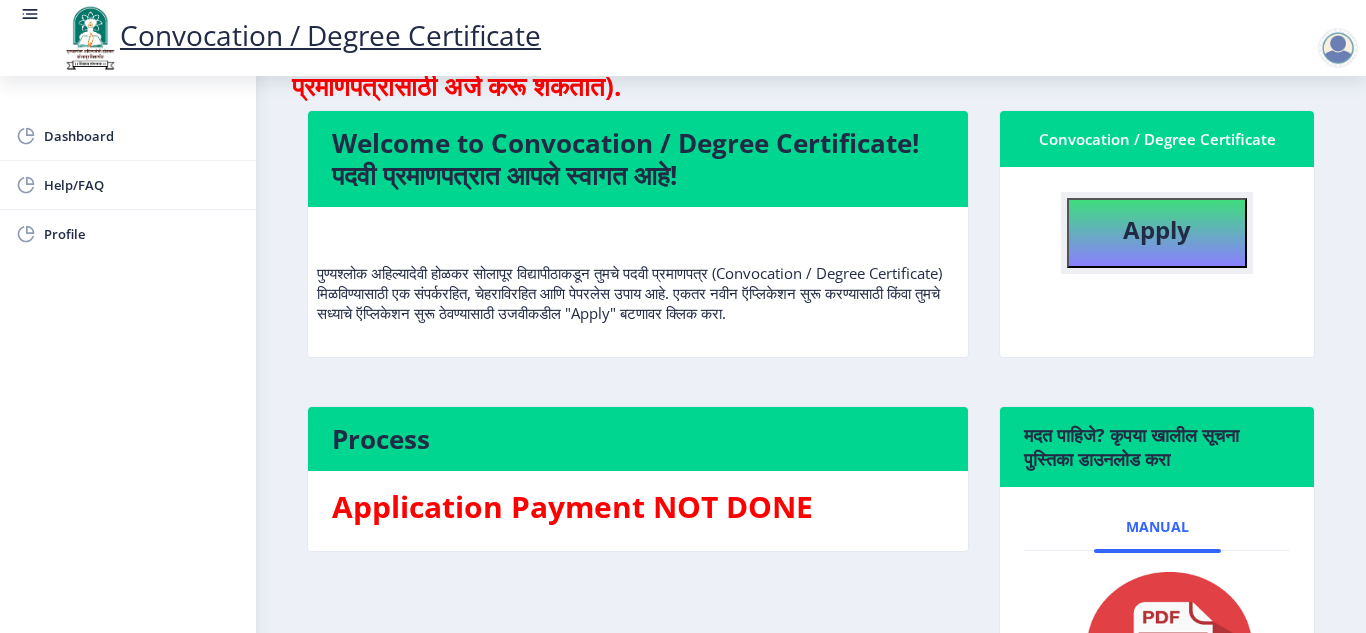 click on "Apply" 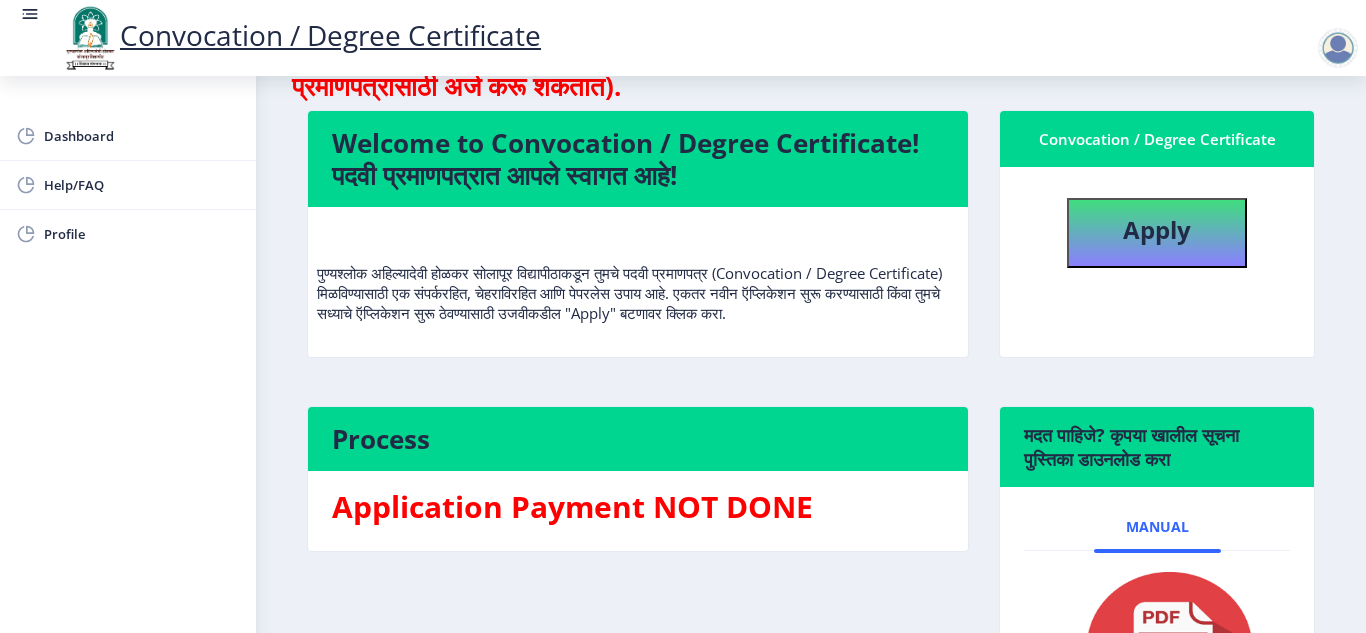 select 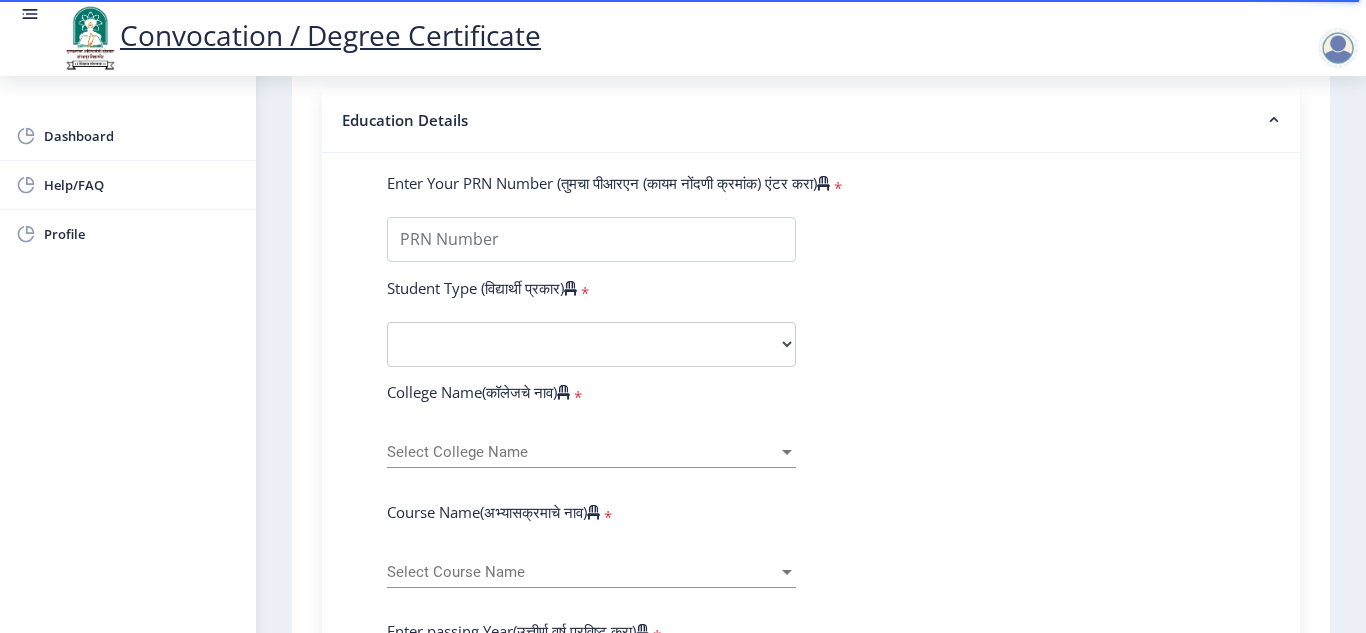 scroll, scrollTop: 463, scrollLeft: 0, axis: vertical 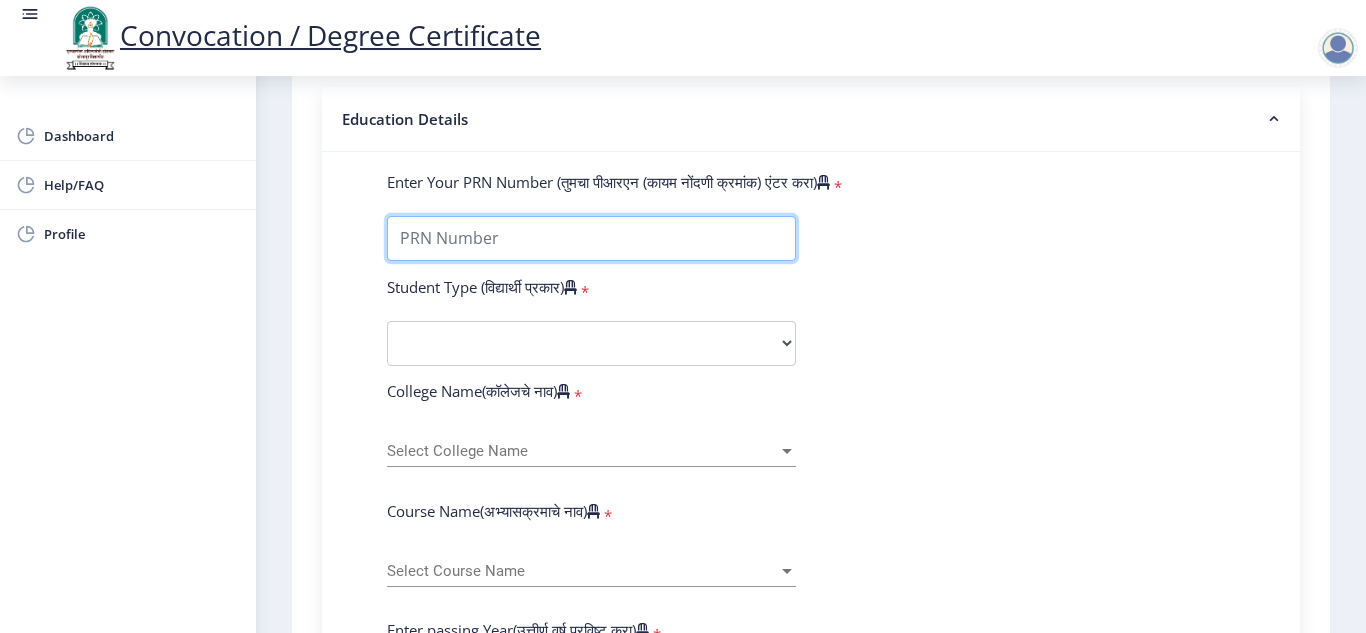 click on "Enter Your PRN Number (तुमचा पीआरएन (कायम नोंदणी क्रमांक) एंटर करा)" at bounding box center (591, 238) 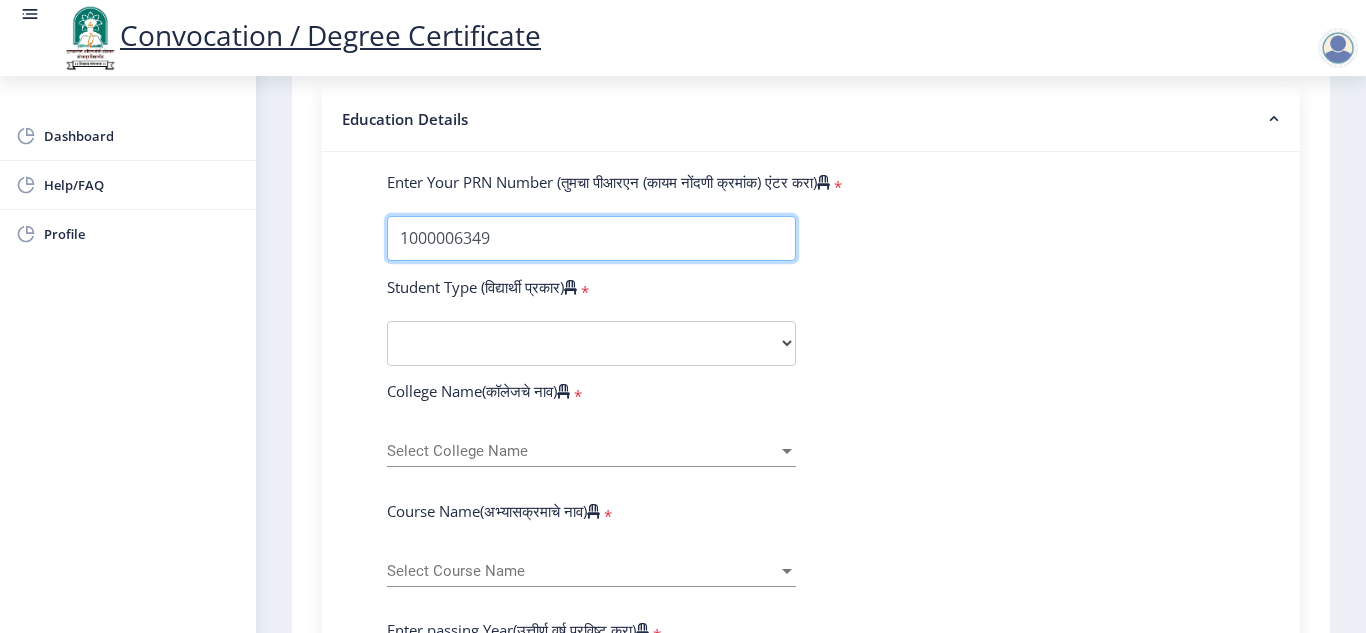 type on "1000006349" 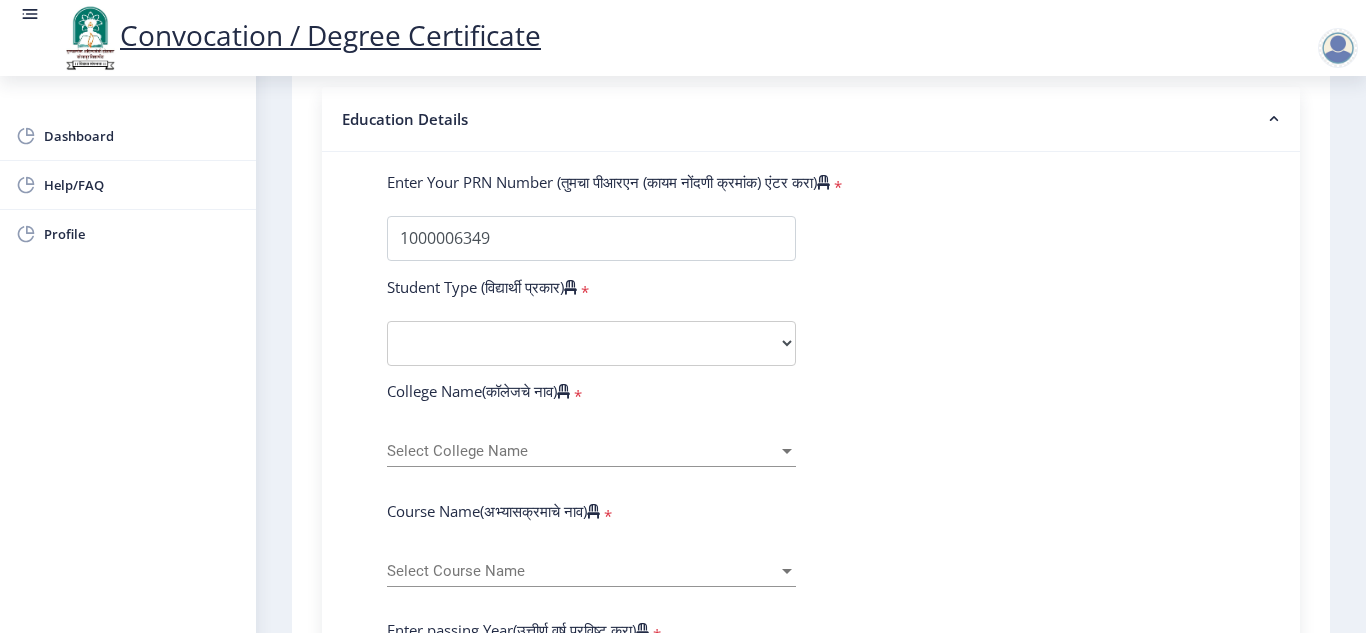 click on "Enter Your PRN Number (तुमचा पीआरएन (कायम नोंदणी क्रमांक) एंटर करा)   * Student Type (विद्यार्थी प्रकार)    * Select Student Type Regular External College Name(कॉलेजचे नाव)   * Select College Name Select College Name Course Name(अभ्यासक्रमाचे नाव)   * Select Course Name Select Course Name Enter passing Year(उत्तीर्ण वर्ष प्रविष्ट करा)   *  2025   2024   2023   2022   2021   2020   2019   2018   2017   2016   2015   2014   2013   2012   2011   2010   2009   2008   2007   2006   2005   2004   2003   2002   2001   2000   1999   1998   1997   1996   1995   1994   1993   1992   1991   1990   1989   1988   1987   1986   1985   1984   1983   1982   1981   1980   1979   1978   1977   1976  Enter Passing Month(उत्तीर्ण महिना प्रविष्ट करा)   * Enter Passing Month" 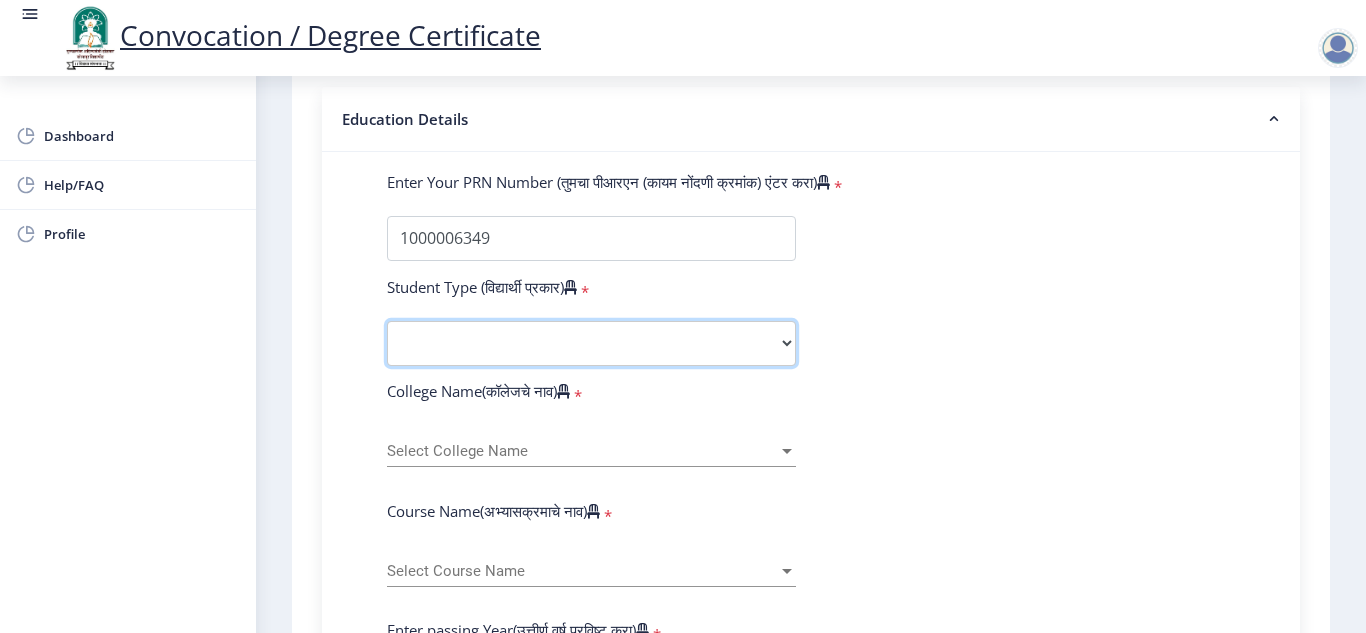 click on "Select Student Type Regular External" at bounding box center [591, 343] 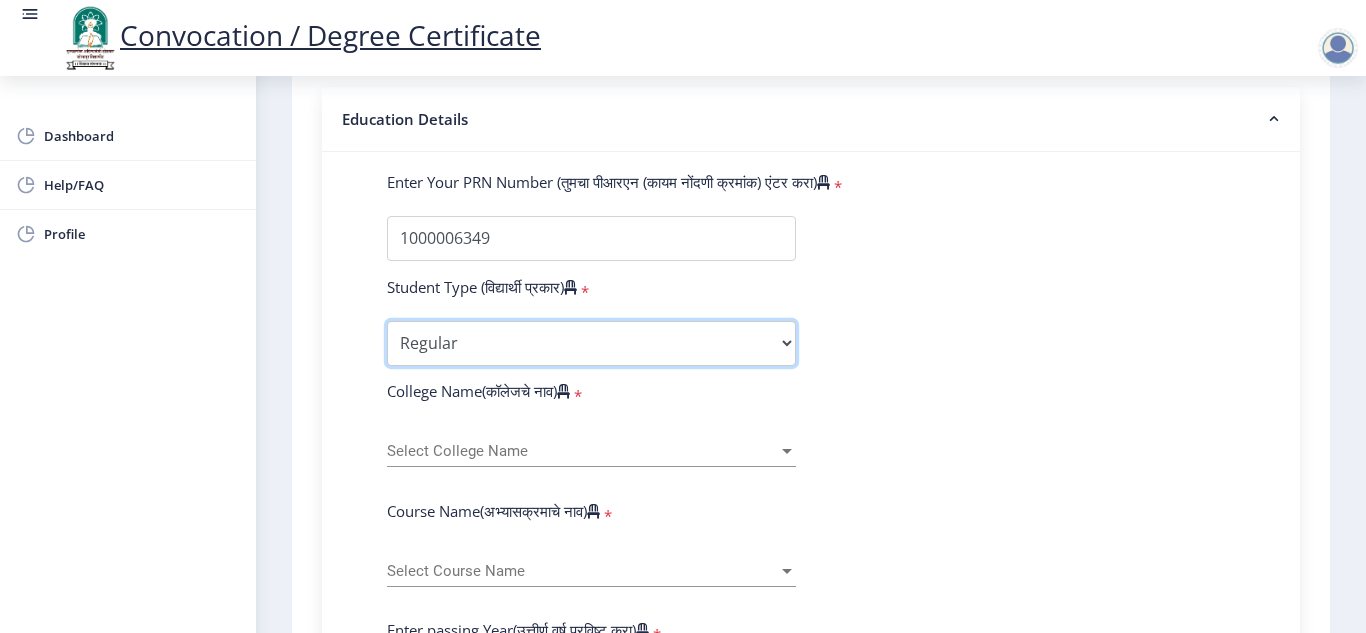 click on "Select Student Type Regular External" at bounding box center [591, 343] 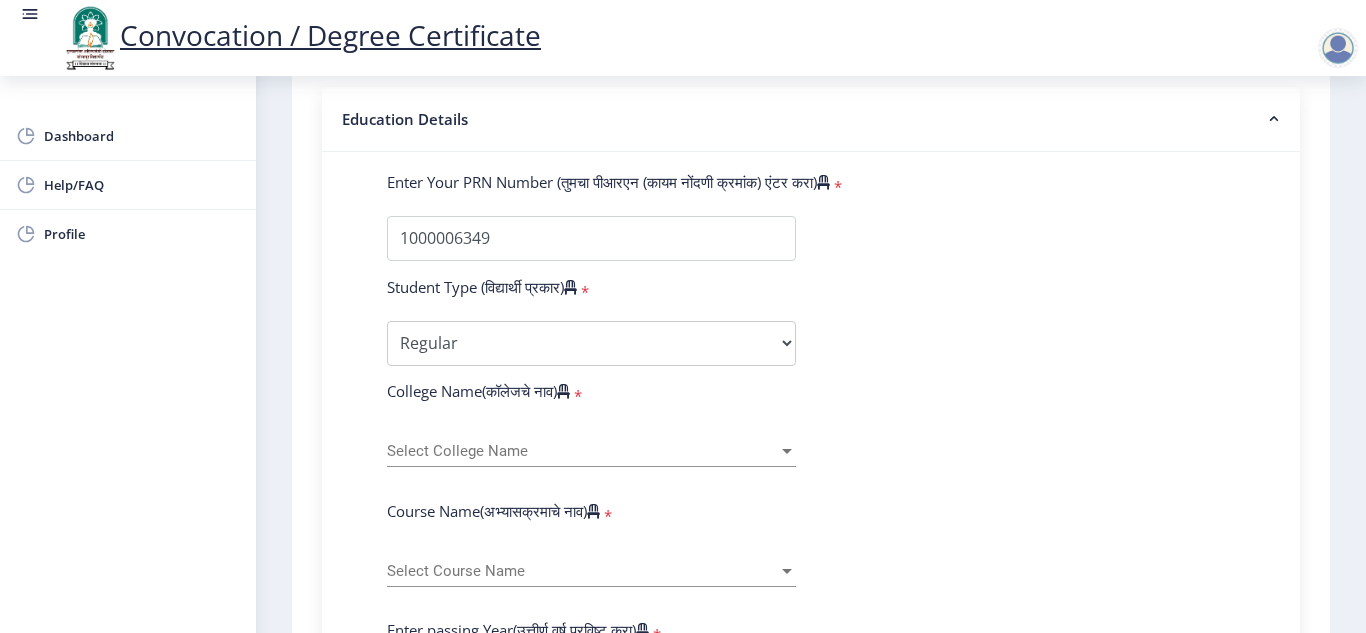 click on "Select College Name" at bounding box center [582, 451] 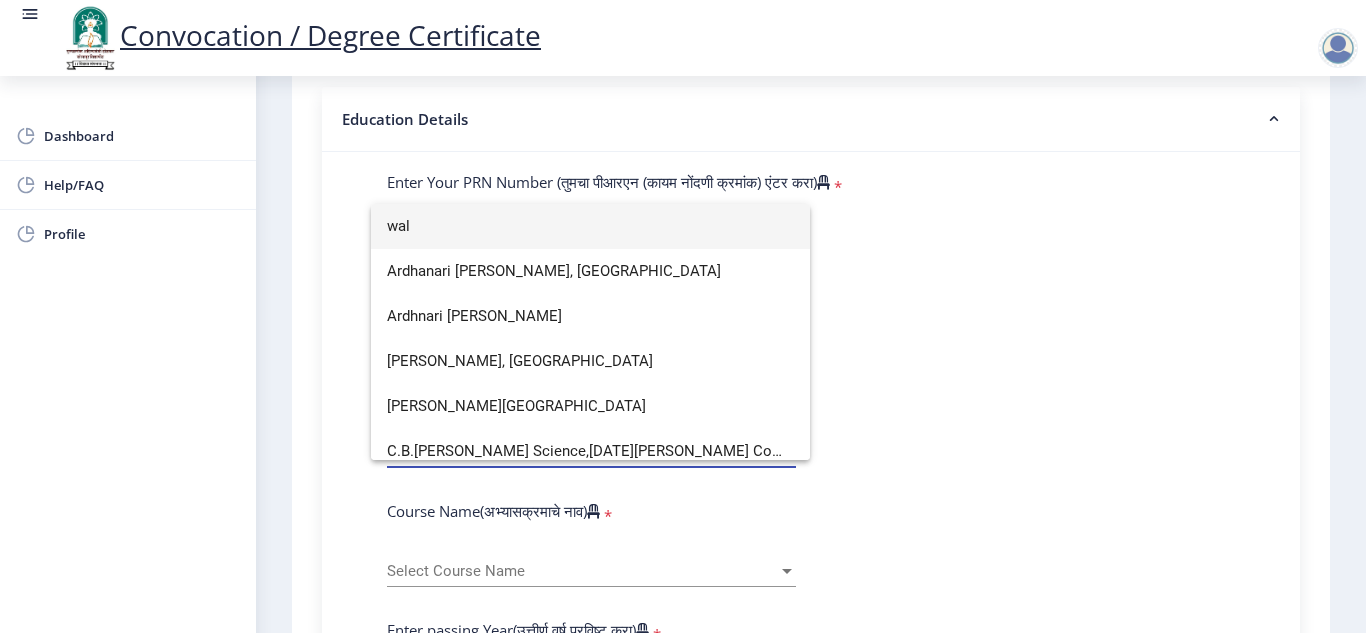 scroll, scrollTop: 0, scrollLeft: 0, axis: both 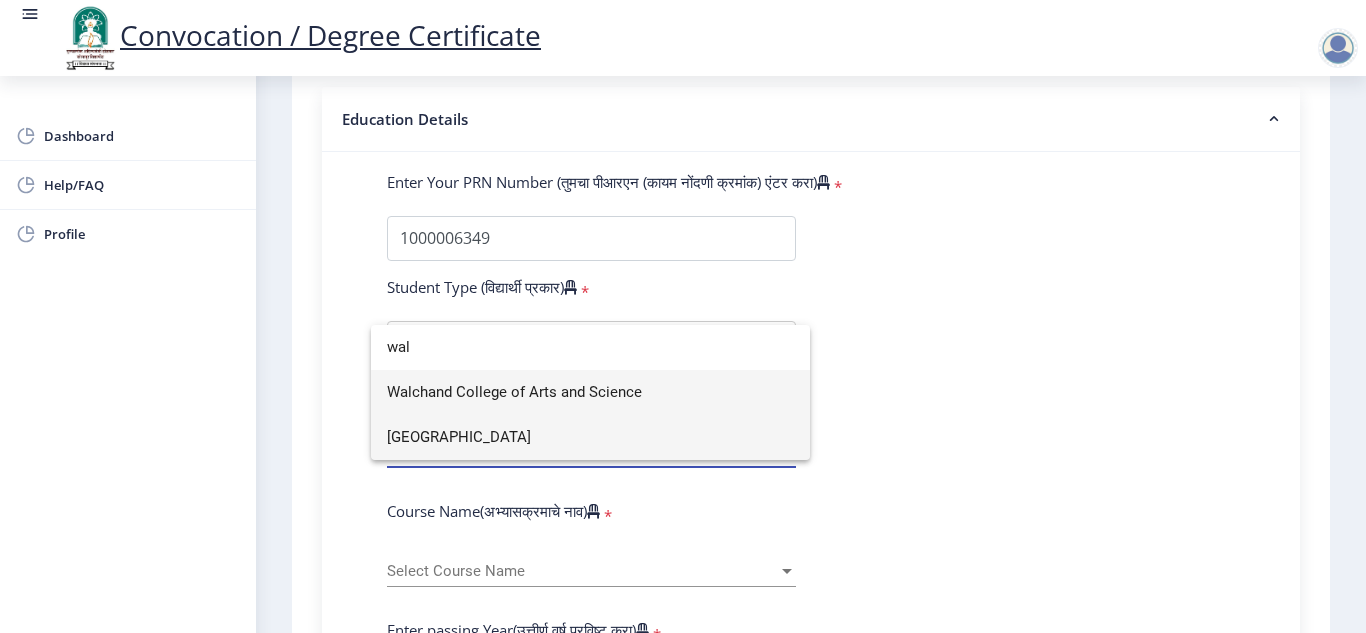 type on "wal" 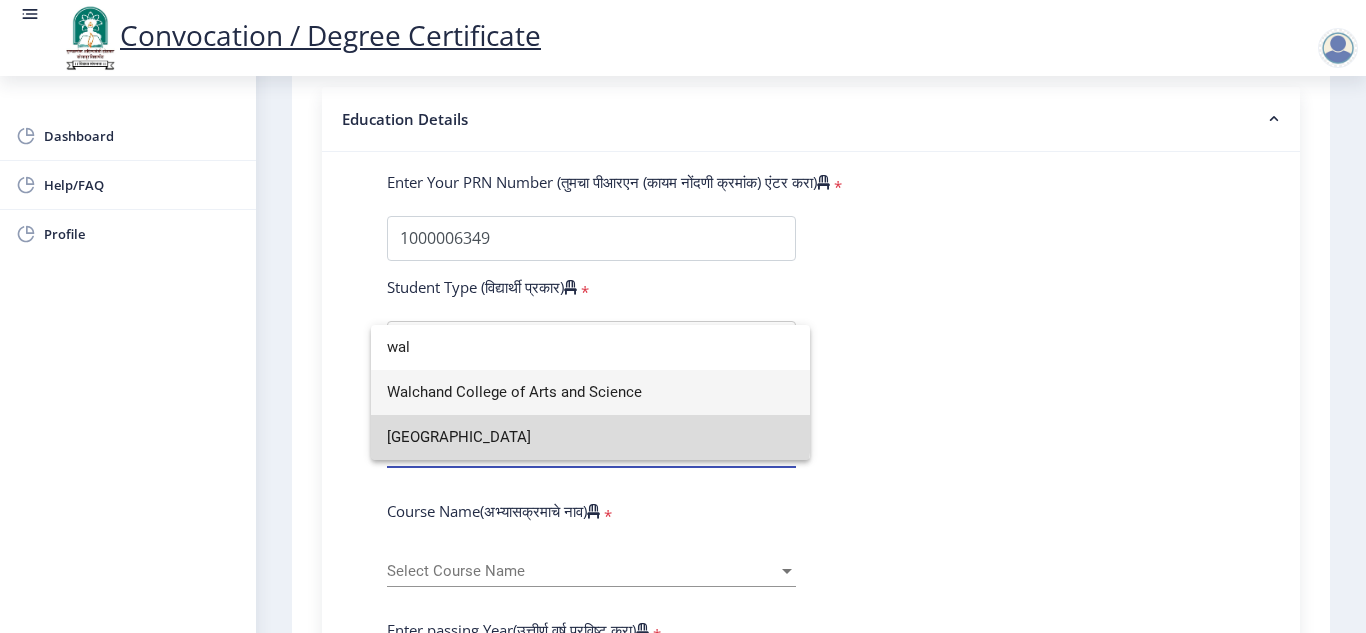 click on "Walchand Institute of Technology" at bounding box center [590, 437] 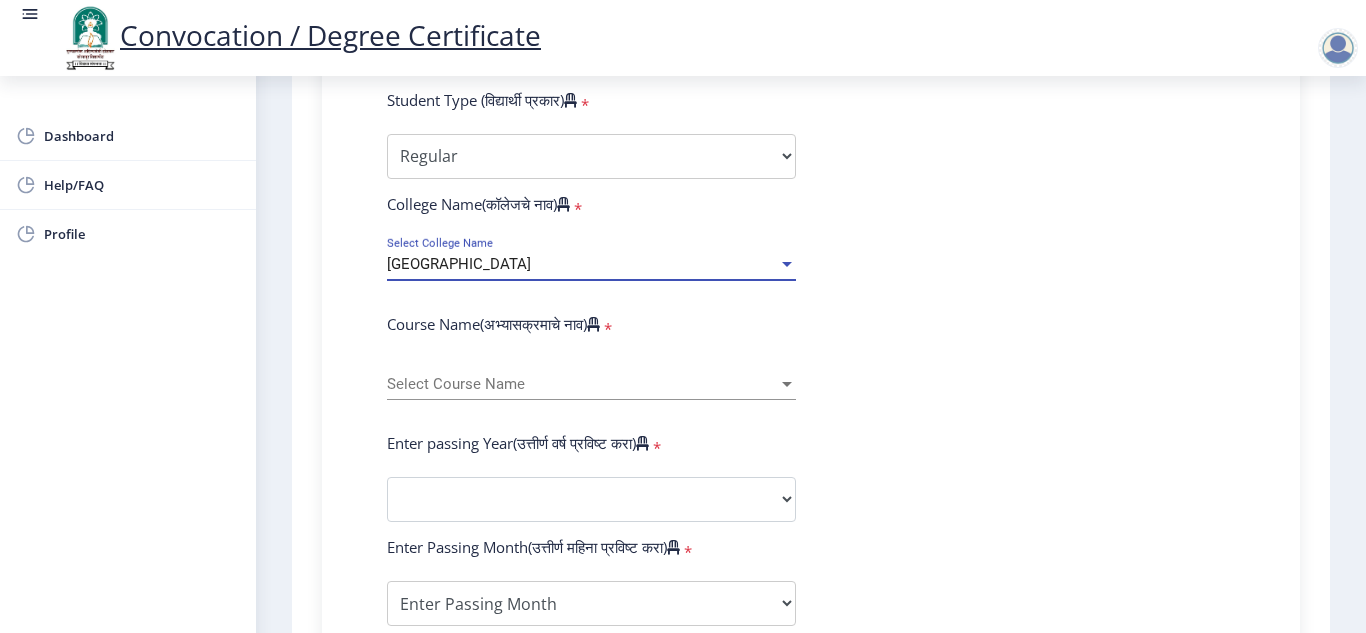 scroll, scrollTop: 651, scrollLeft: 0, axis: vertical 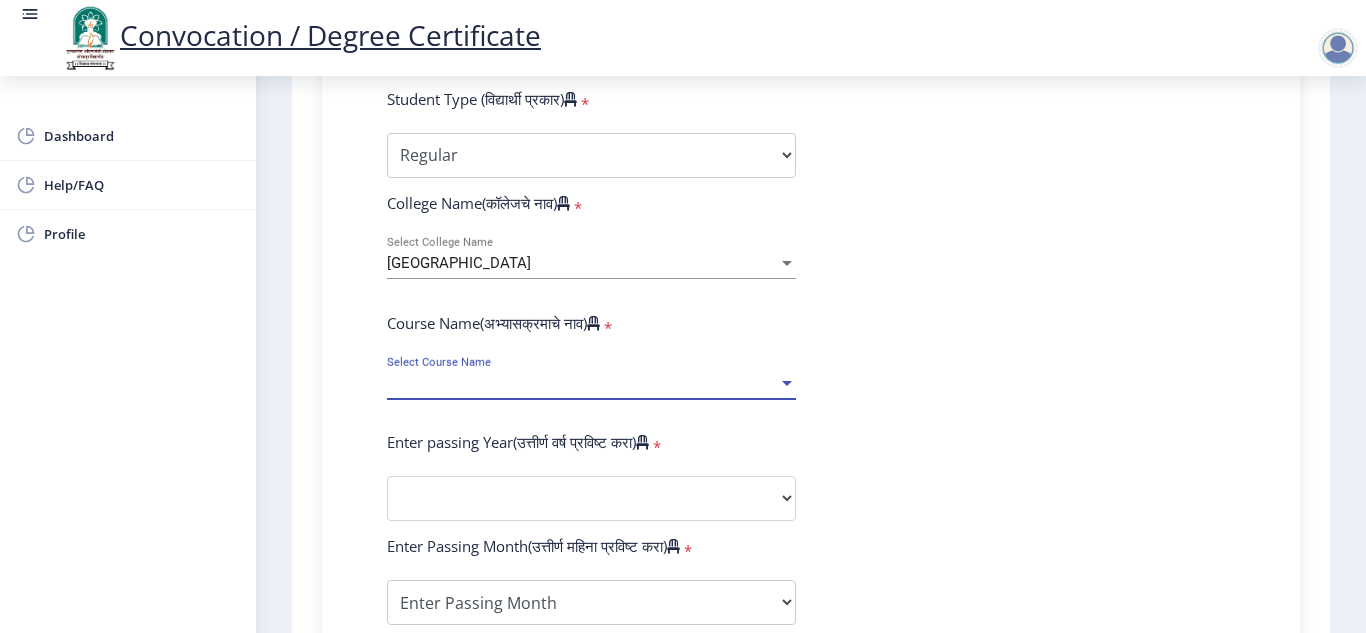 click on "Select Course Name" at bounding box center [582, 383] 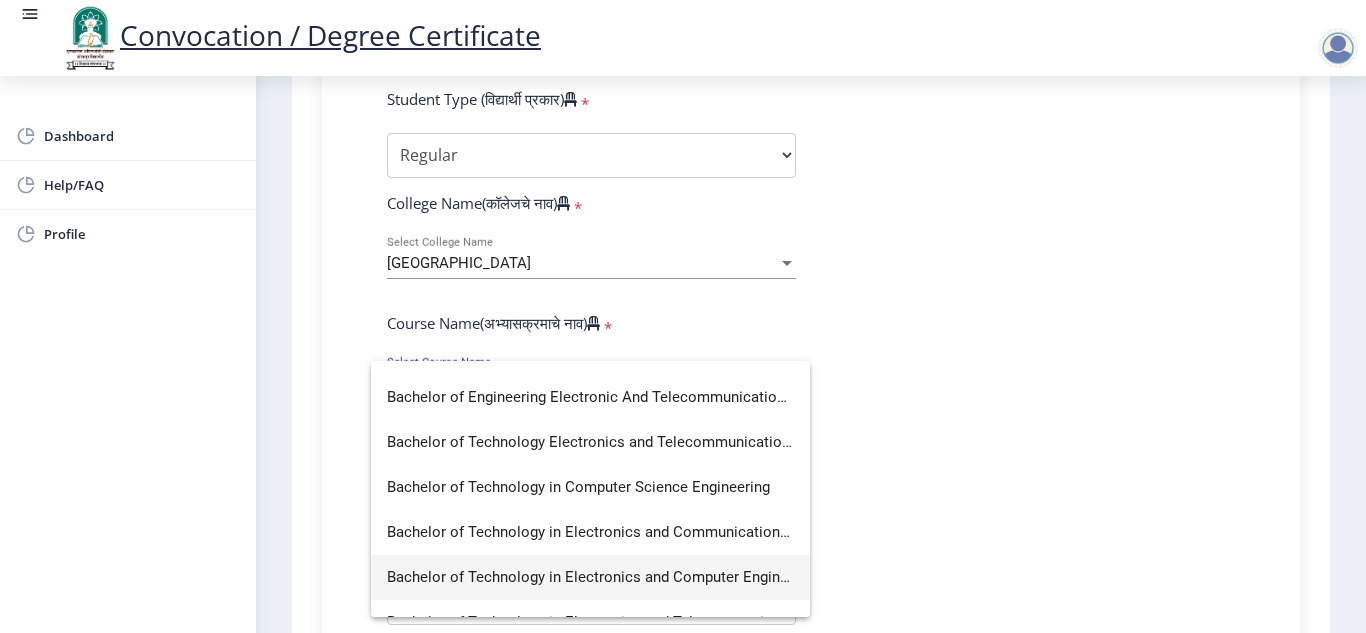 scroll, scrollTop: 30, scrollLeft: 0, axis: vertical 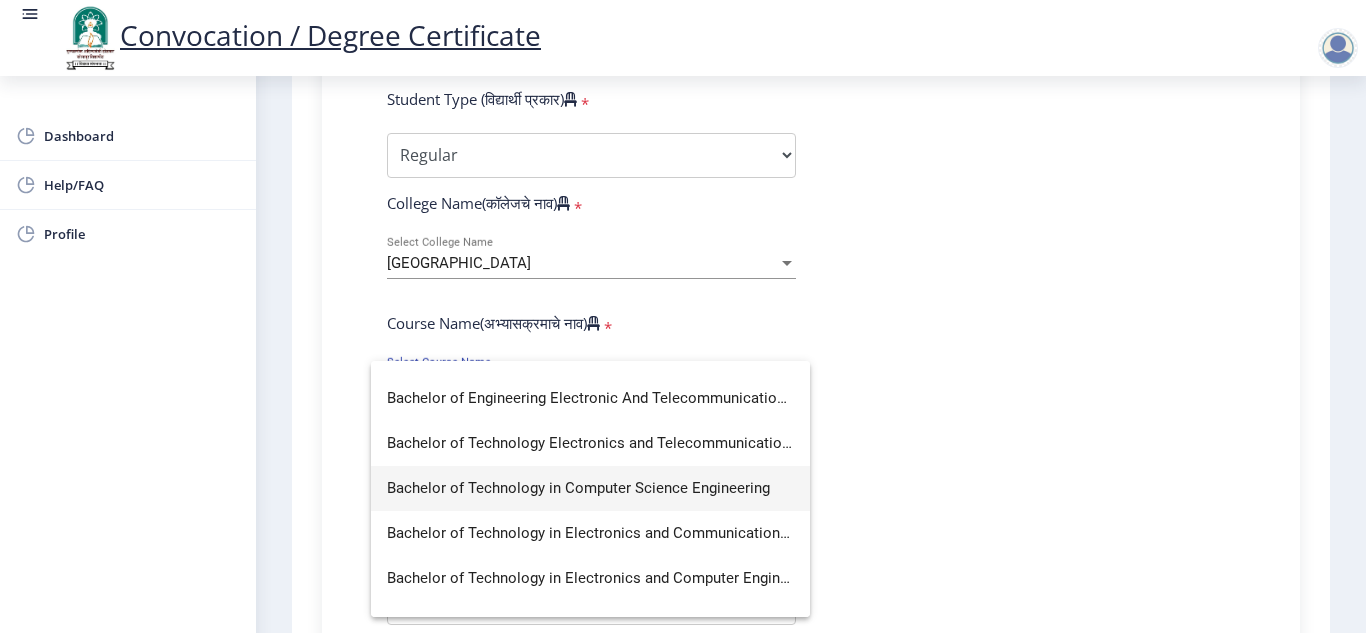 type on "com" 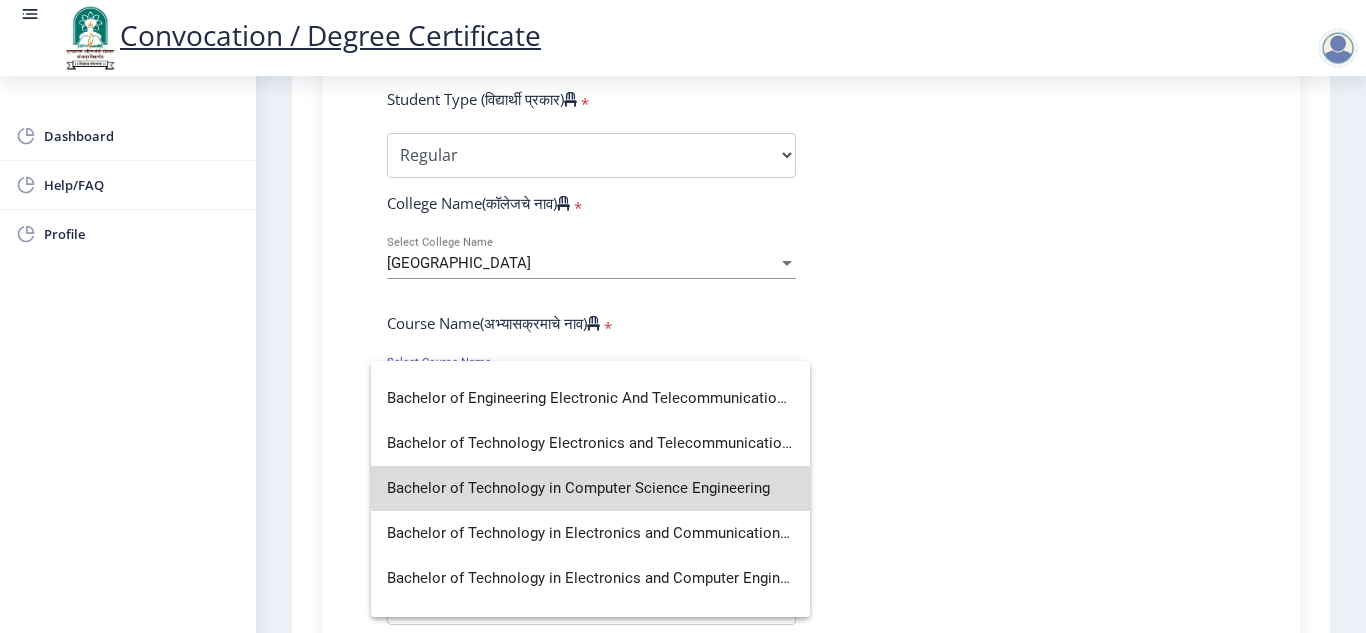 click on "Bachelor of Technology in Computer Science Engineering" at bounding box center [590, 488] 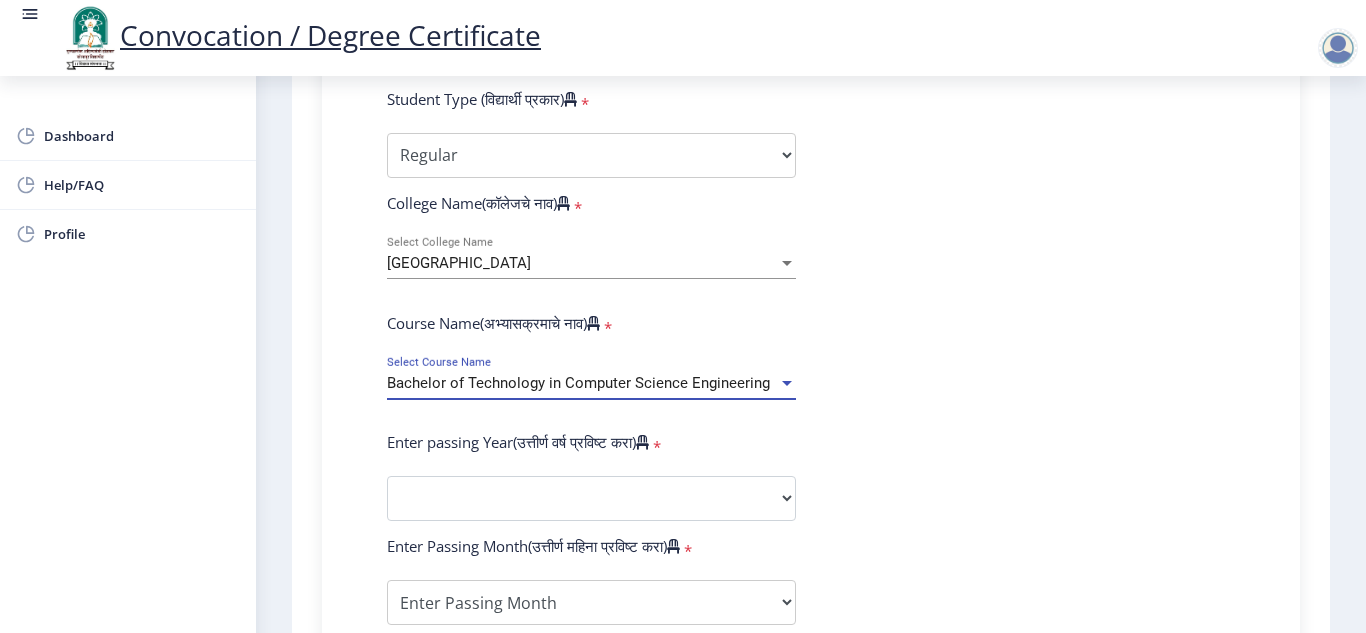 click on "Bachelor of Technology in Computer Science Engineering" at bounding box center (578, 383) 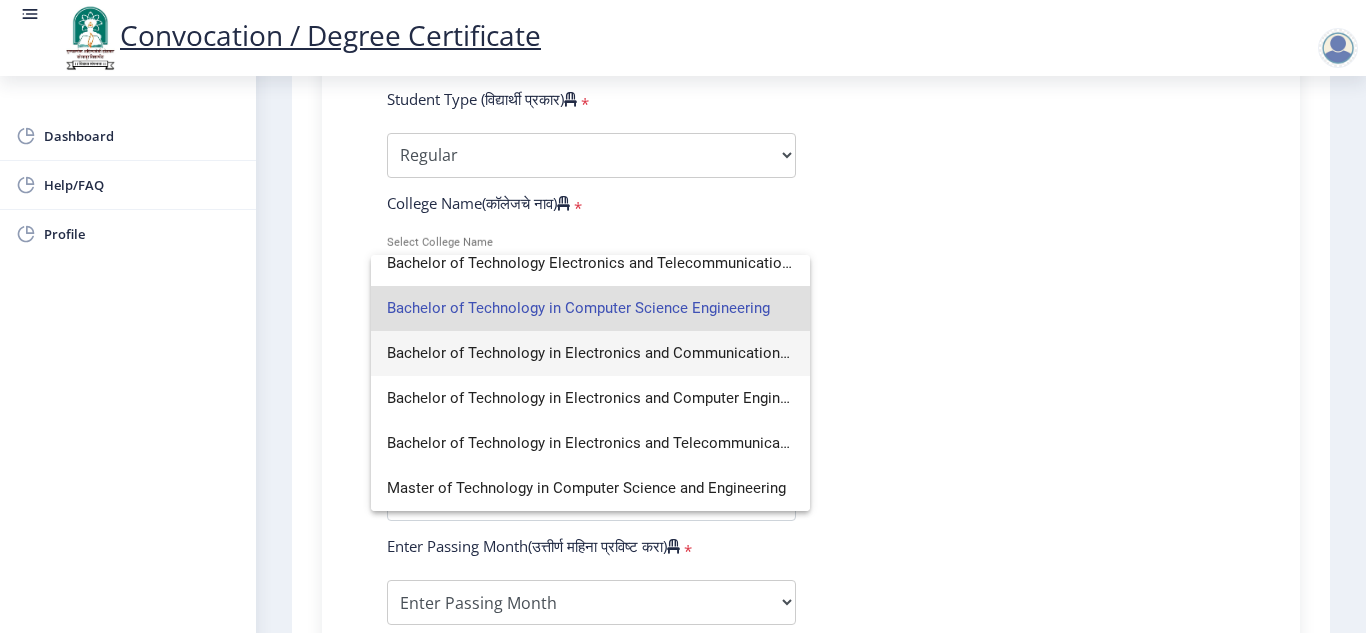 scroll, scrollTop: 0, scrollLeft: 0, axis: both 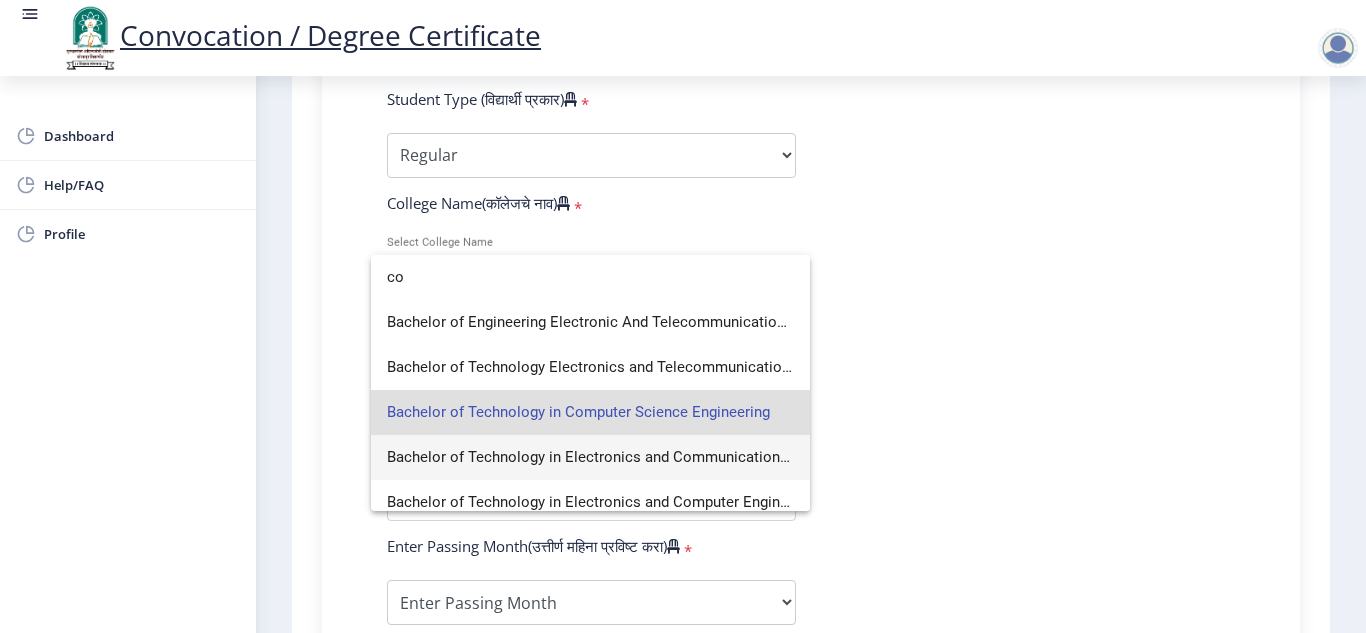 type on "c" 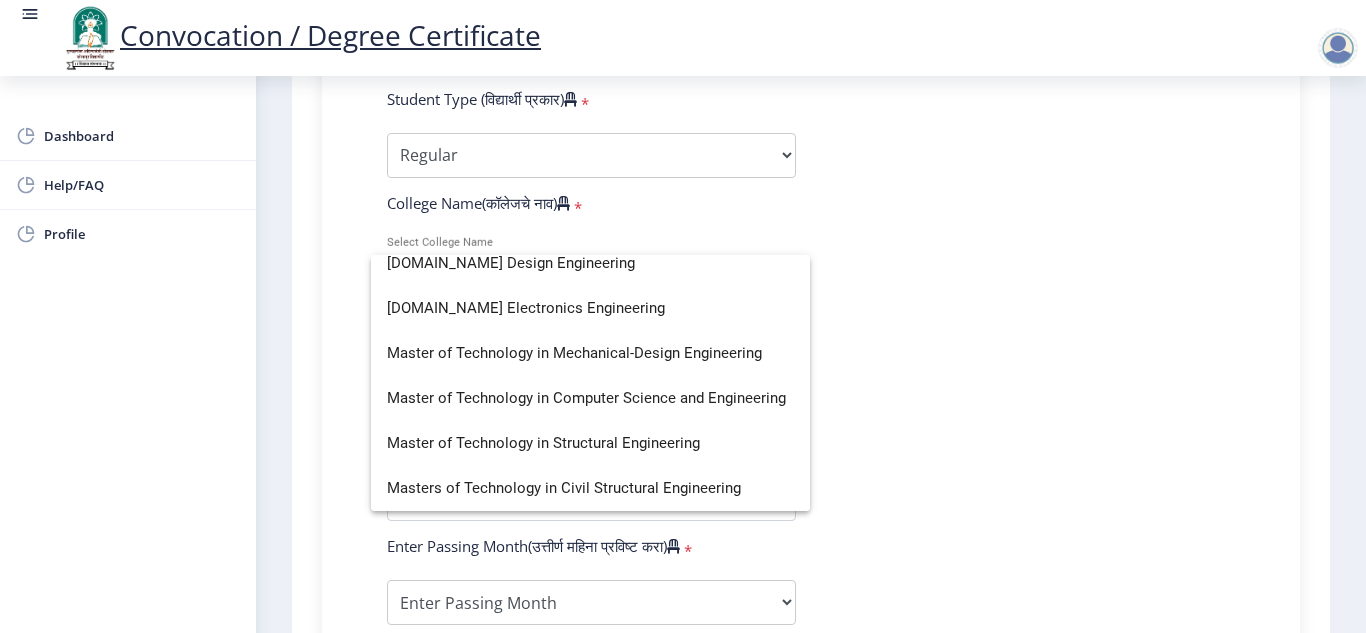 scroll, scrollTop: 0, scrollLeft: 0, axis: both 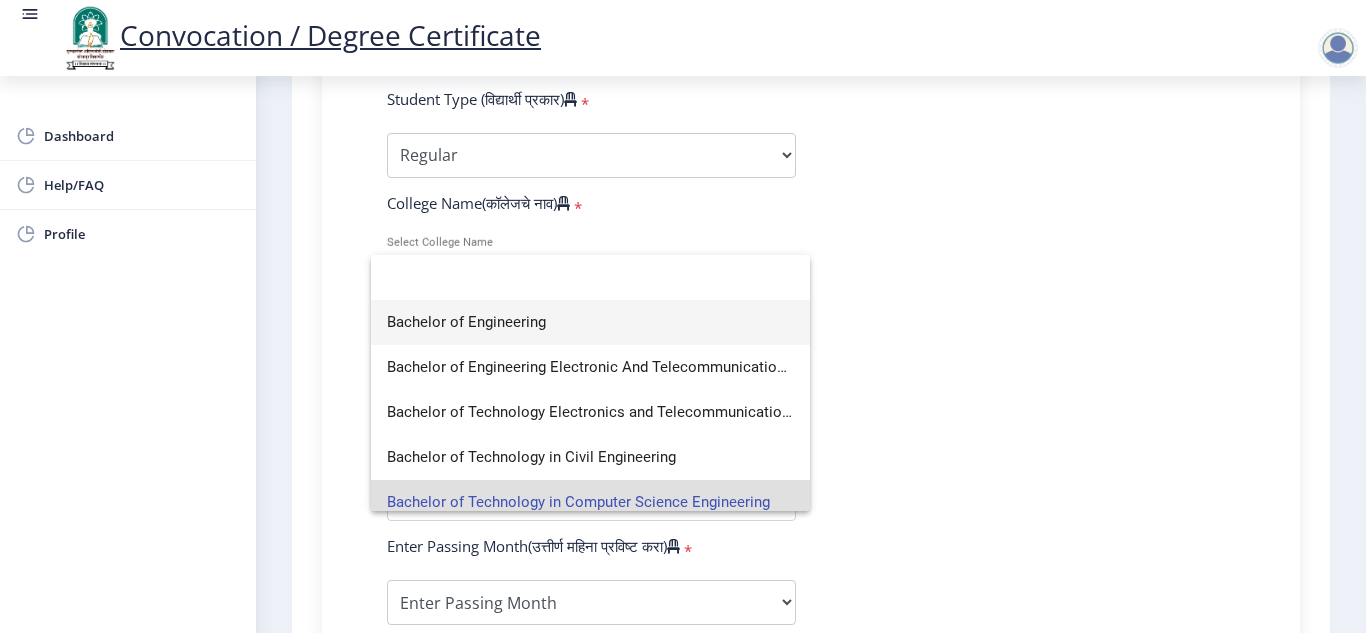type 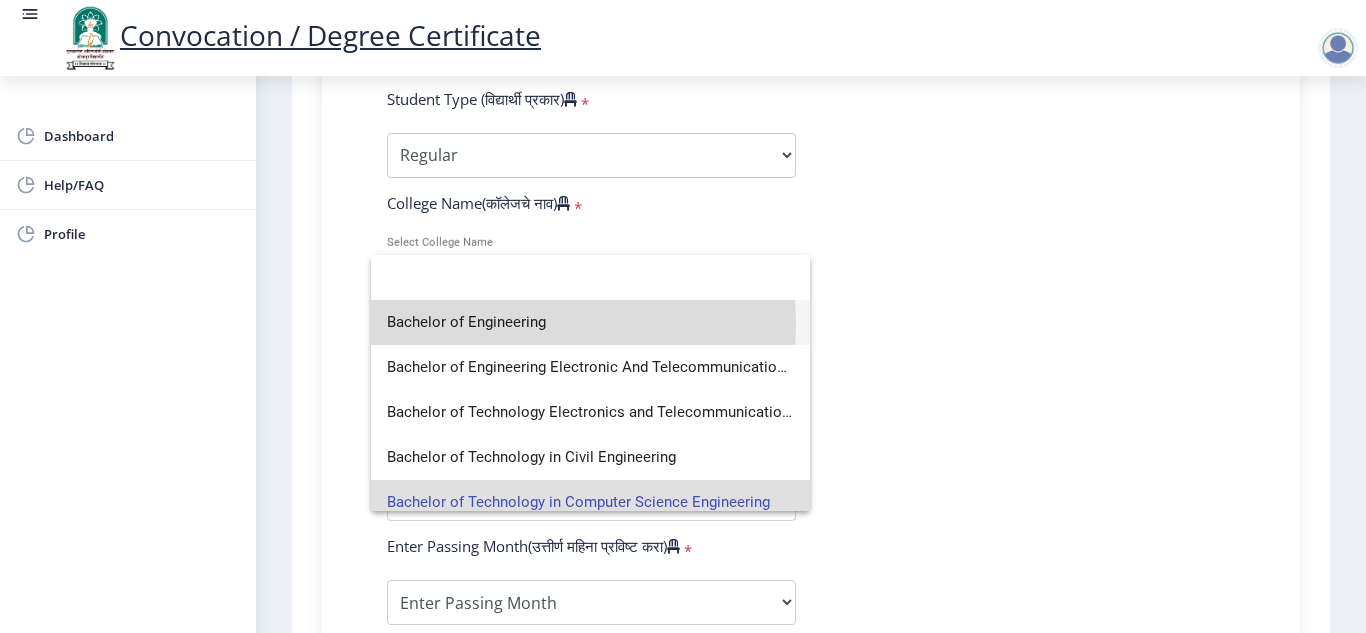 click on "Bachelor of Engineering" at bounding box center (590, 322) 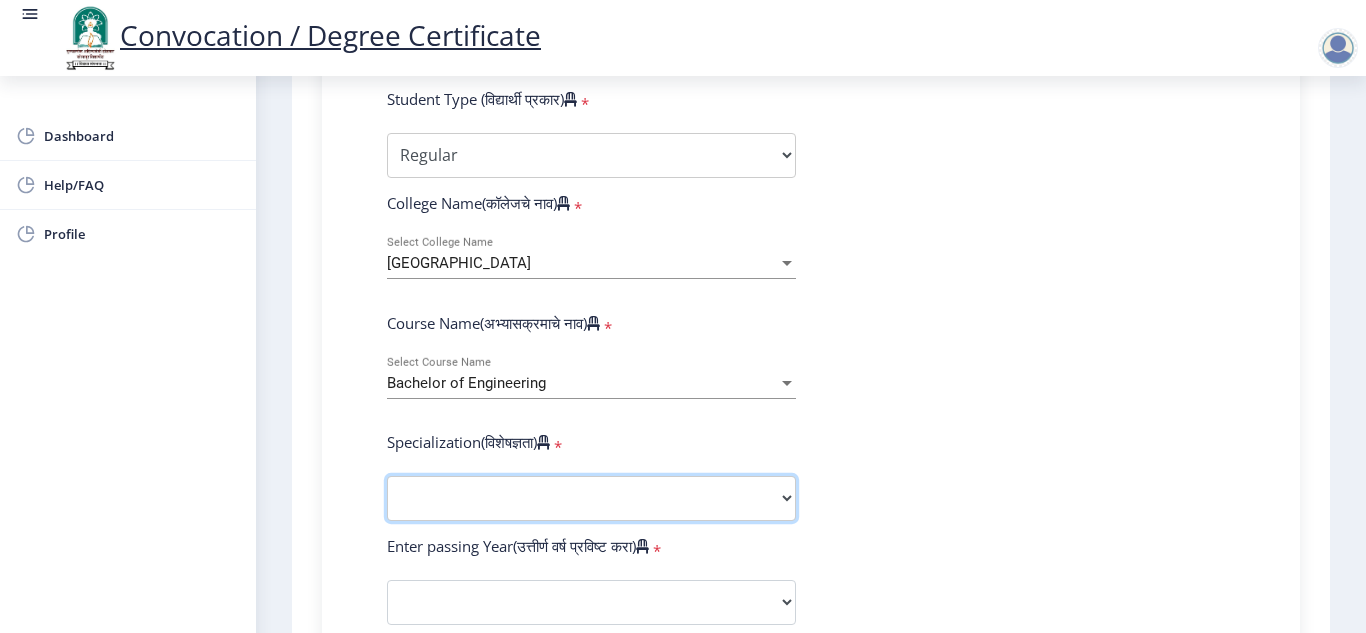 click on "Specialization Bio-Medical Engineering Civil Engineering Computer Science & Engineering Electrical & Electronics Engineering Electrical Engineering Electronics & Telecommunication Engineering Electronics Engineering Information Technology Mechanical Engineering Other" at bounding box center (591, 498) 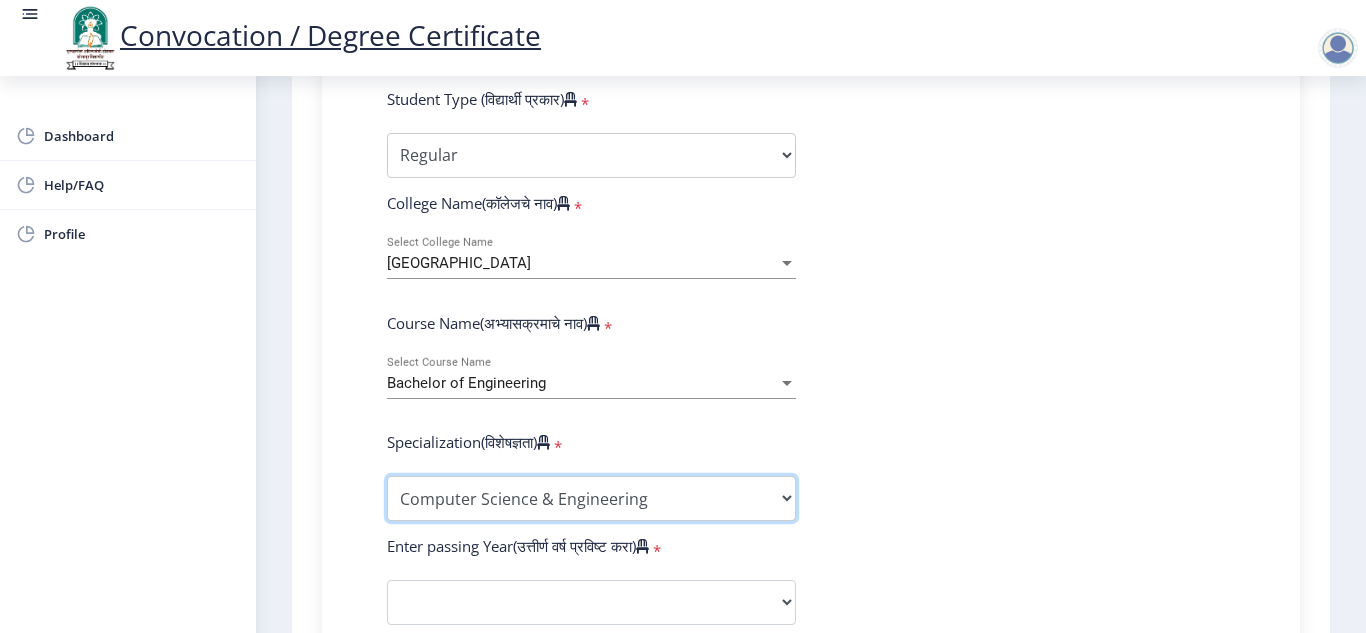click on "Specialization Bio-Medical Engineering Civil Engineering Computer Science & Engineering Electrical & Electronics Engineering Electrical Engineering Electronics & Telecommunication Engineering Electronics Engineering Information Technology Mechanical Engineering Other" at bounding box center (591, 498) 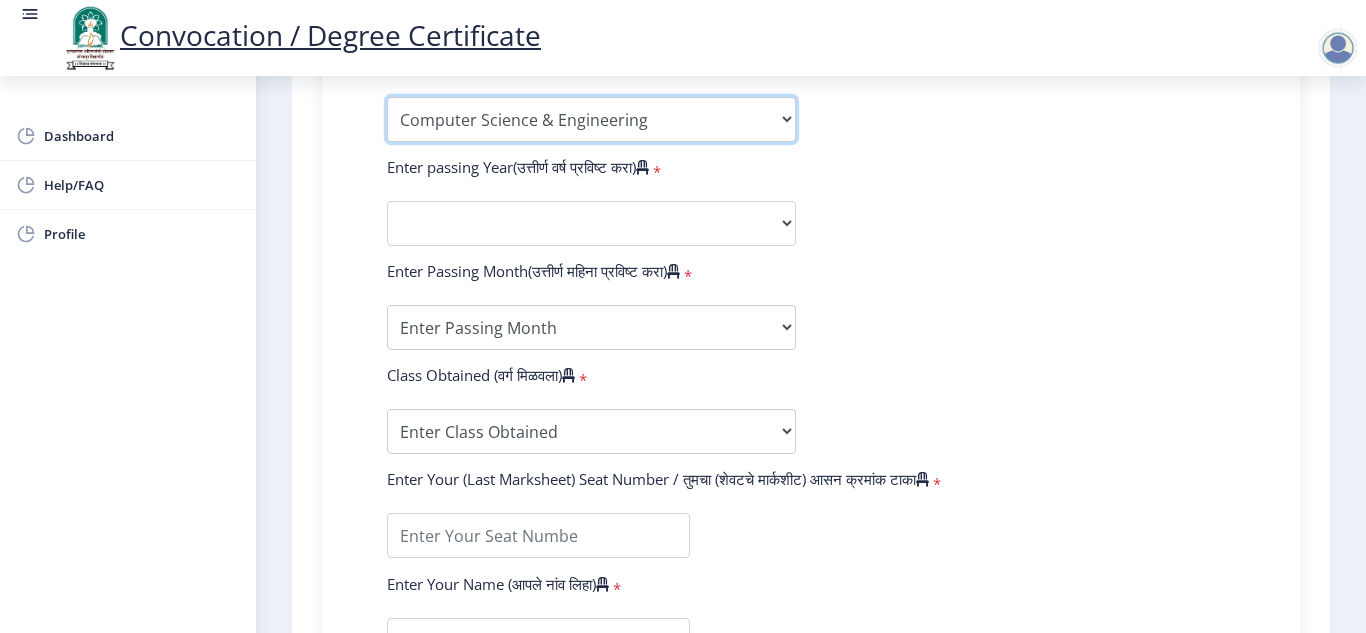 scroll, scrollTop: 1031, scrollLeft: 0, axis: vertical 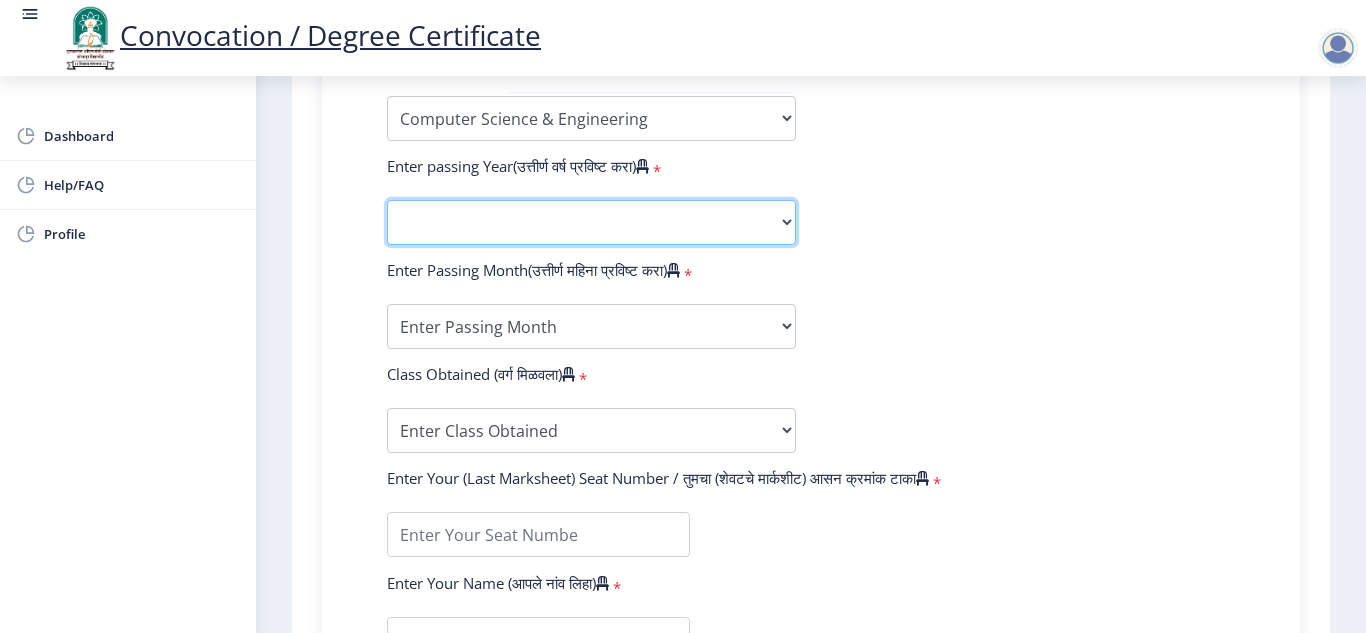 click on "2025   2024   2023   2022   2021   2020   2019   2018   2017   2016   2015   2014   2013   2012   2011   2010   2009   2008   2007   2006   2005   2004   2003   2002   2001   2000   1999   1998   1997   1996   1995   1994   1993   1992   1991   1990   1989   1988   1987   1986   1985   1984   1983   1982   1981   1980   1979   1978   1977   1976" 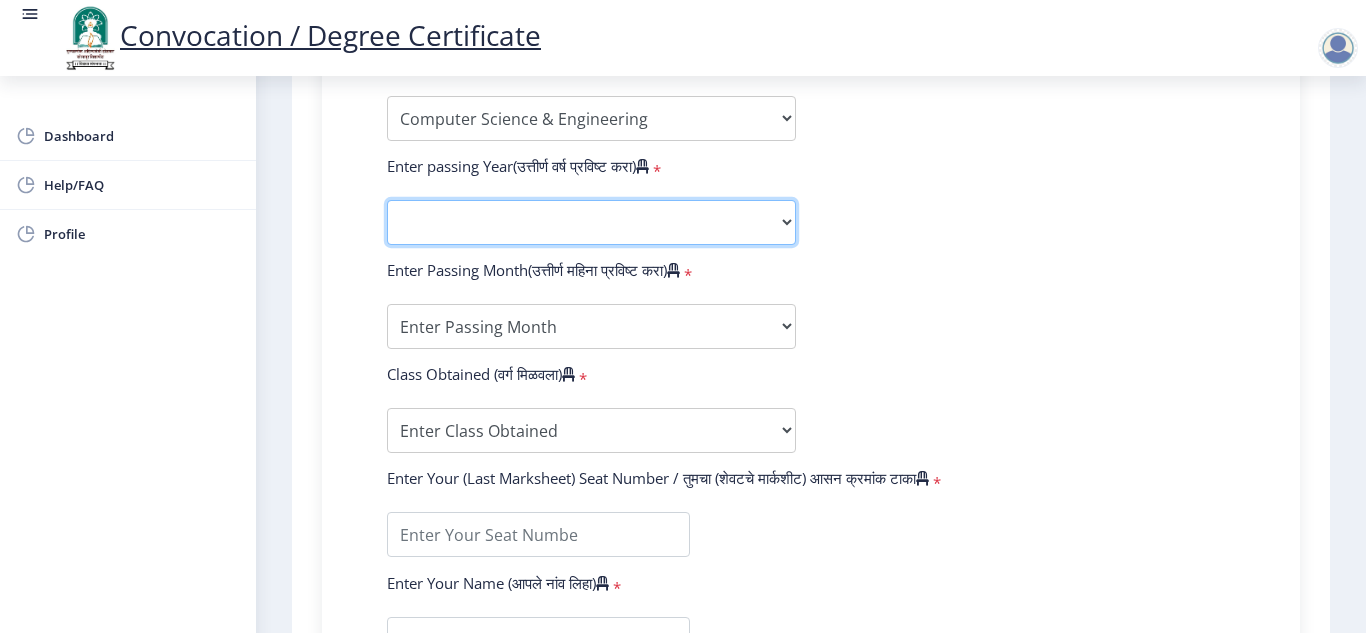 select on "2015" 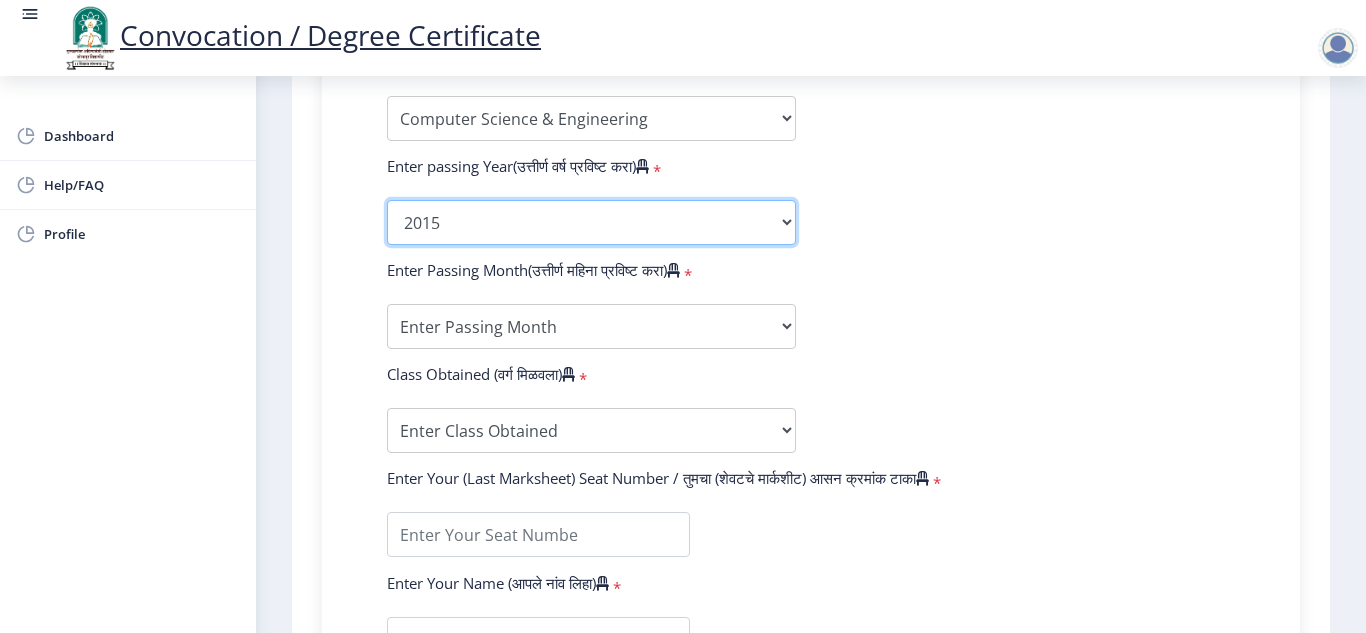 click on "2025   2024   2023   2022   2021   2020   2019   2018   2017   2016   2015   2014   2013   2012   2011   2010   2009   2008   2007   2006   2005   2004   2003   2002   2001   2000   1999   1998   1997   1996   1995   1994   1993   1992   1991   1990   1989   1988   1987   1986   1985   1984   1983   1982   1981   1980   1979   1978   1977   1976" 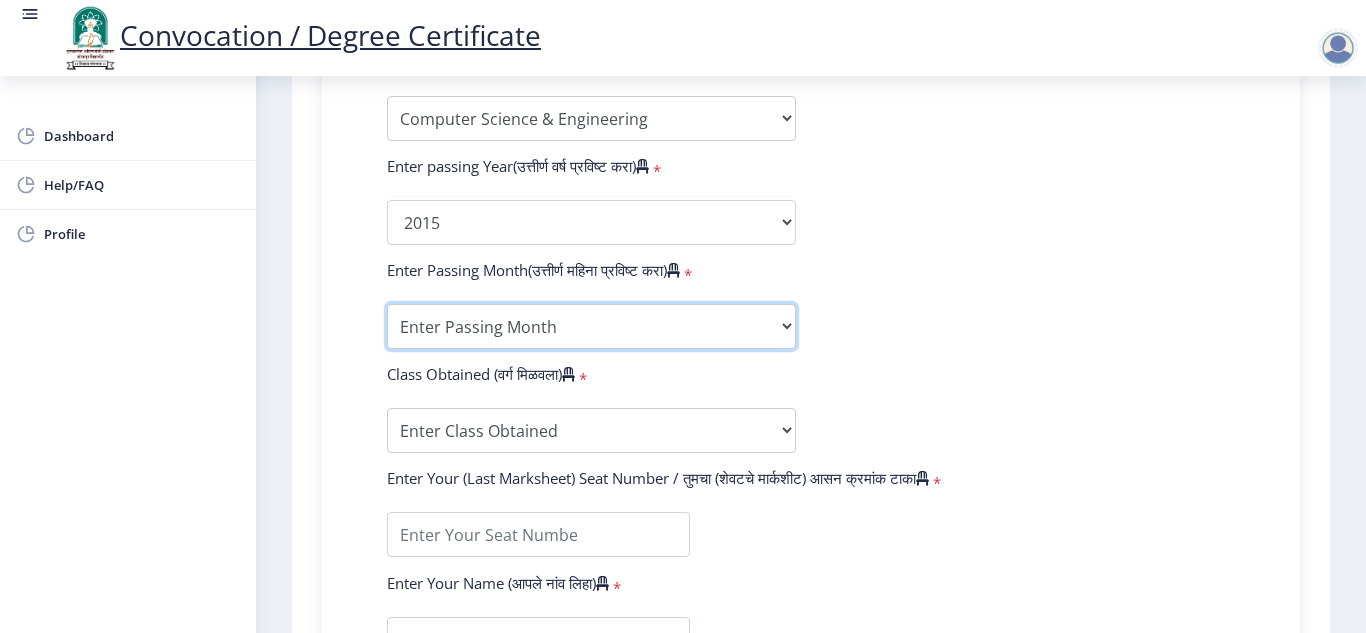 click on "Enter Passing Month (01) January (02) February (03) March (04) April (05) May (06) June (07) July (08) August (09) September (10) October (11) November (12) December" at bounding box center [591, 326] 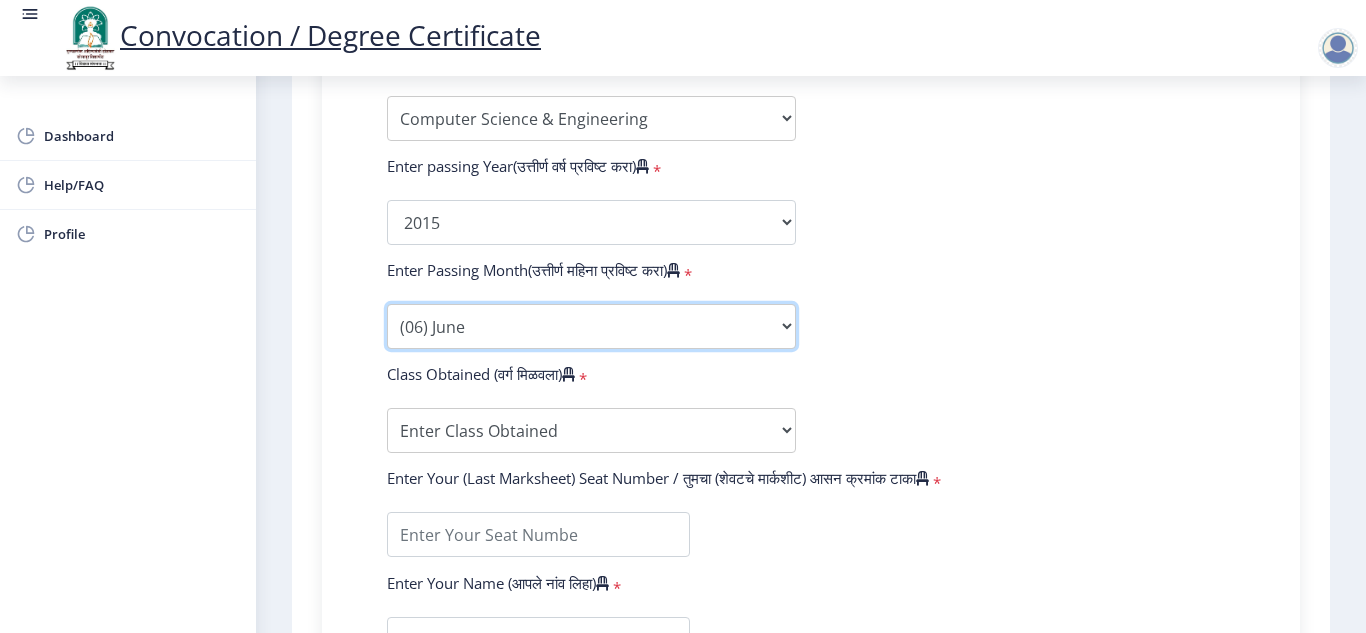 click on "Enter Passing Month (01) January (02) February (03) March (04) April (05) May (06) June (07) July (08) August (09) September (10) October (11) November (12) December" at bounding box center (591, 326) 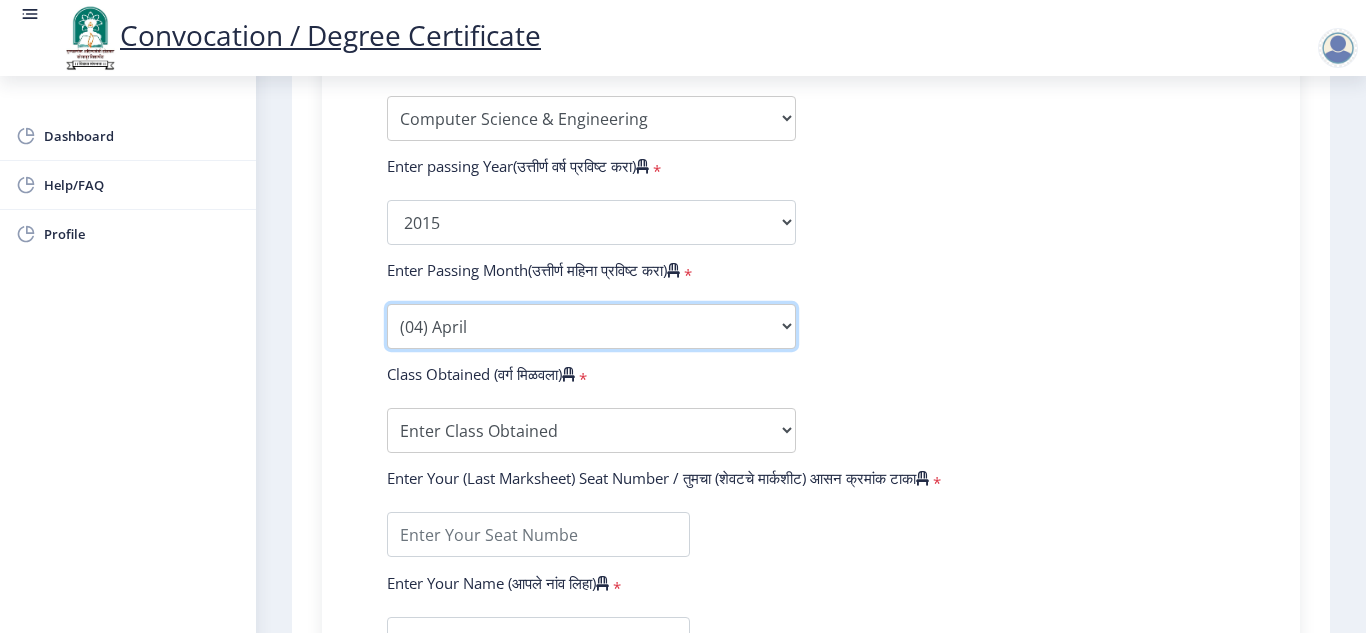click on "Enter Passing Month (01) January (02) February (03) March (04) April (05) May (06) June (07) July (08) August (09) September (10) October (11) November (12) December" at bounding box center [591, 326] 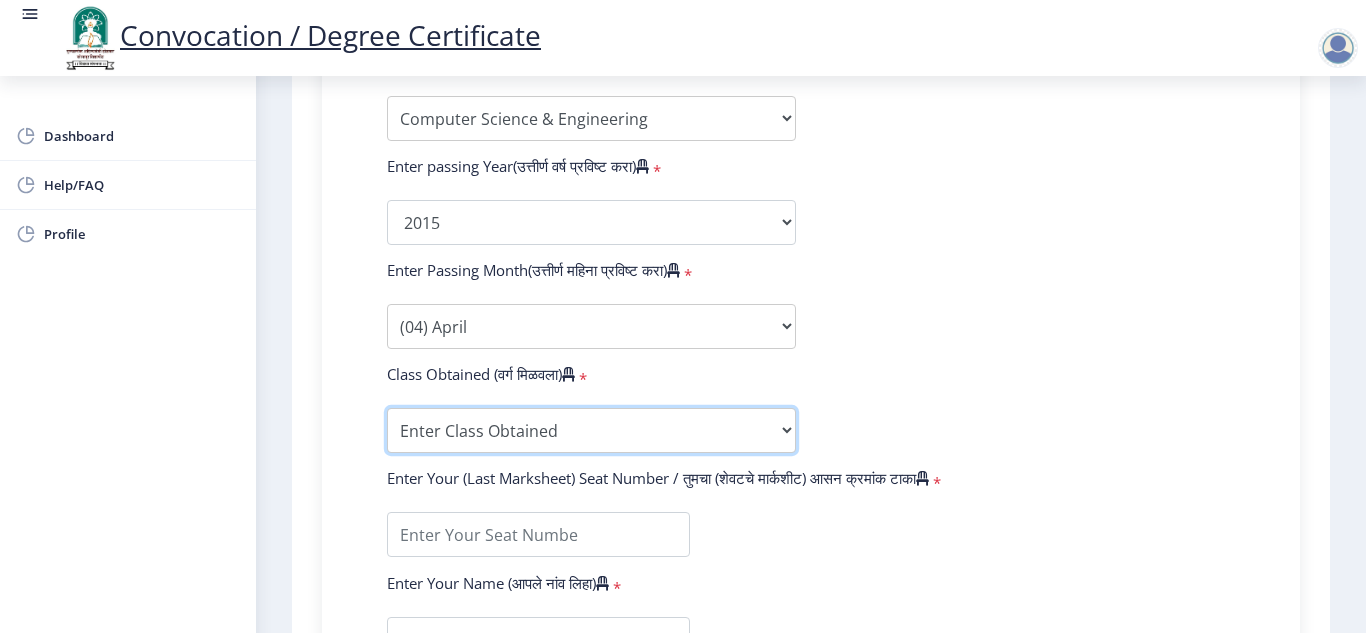 click on "Enter Class Obtained DISTINCTION FIRST CLASS HIGHER SECOND CLASS SECOND CLASS PASS CLASS OUTSTANDING - EXEMPLARY FIRST CLASS WITH DISTINCTION Grade O Grade A+ Grade A Grade B+ Grade B Grade C+ Grade C Grade F/FC Grade F Grade D Grade E" at bounding box center (591, 430) 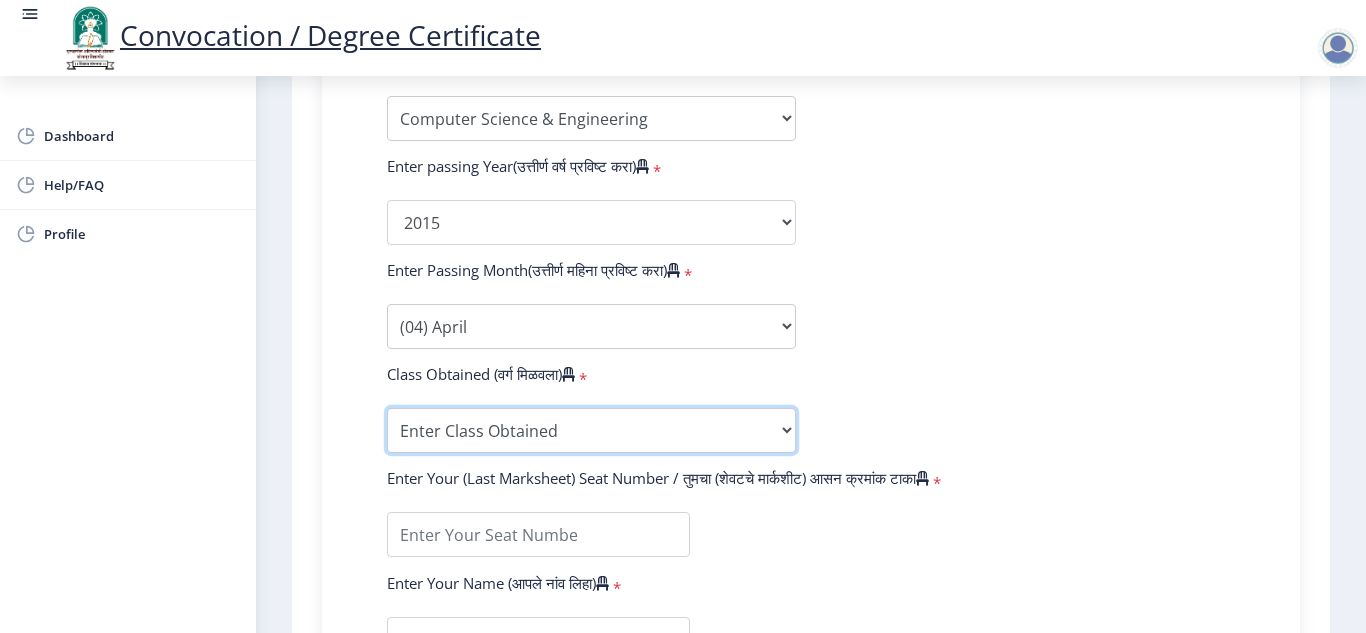 select on "FIRST CLASS WITH DISTINCTION" 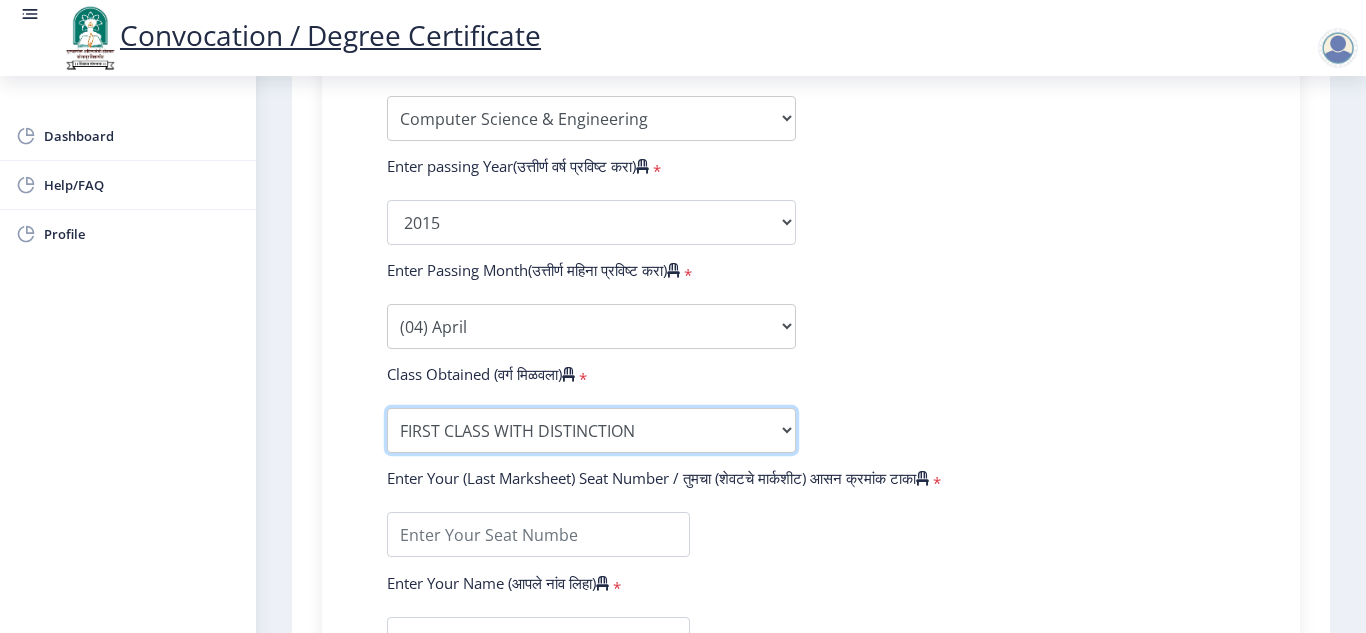 click on "Enter Class Obtained DISTINCTION FIRST CLASS HIGHER SECOND CLASS SECOND CLASS PASS CLASS OUTSTANDING - EXEMPLARY FIRST CLASS WITH DISTINCTION Grade O Grade A+ Grade A Grade B+ Grade B Grade C+ Grade C Grade F/FC Grade F Grade D Grade E" at bounding box center [591, 430] 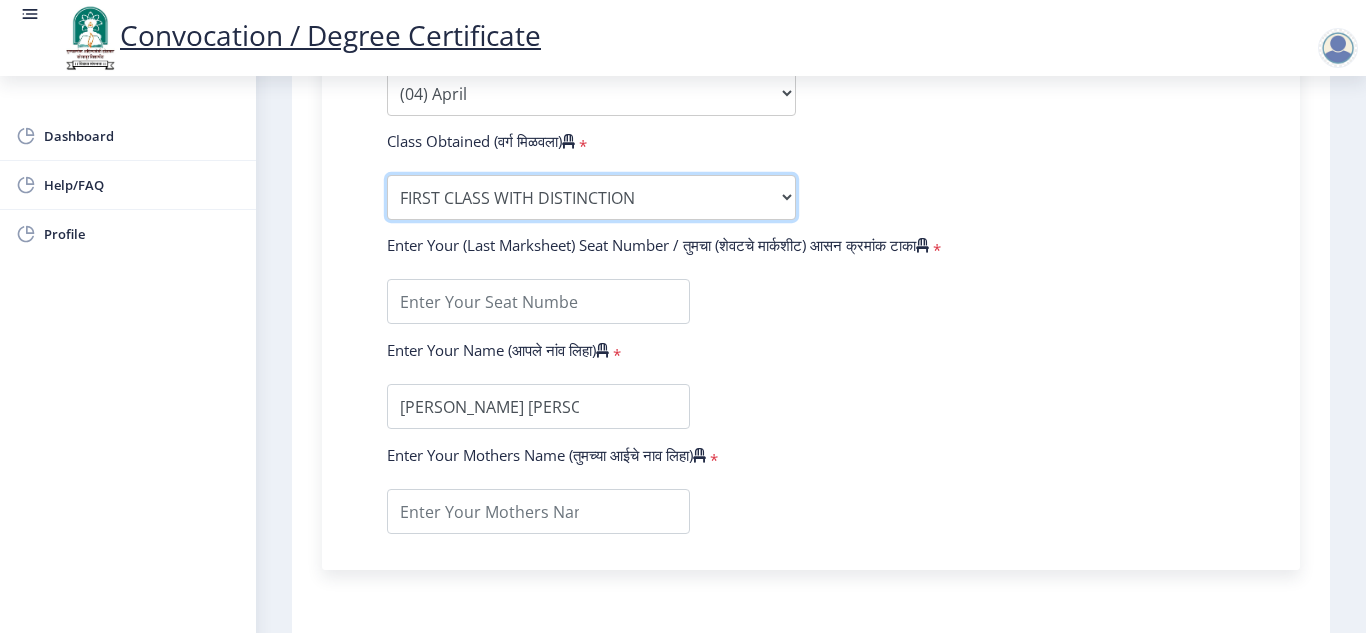 scroll, scrollTop: 1265, scrollLeft: 0, axis: vertical 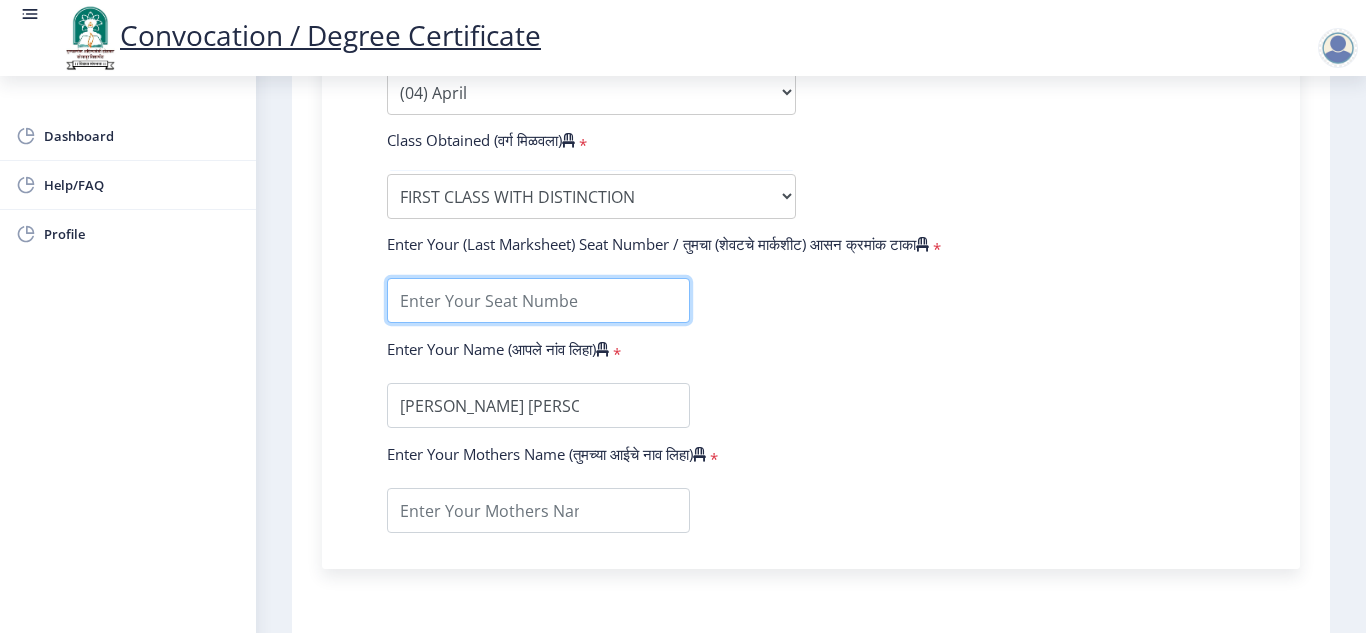 click at bounding box center [538, 300] 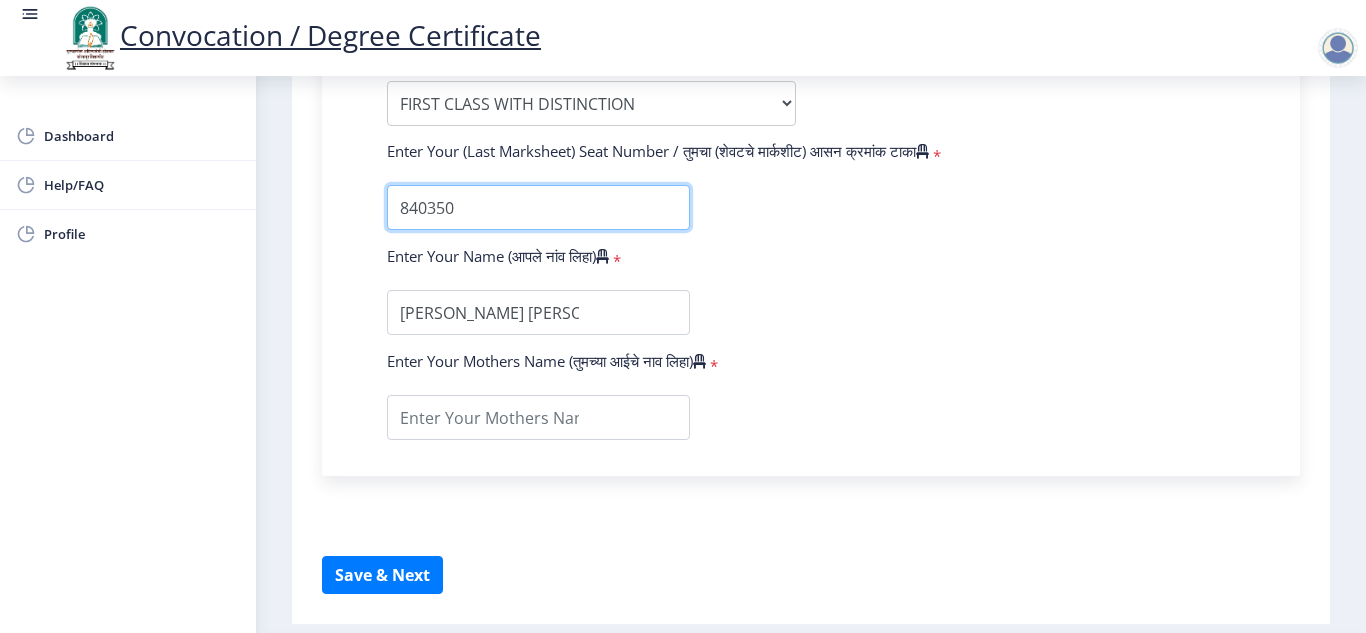 scroll, scrollTop: 1359, scrollLeft: 0, axis: vertical 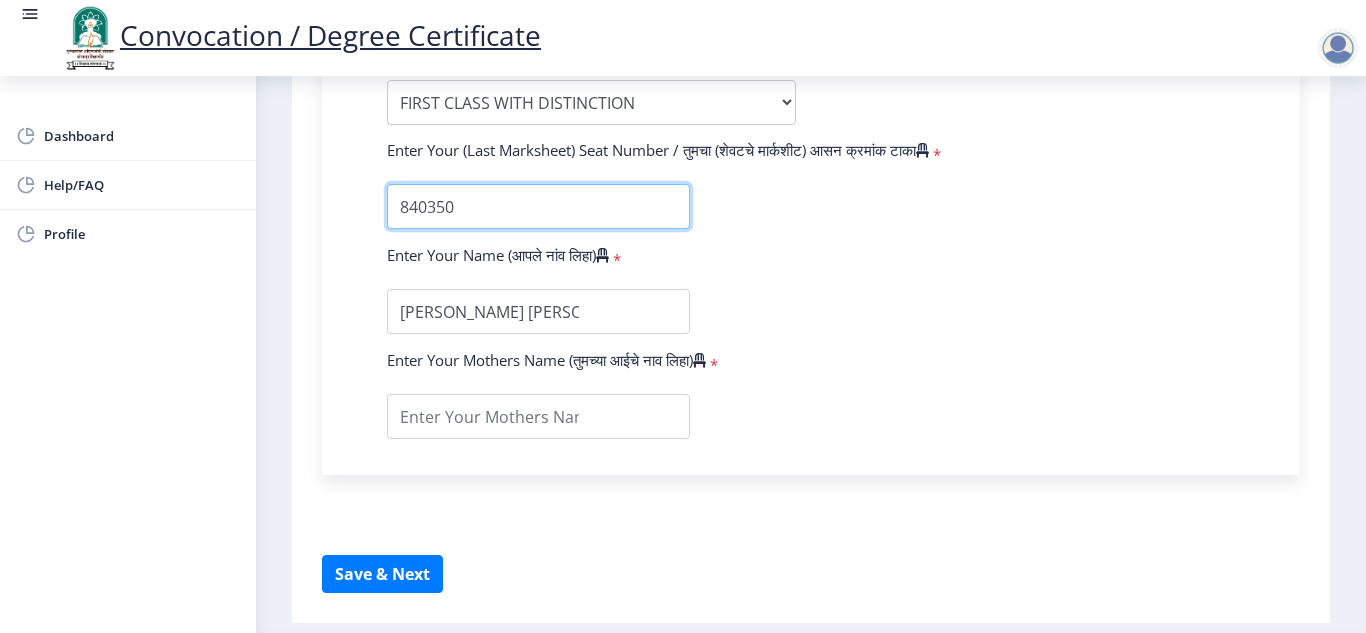type on "840350" 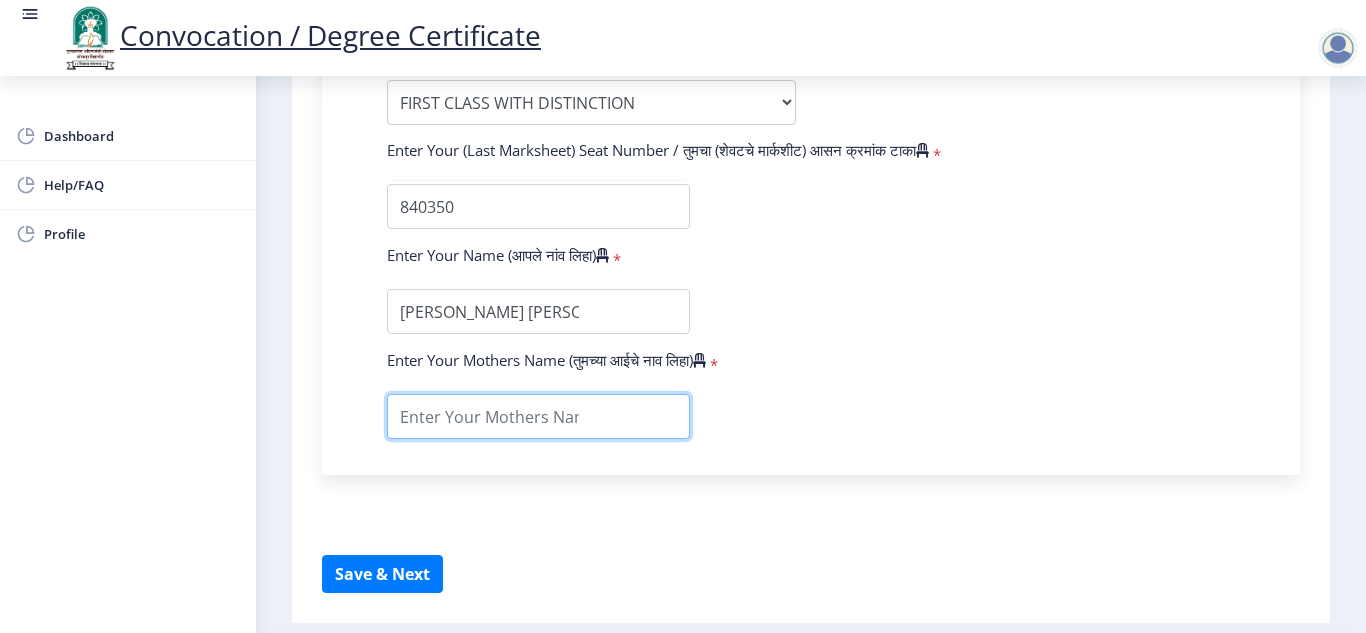 click at bounding box center (538, 416) 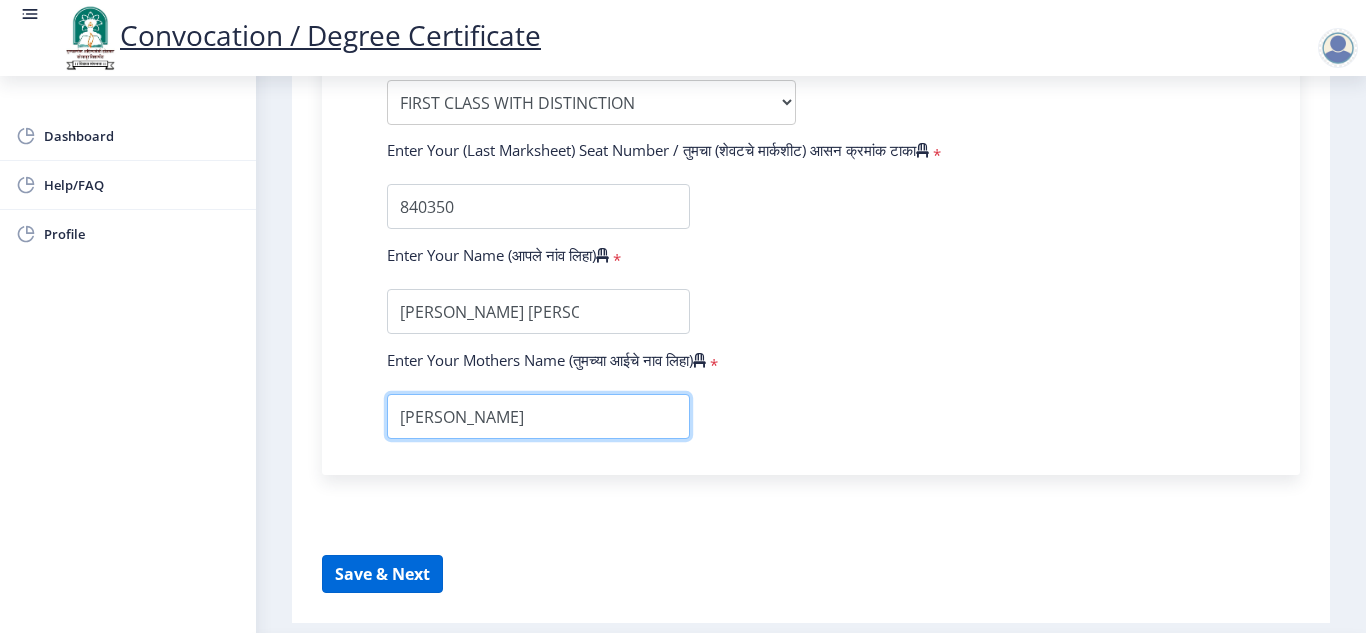 type on "[PERSON_NAME]" 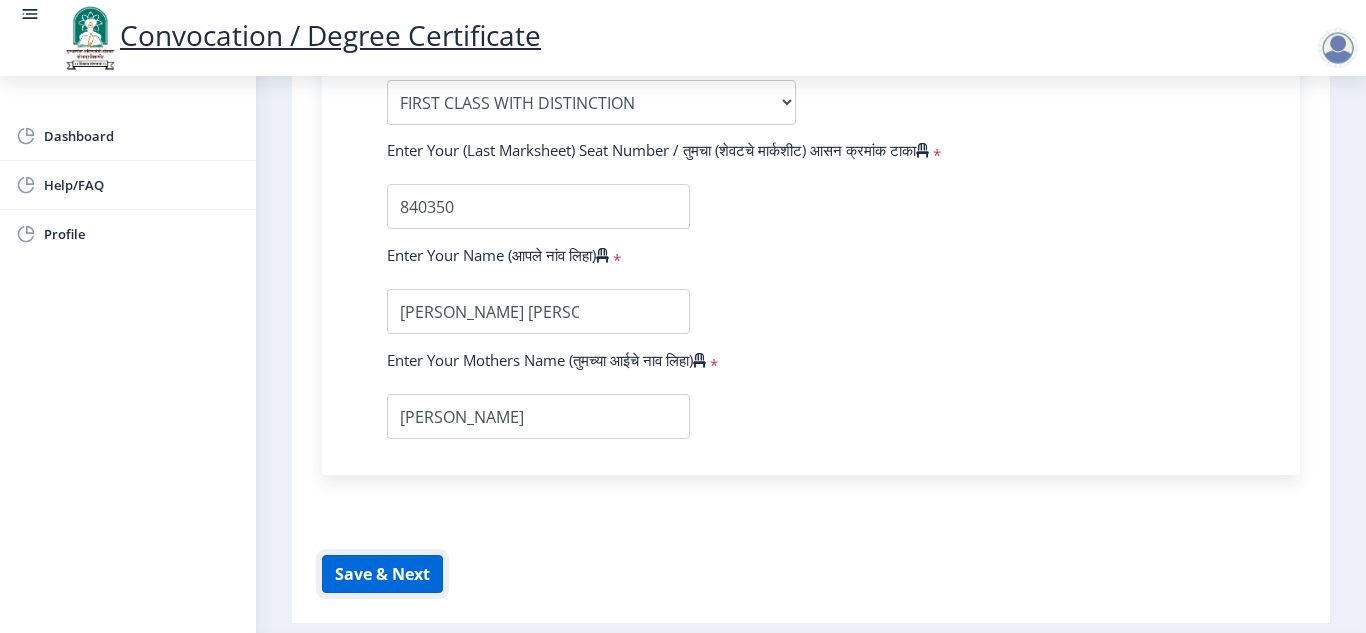 click on "Save & Next" 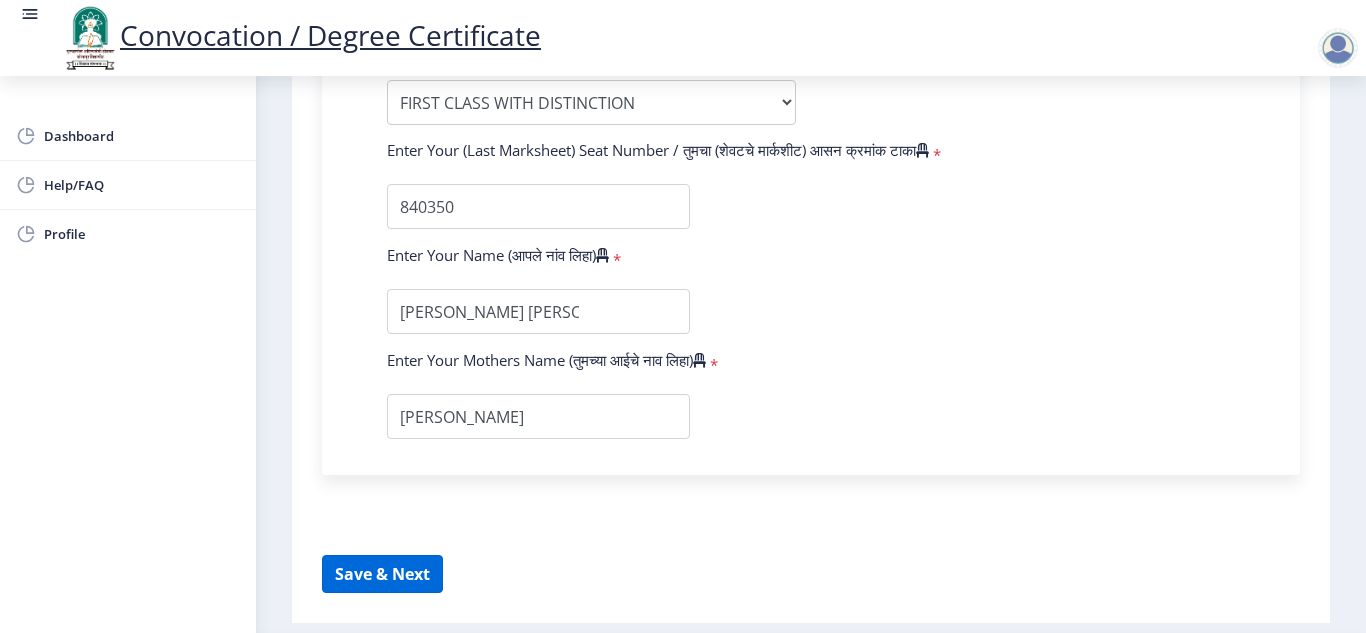 select 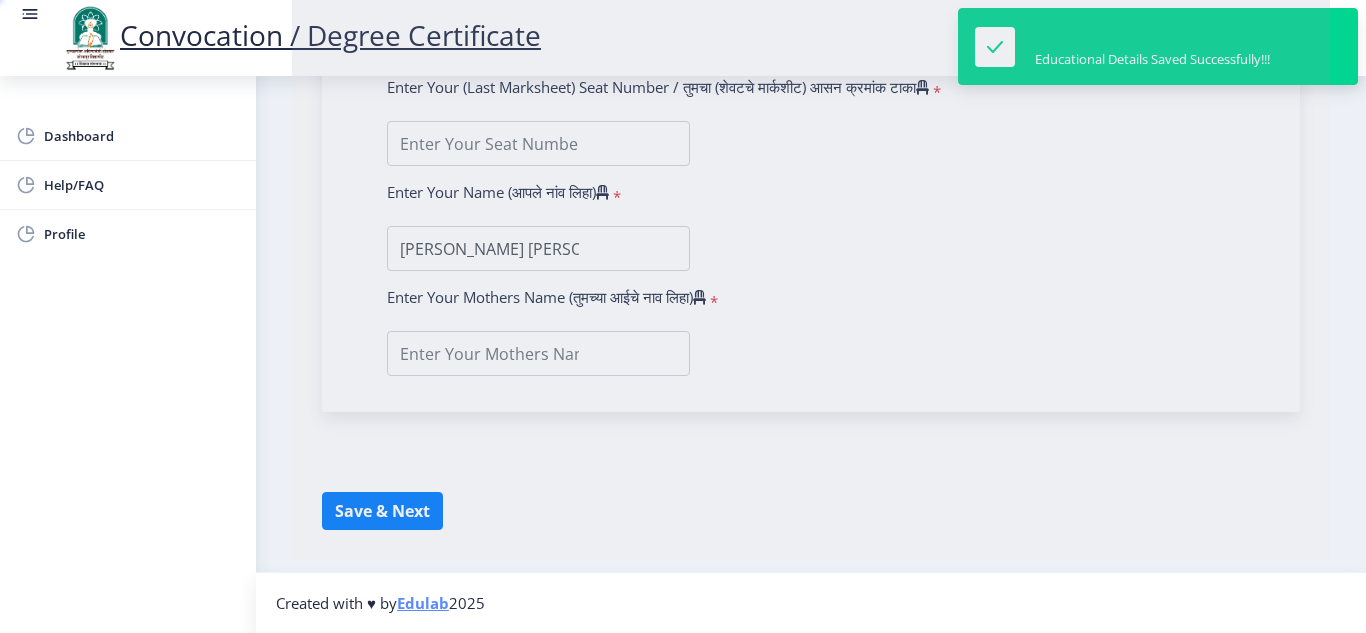 scroll, scrollTop: 0, scrollLeft: 0, axis: both 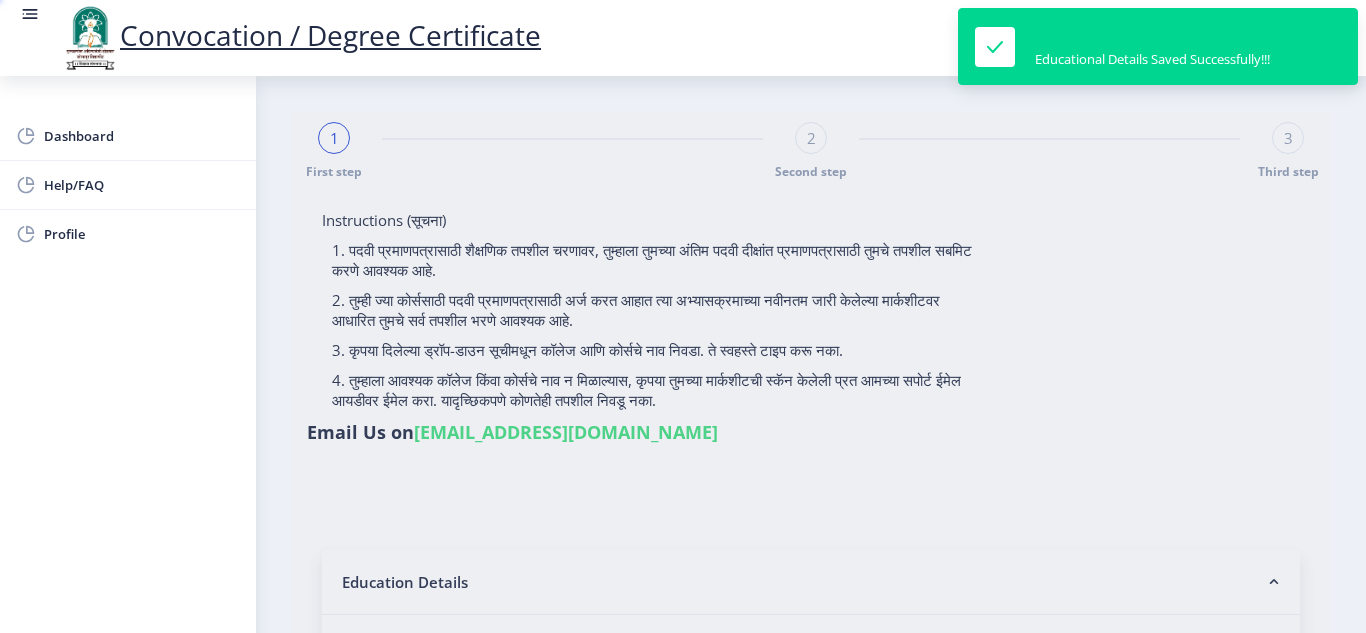 type on "1000006349" 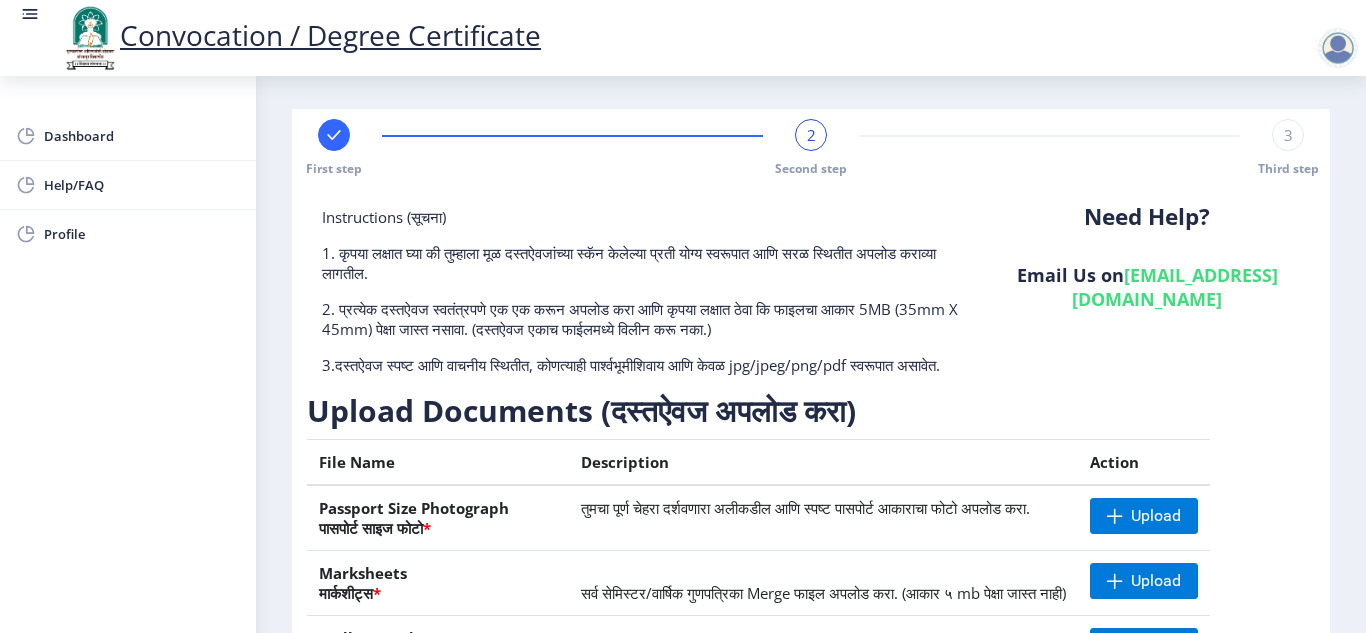 scroll, scrollTop: 1, scrollLeft: 0, axis: vertical 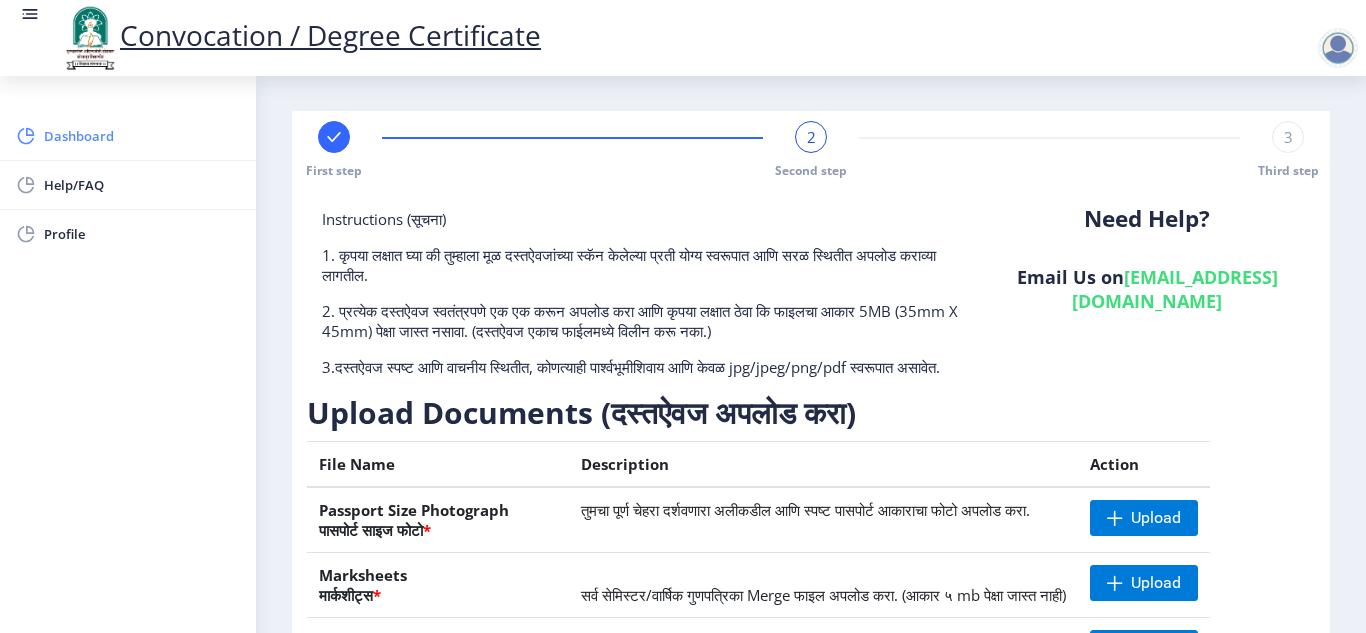 click on "Dashboard" 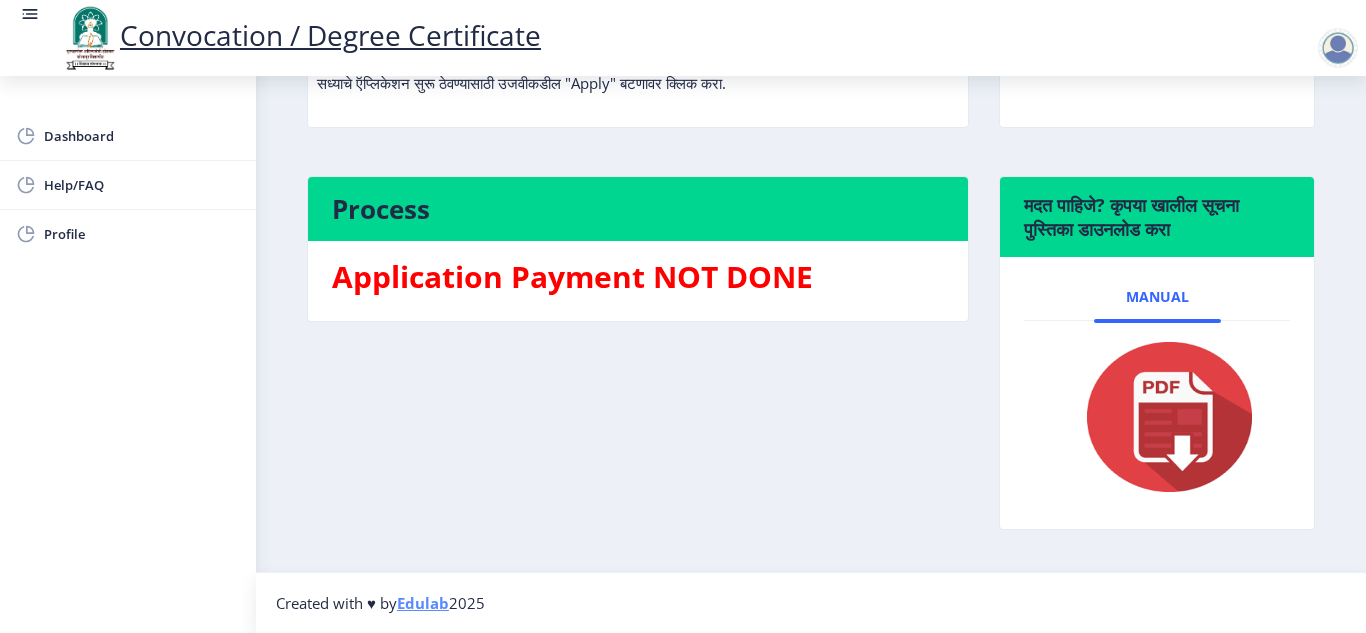 scroll, scrollTop: 0, scrollLeft: 0, axis: both 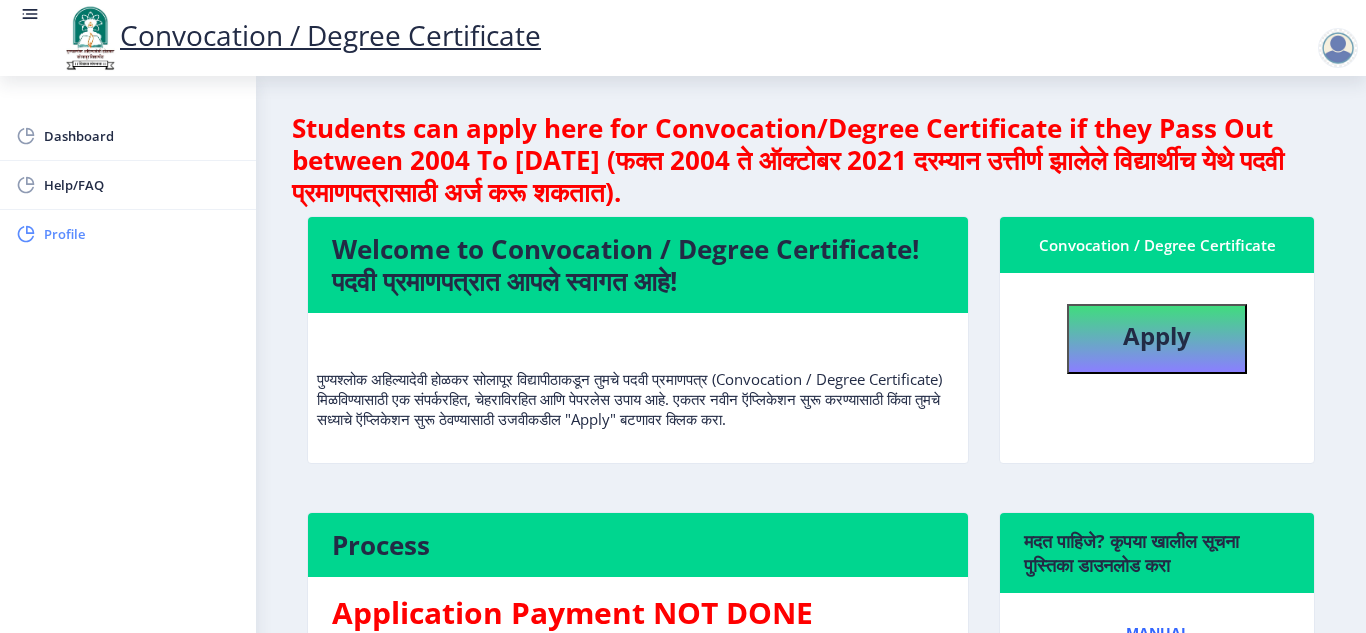 click on "Profile" 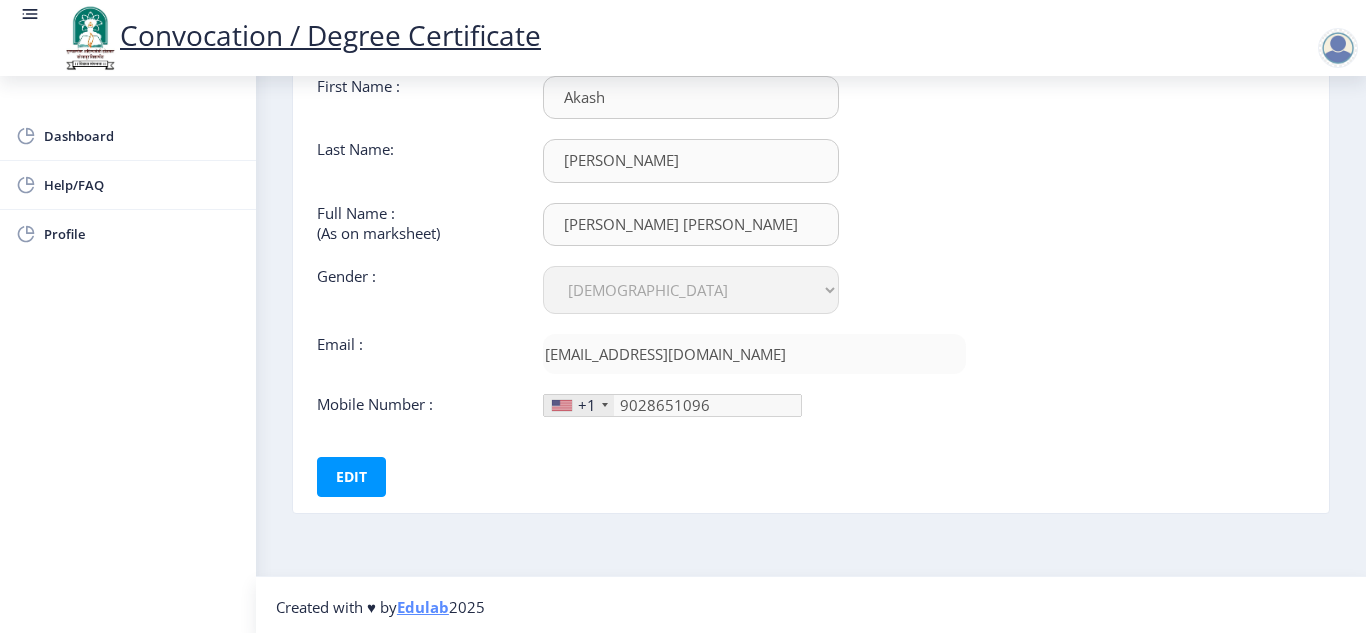 scroll, scrollTop: 156, scrollLeft: 0, axis: vertical 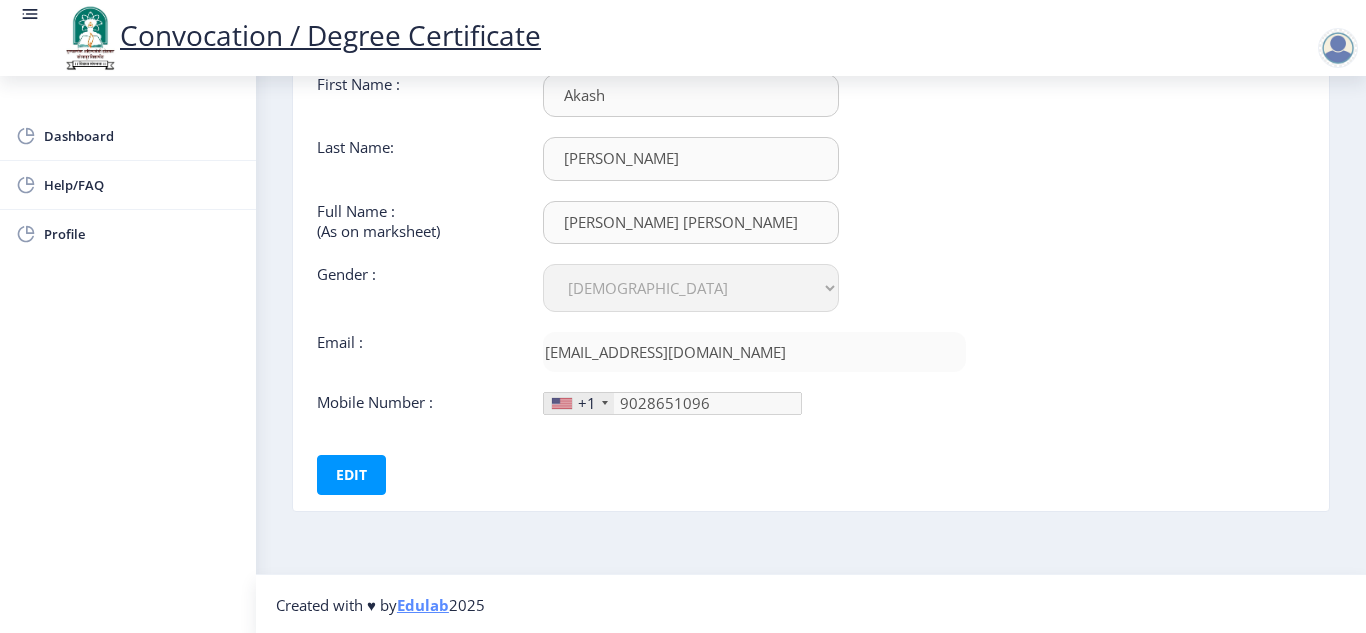 click on "+1" 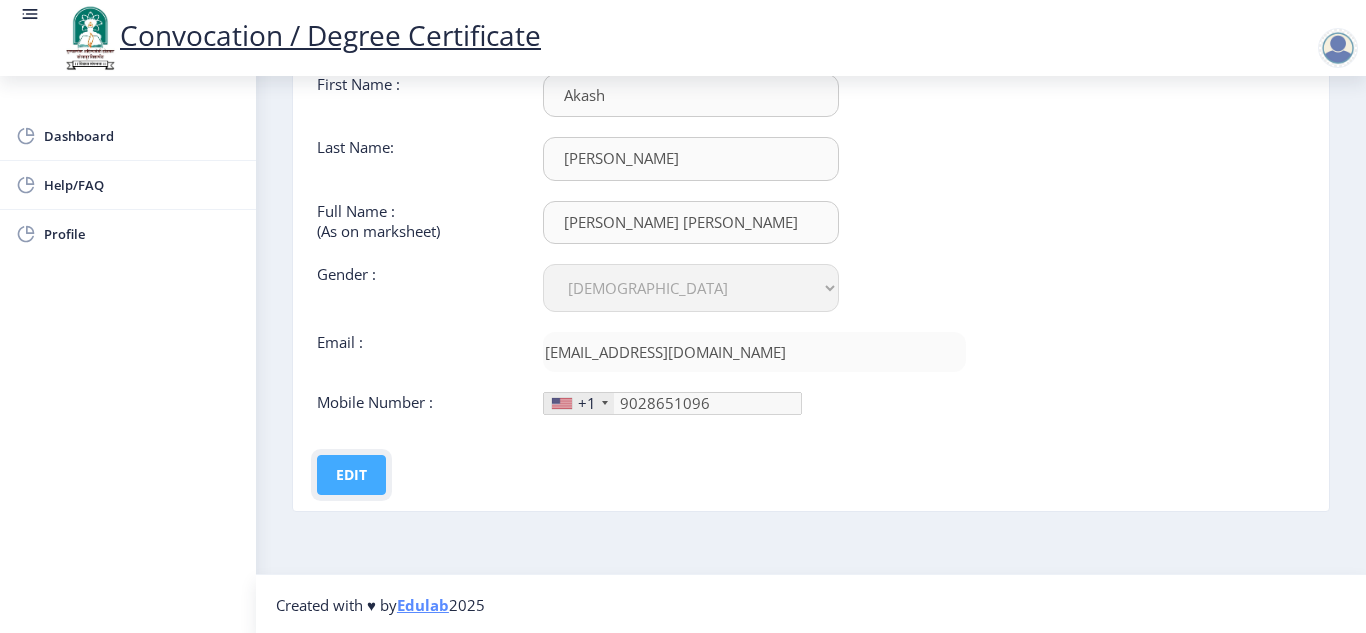click on "Edit" 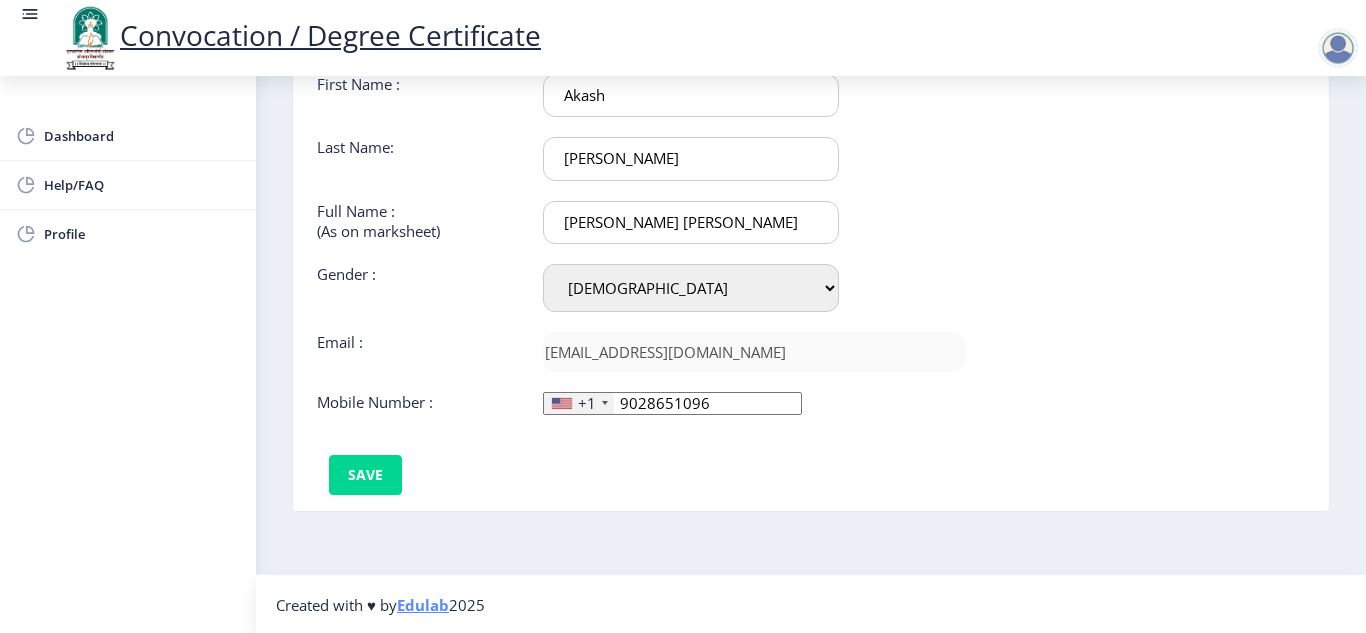 click on "+1" 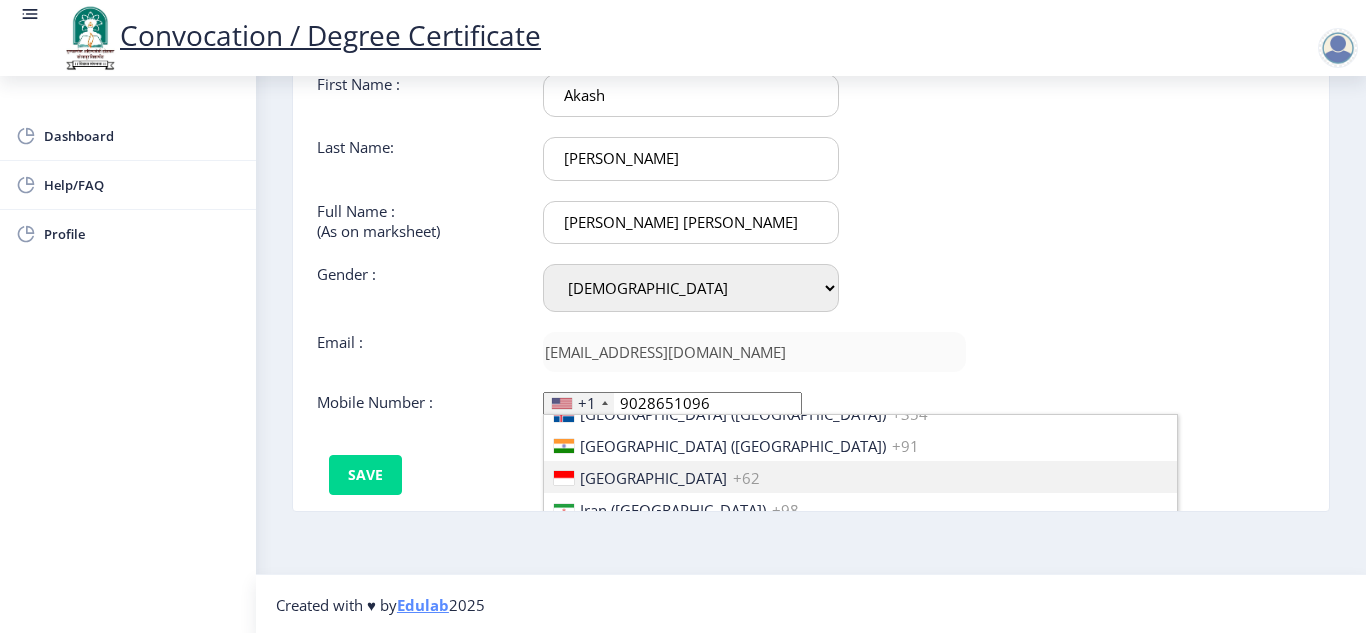 scroll, scrollTop: 3161, scrollLeft: 0, axis: vertical 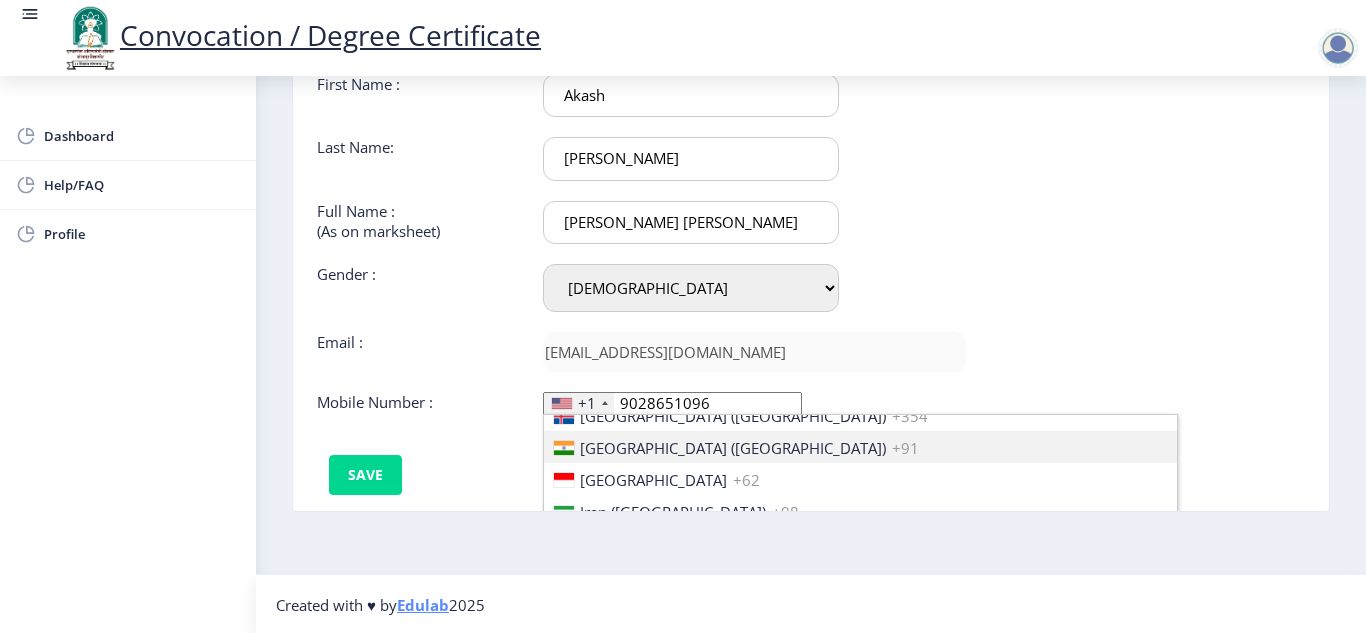 click on "[GEOGRAPHIC_DATA] ([GEOGRAPHIC_DATA])" at bounding box center [733, 448] 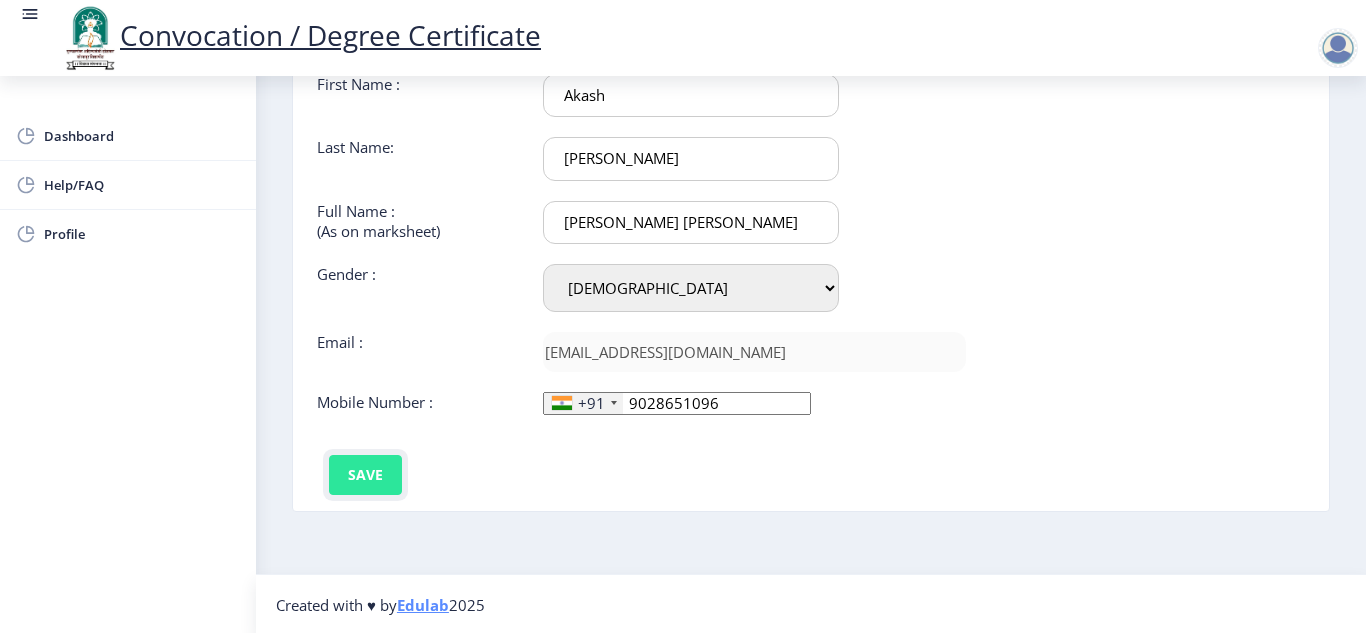 click on "Save" 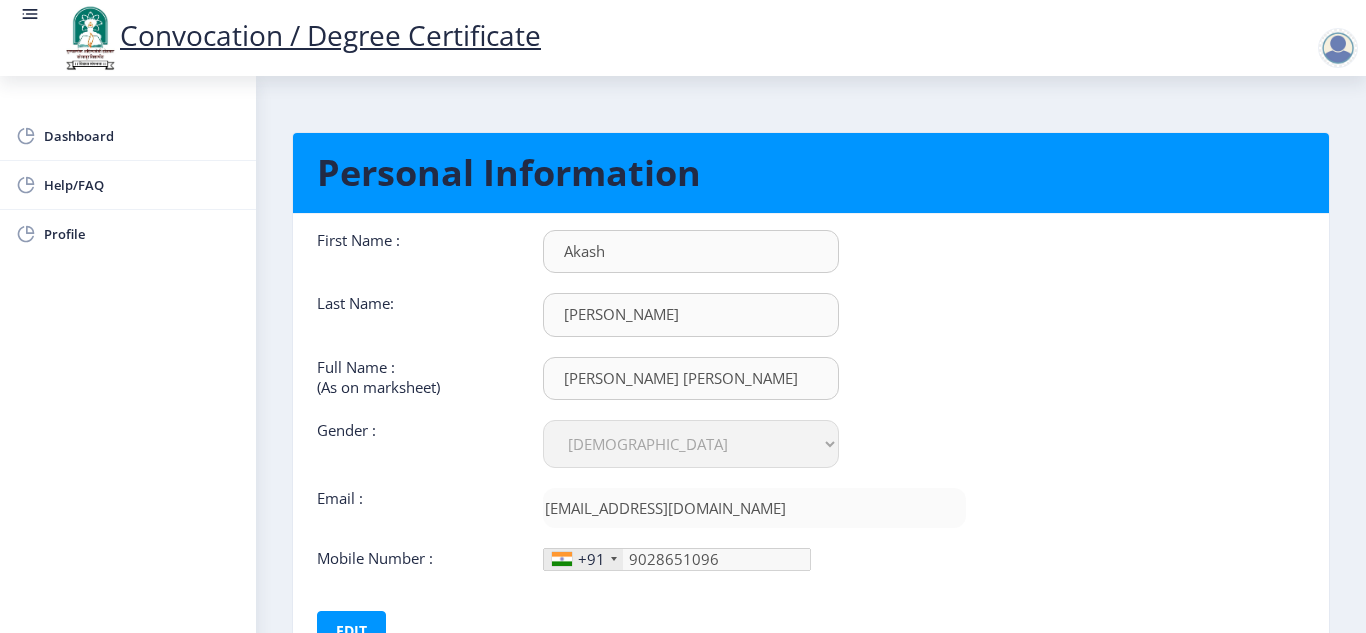 scroll, scrollTop: 158, scrollLeft: 0, axis: vertical 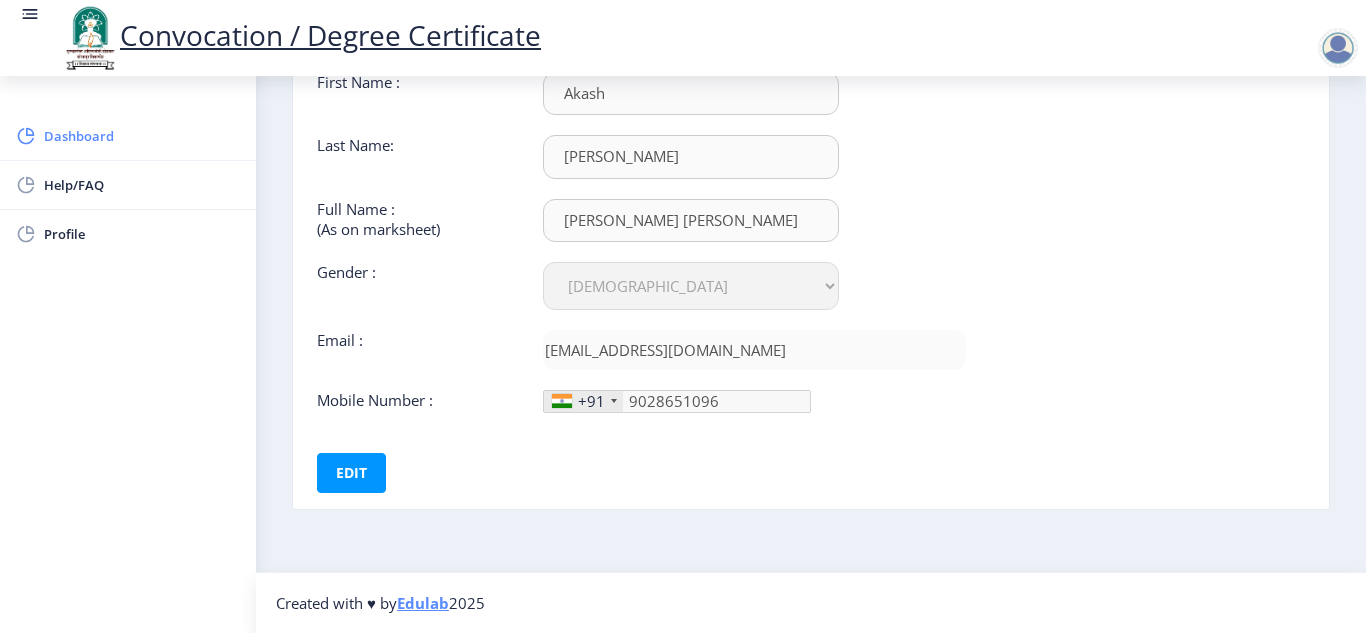 click on "Dashboard" 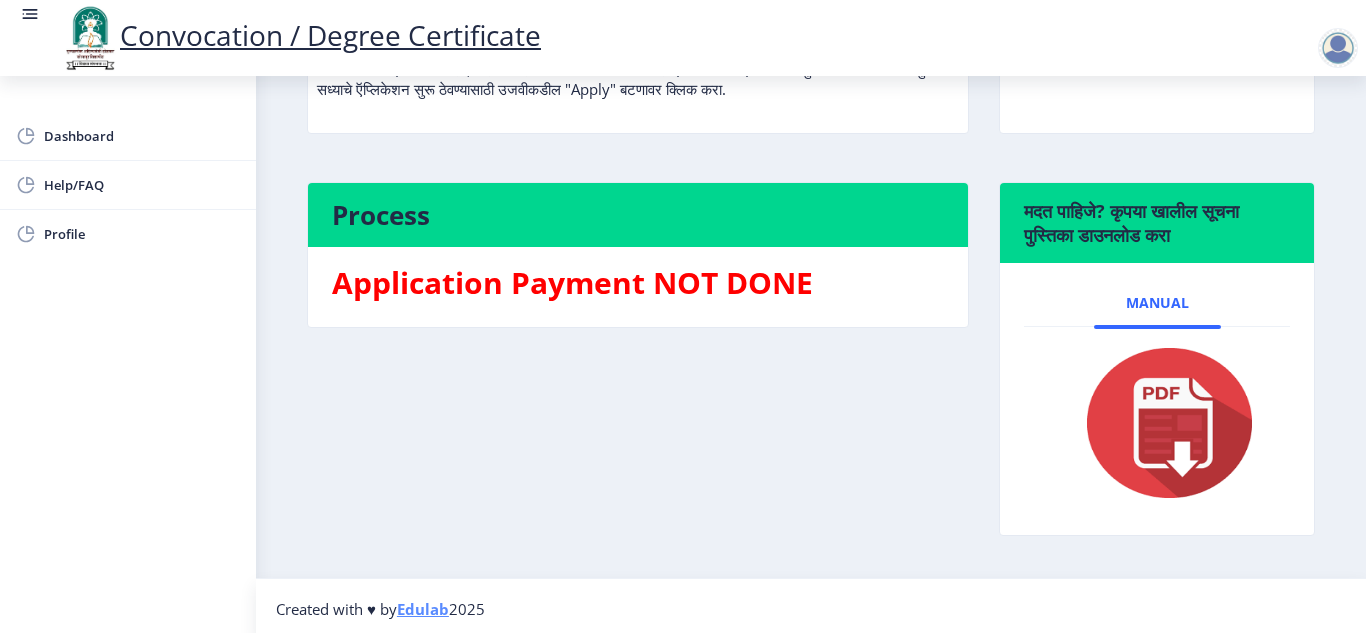 scroll, scrollTop: 331, scrollLeft: 0, axis: vertical 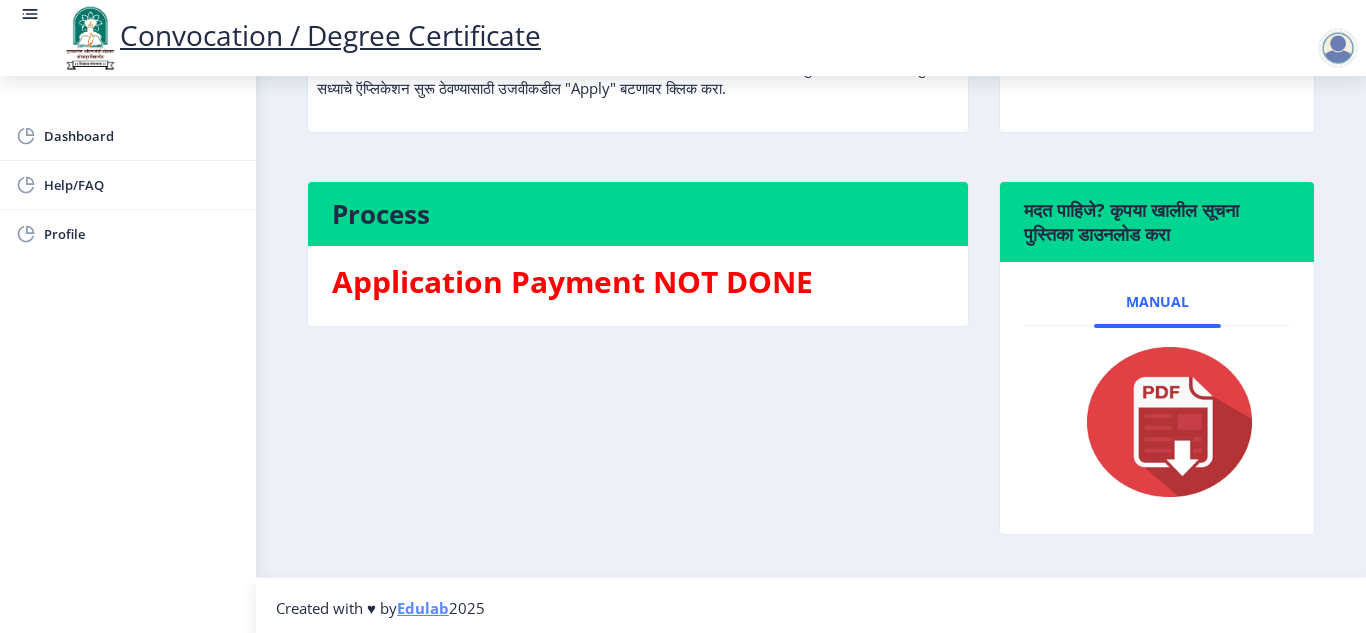 click on "Process Application Payment NOT DONE" 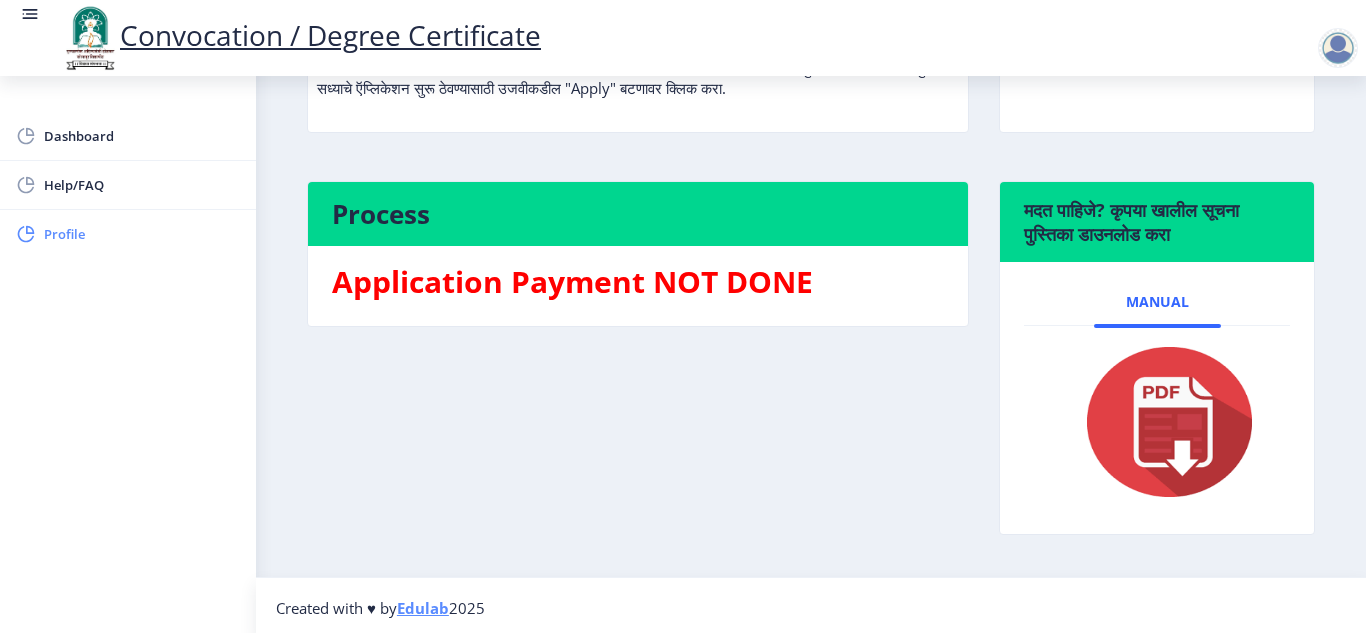 click on "Profile" 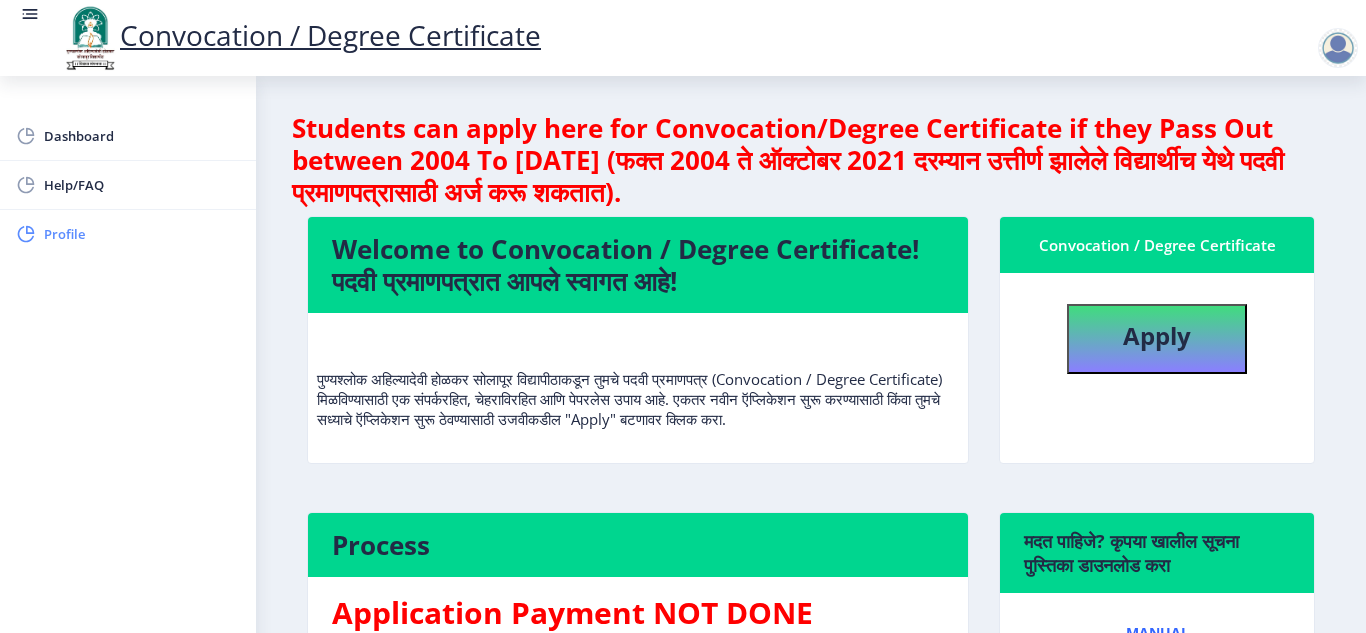 select on "[DEMOGRAPHIC_DATA]" 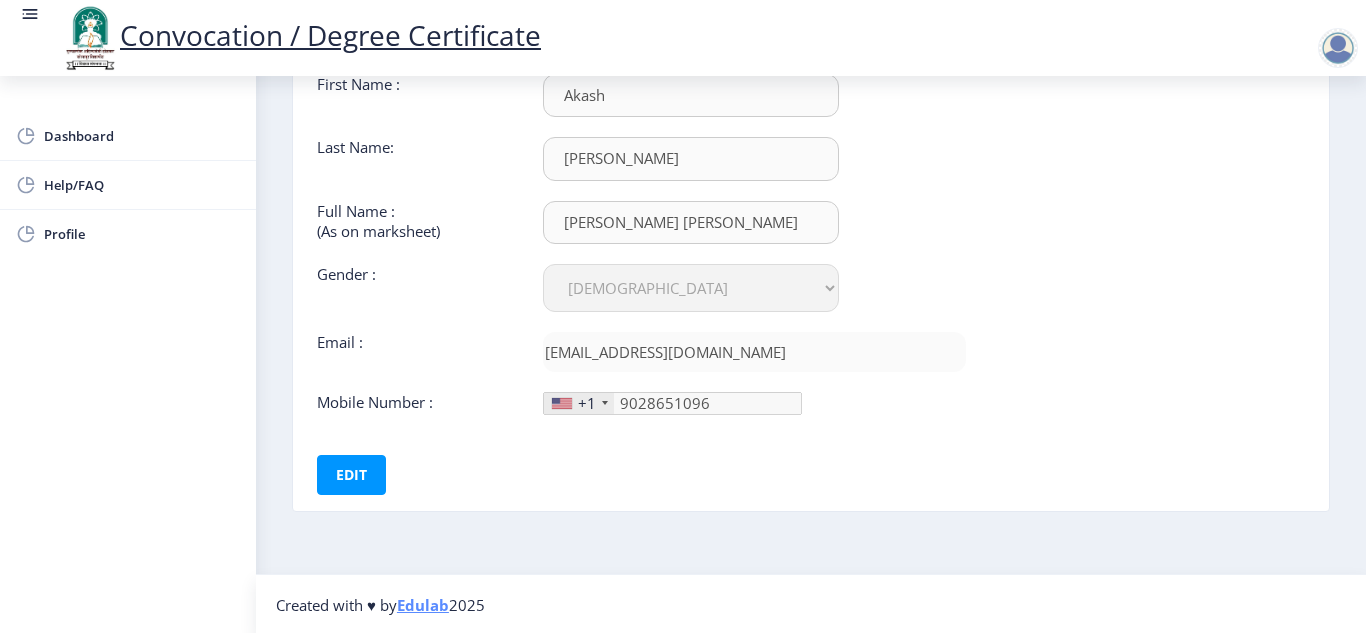 scroll, scrollTop: 158, scrollLeft: 0, axis: vertical 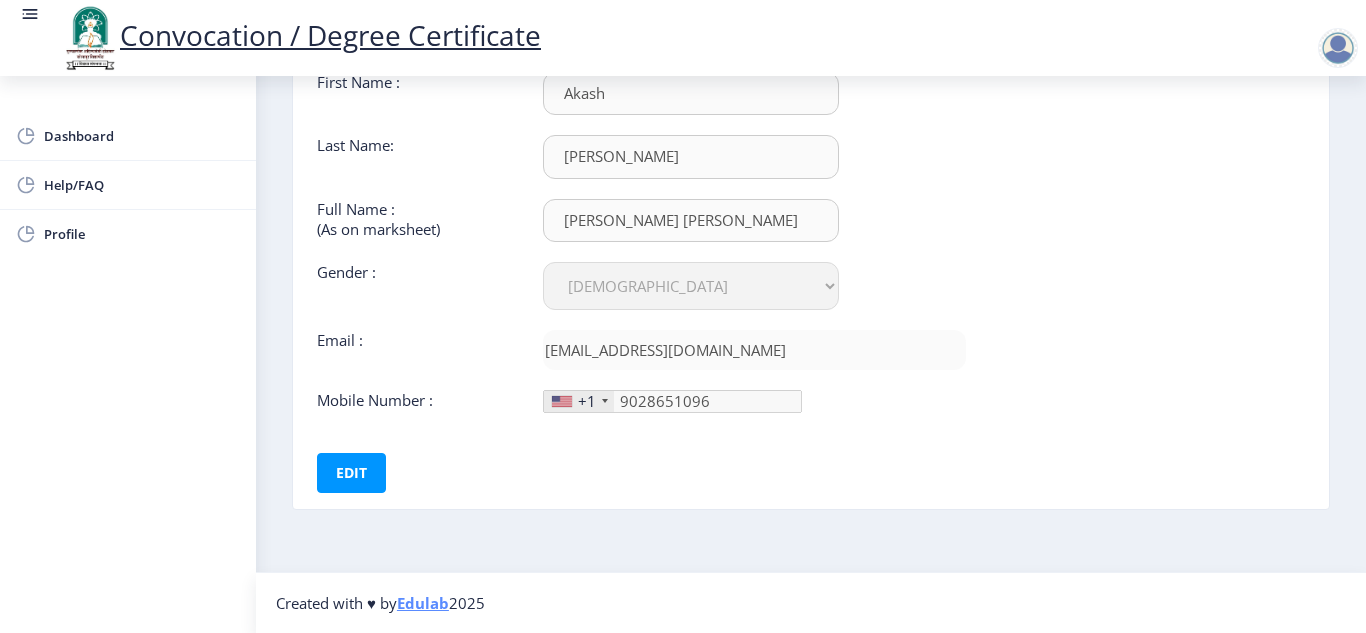 click on "+1" 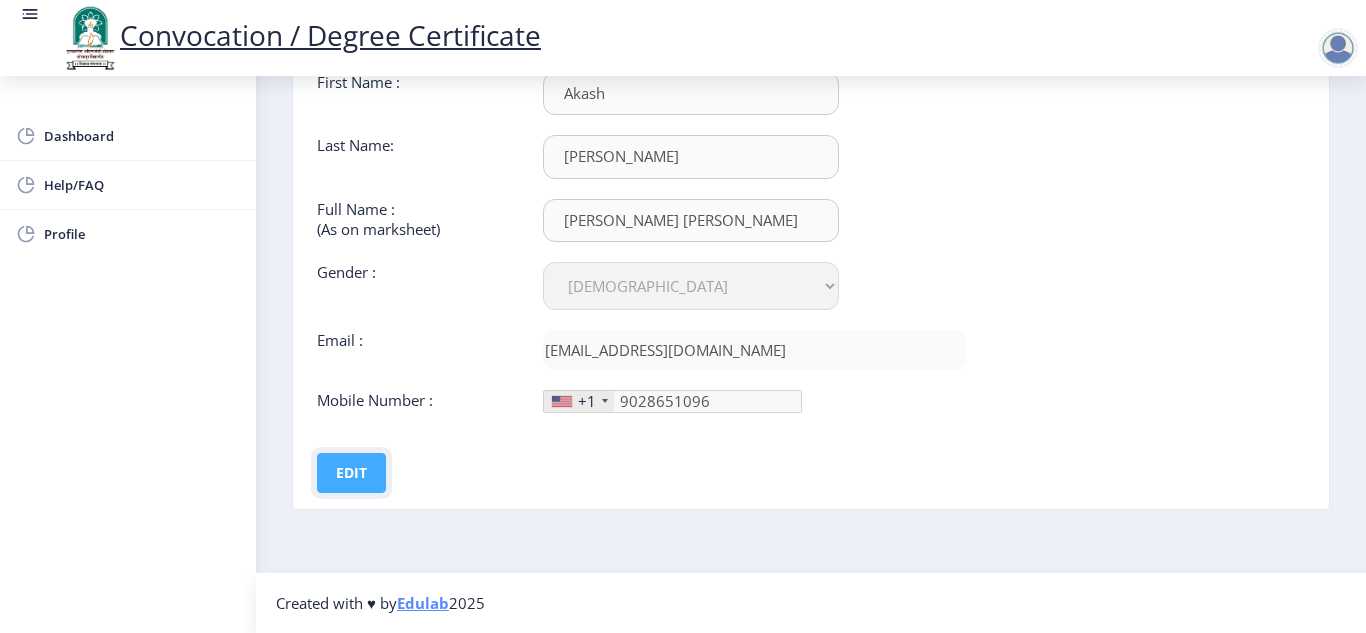 click on "Edit" 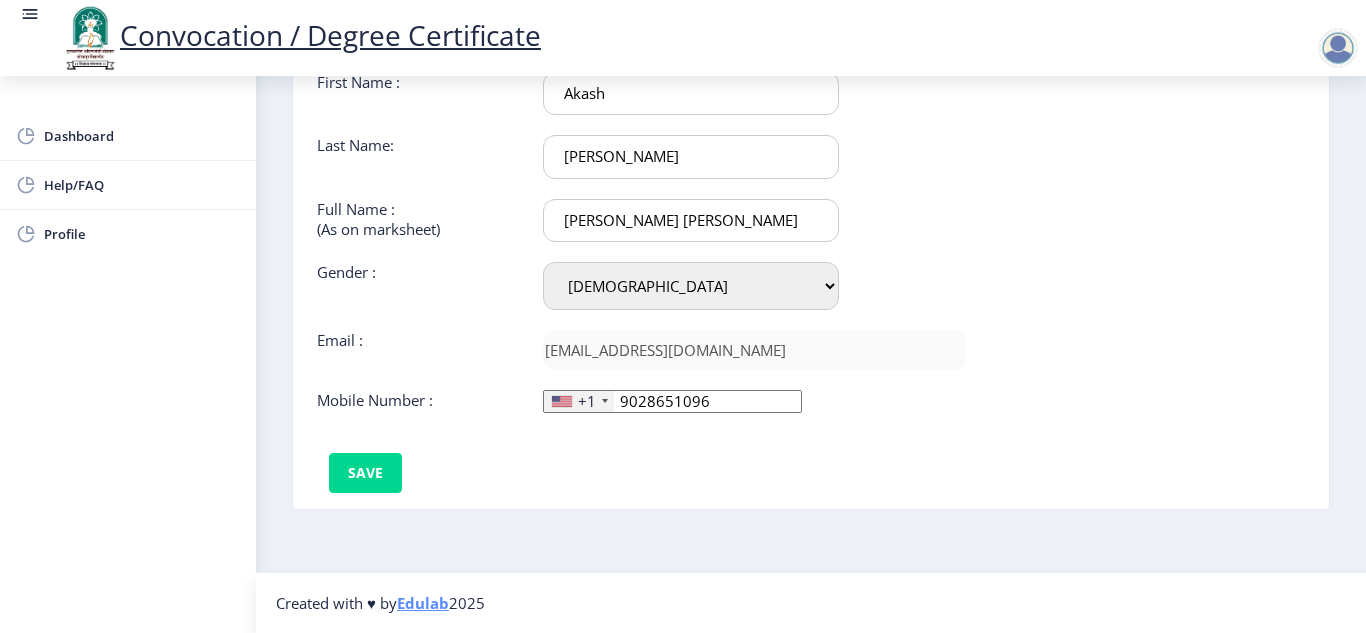 click on "+1" 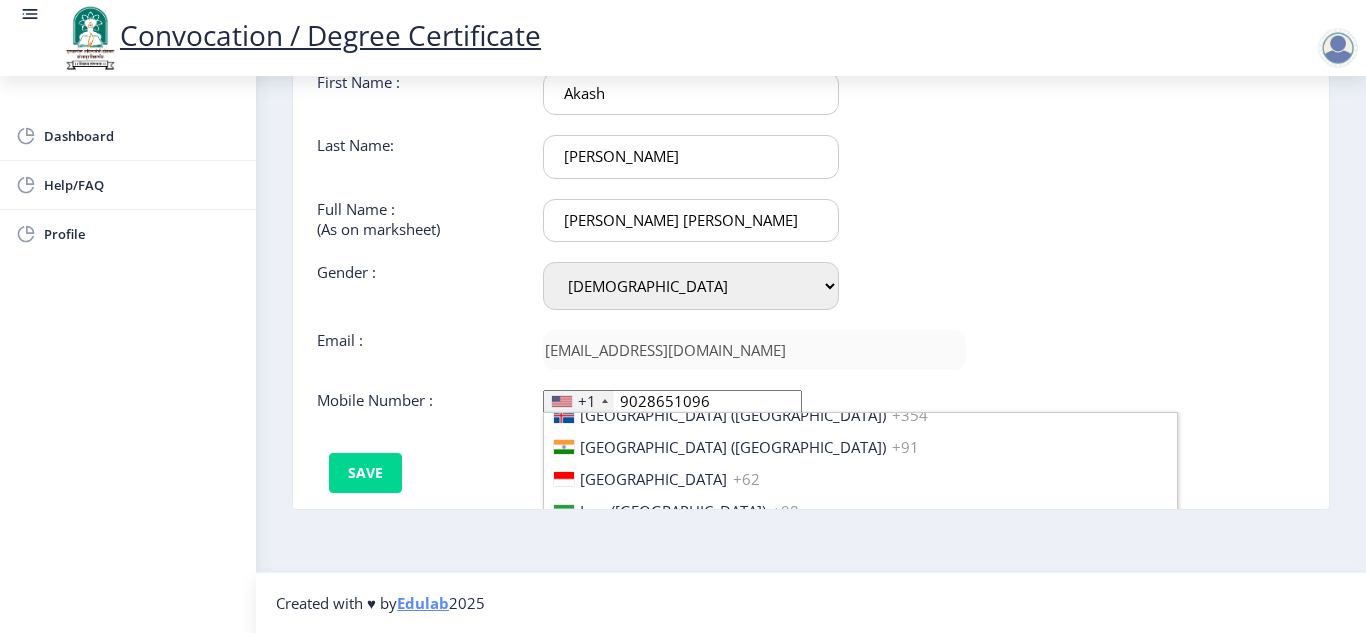 scroll, scrollTop: 3170, scrollLeft: 0, axis: vertical 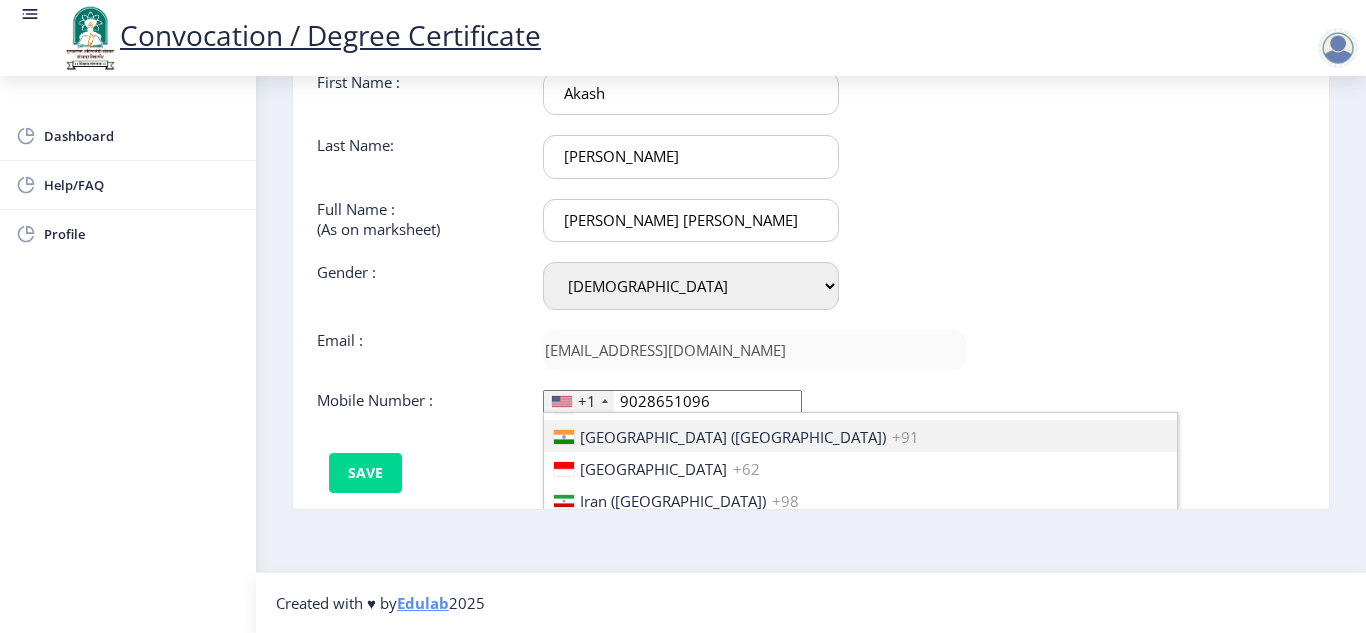 click on "[GEOGRAPHIC_DATA] ([GEOGRAPHIC_DATA])" at bounding box center (733, 437) 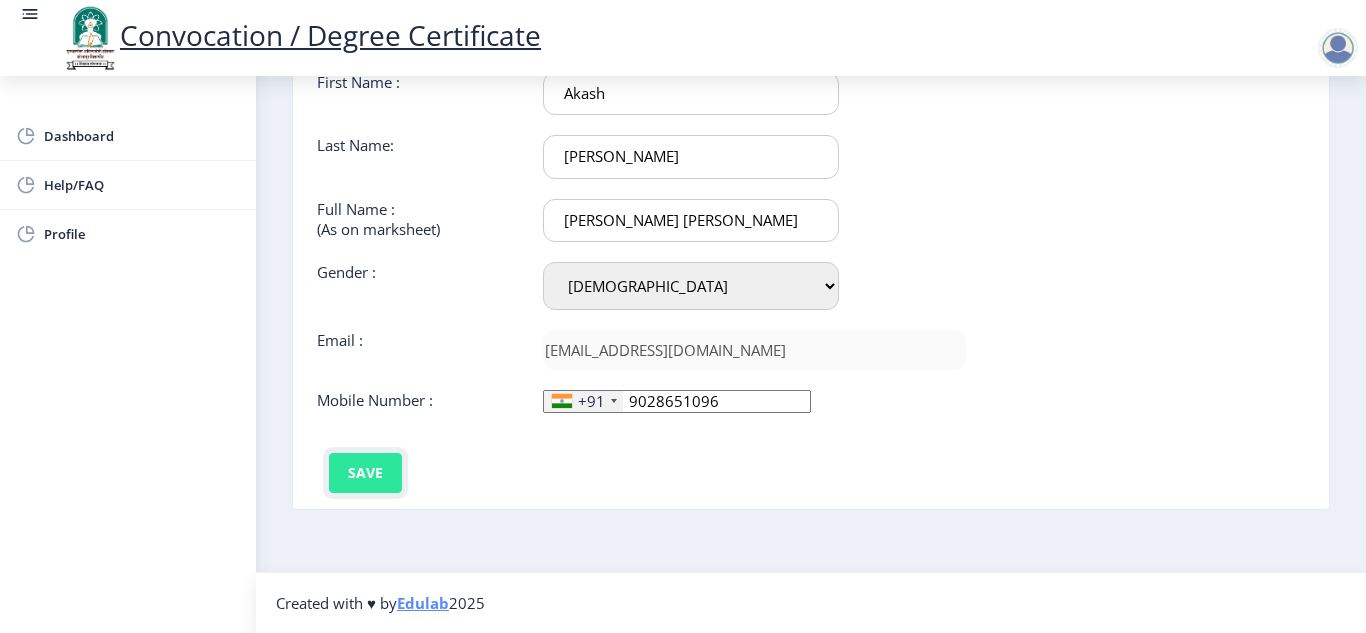 click on "Save" 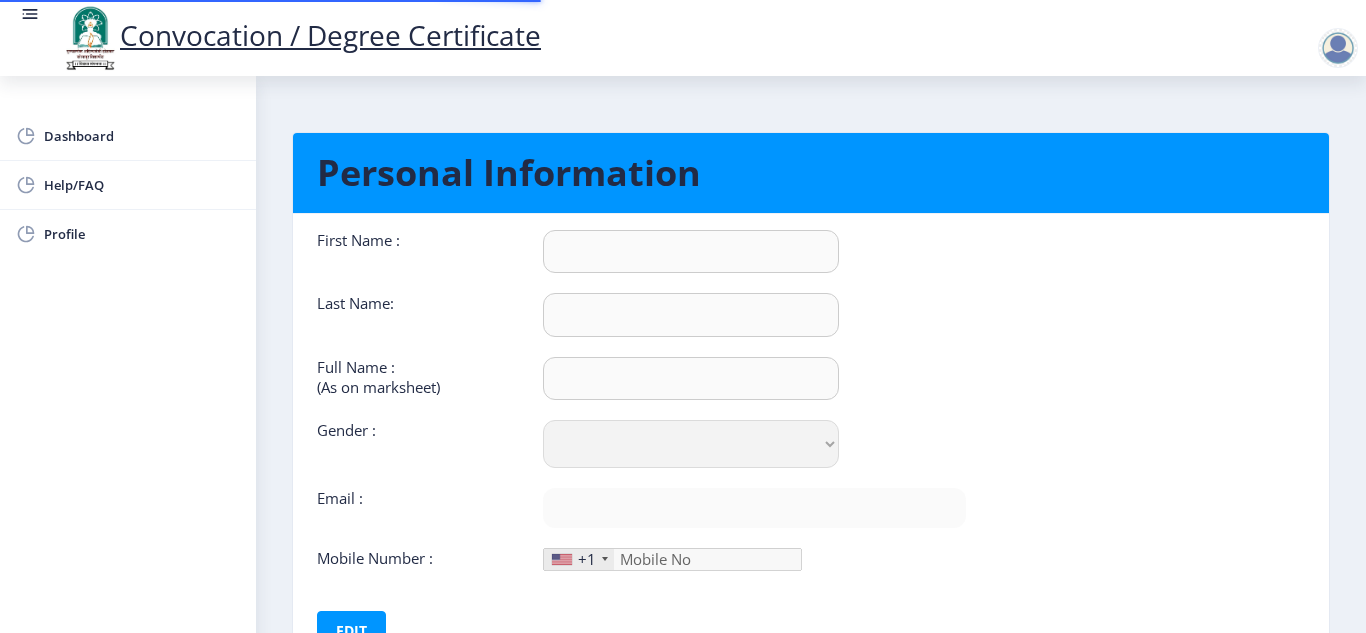 select 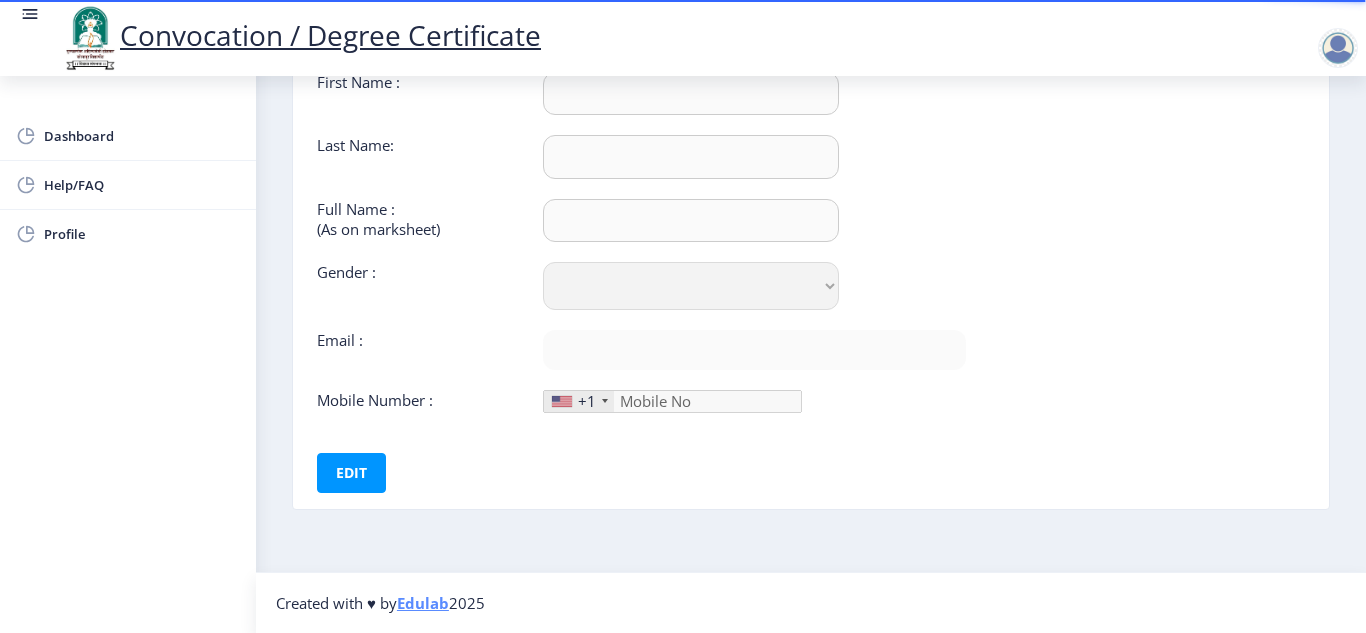 scroll, scrollTop: 0, scrollLeft: 0, axis: both 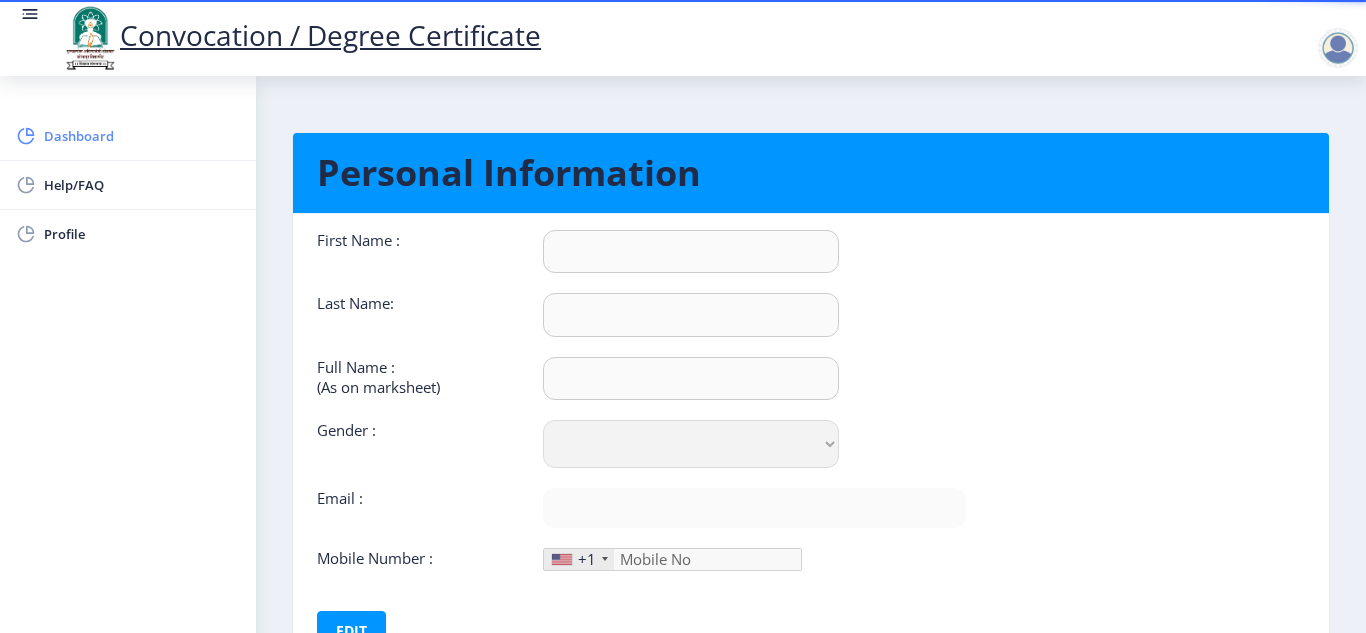 click on "Dashboard" 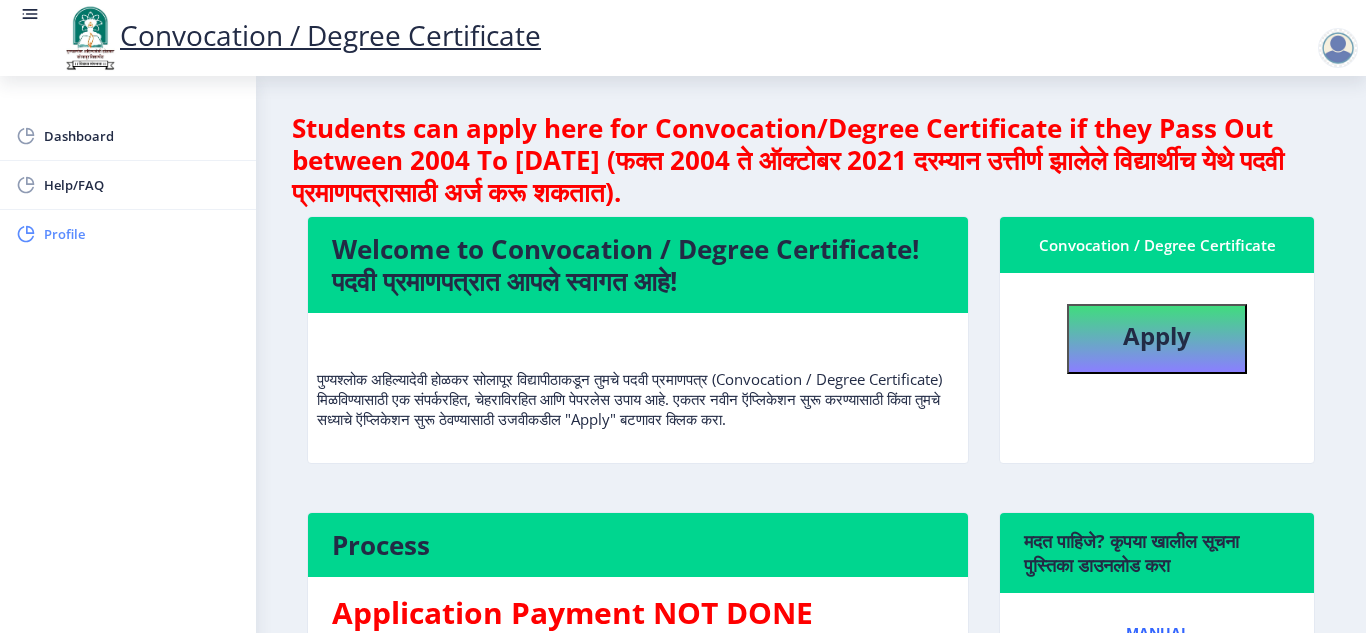 click on "Profile" 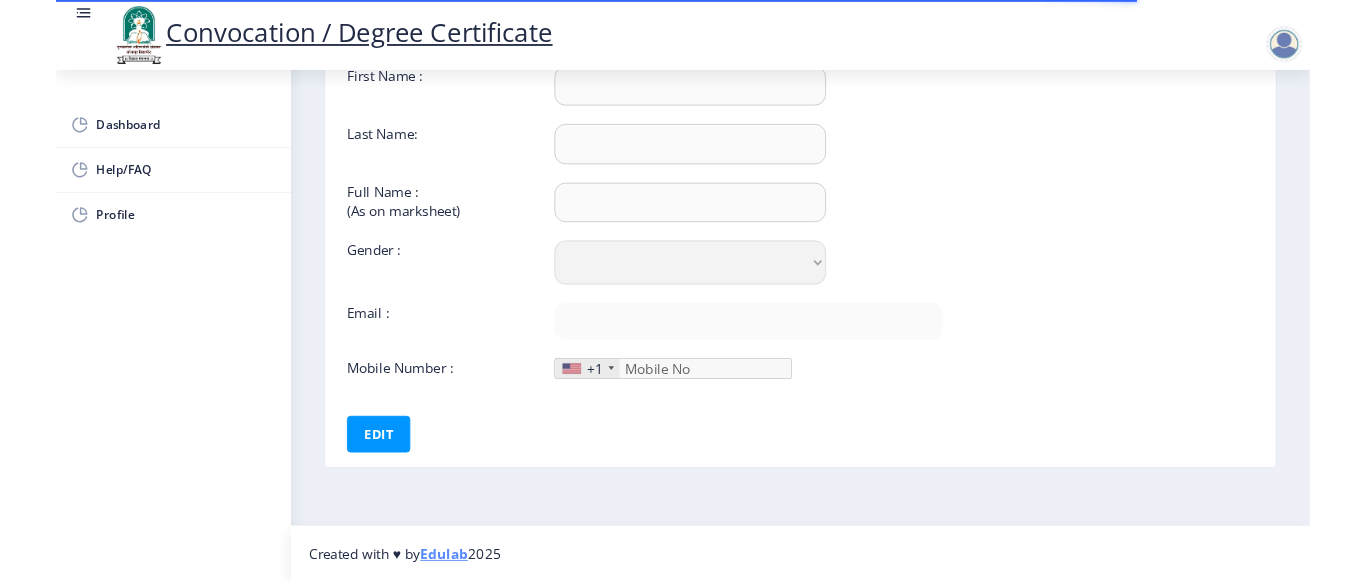 scroll, scrollTop: 0, scrollLeft: 0, axis: both 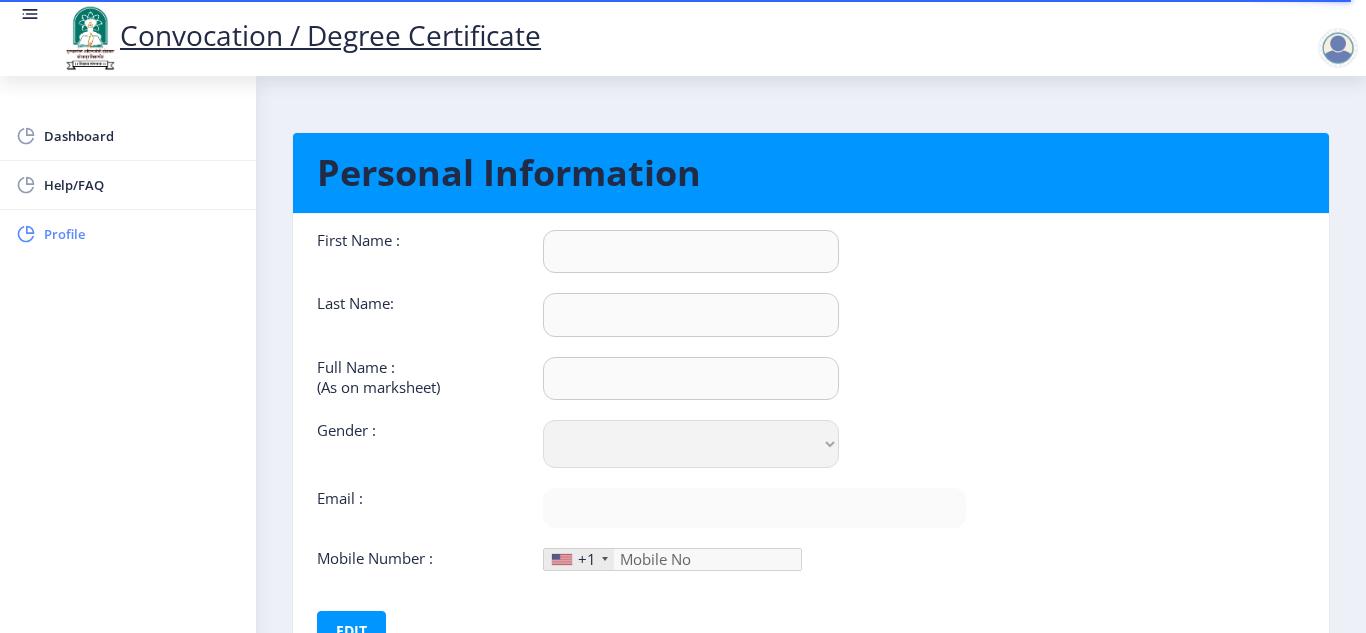 click on "Profile" 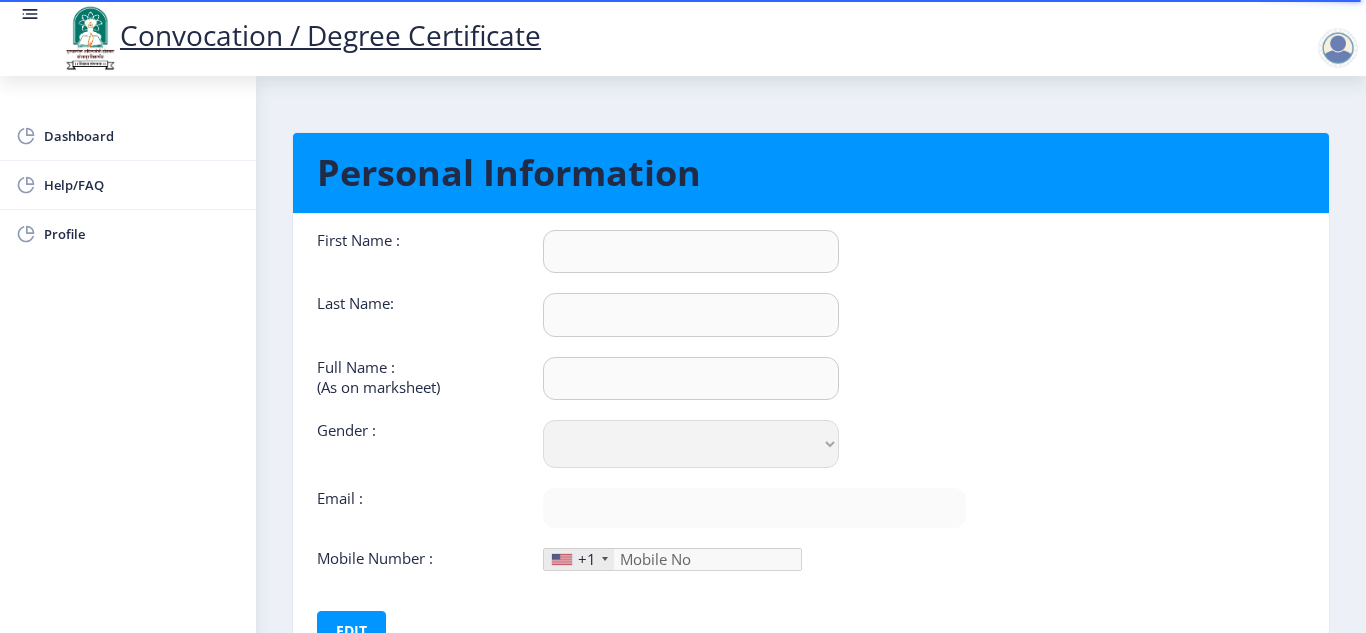 click 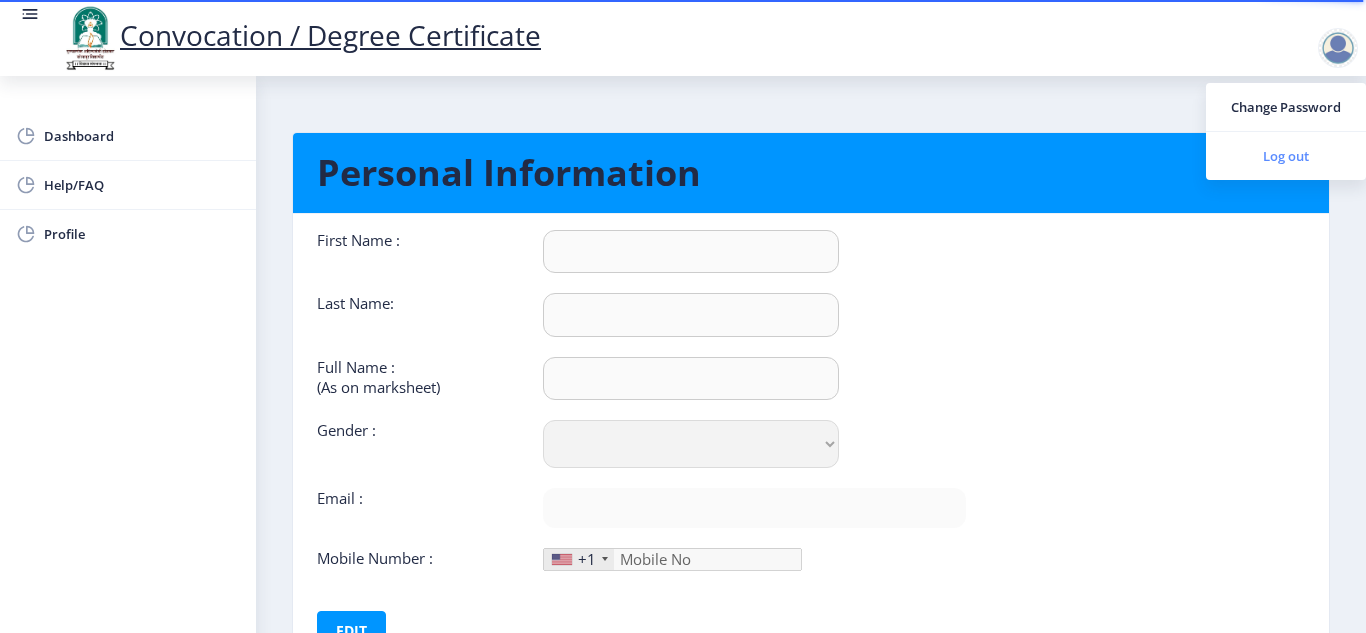 click on "Log out" at bounding box center [1286, 156] 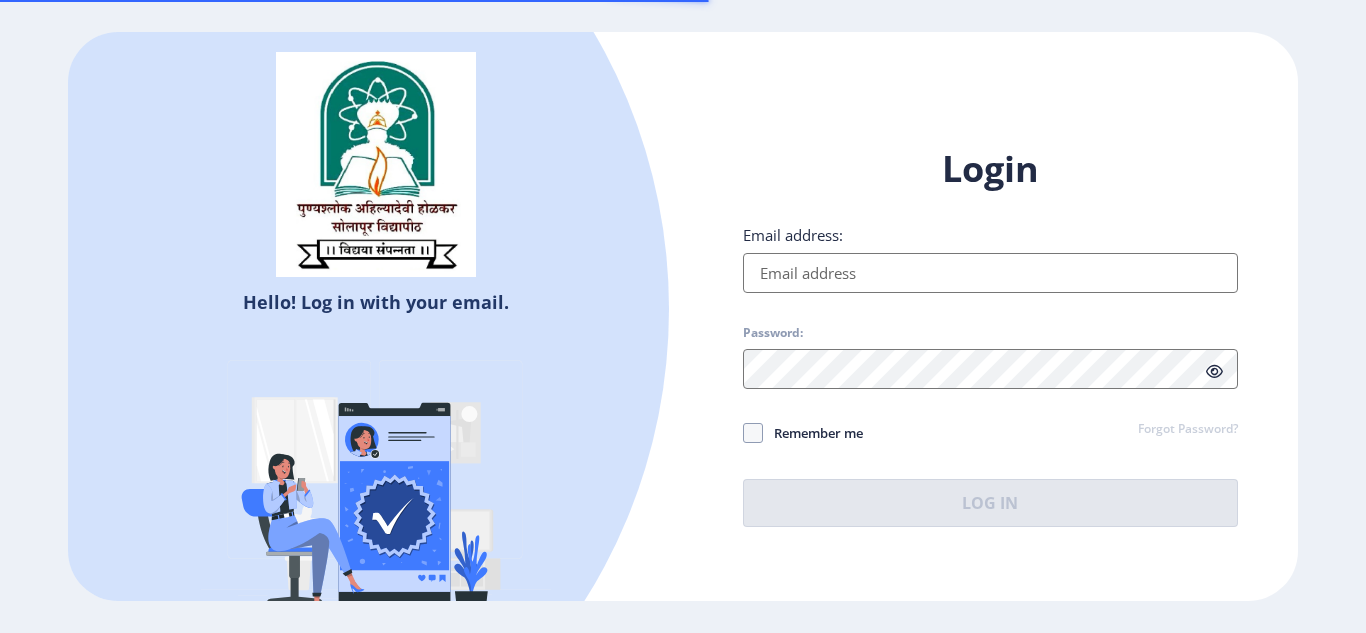scroll, scrollTop: 0, scrollLeft: 0, axis: both 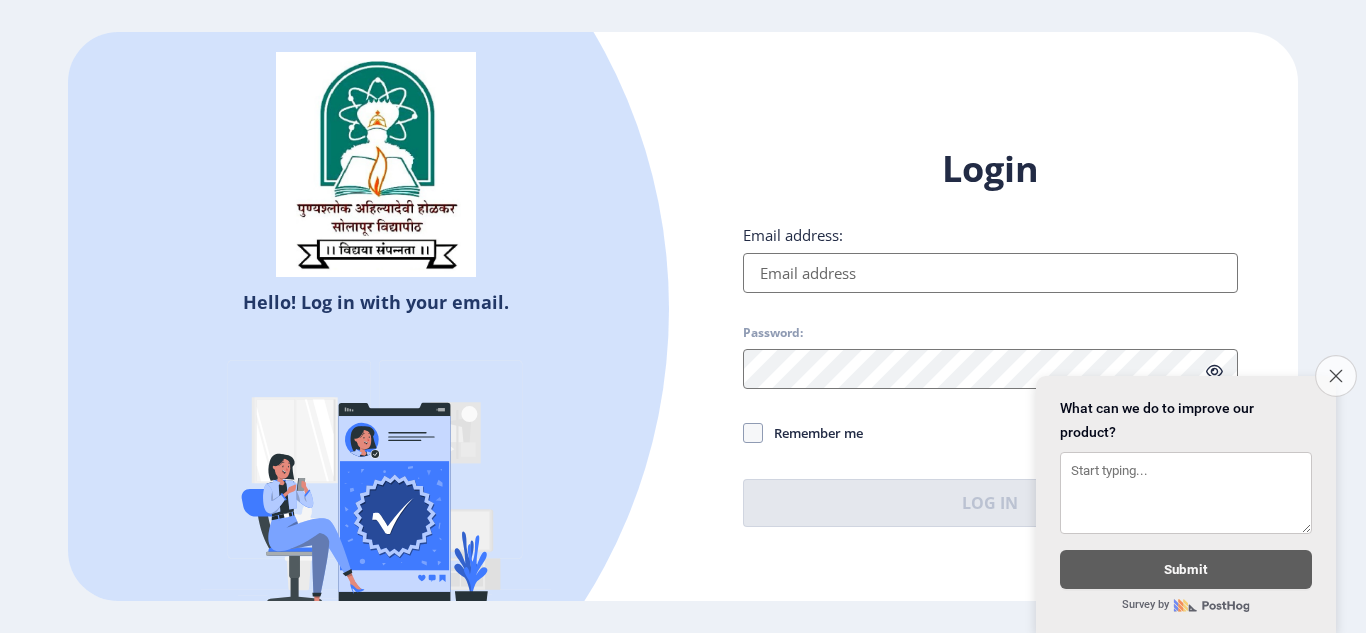 type on "[EMAIL_ADDRESS][DOMAIN_NAME]" 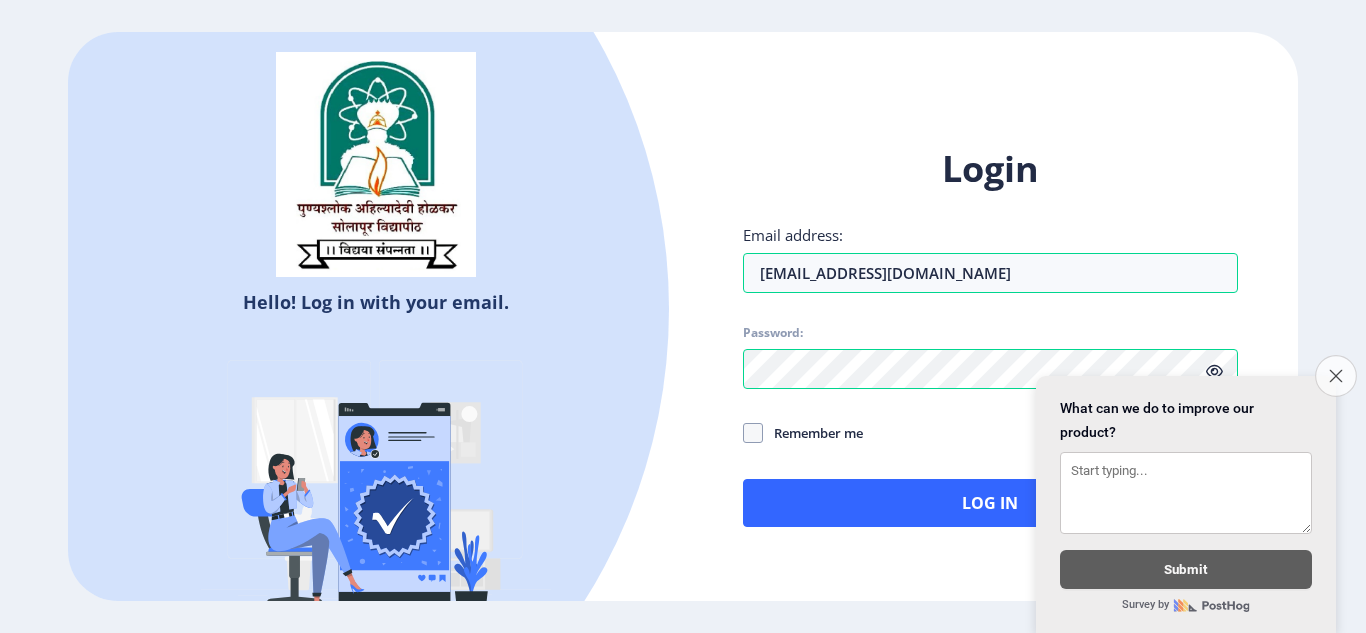 click on "Close survey" at bounding box center [1336, 376] 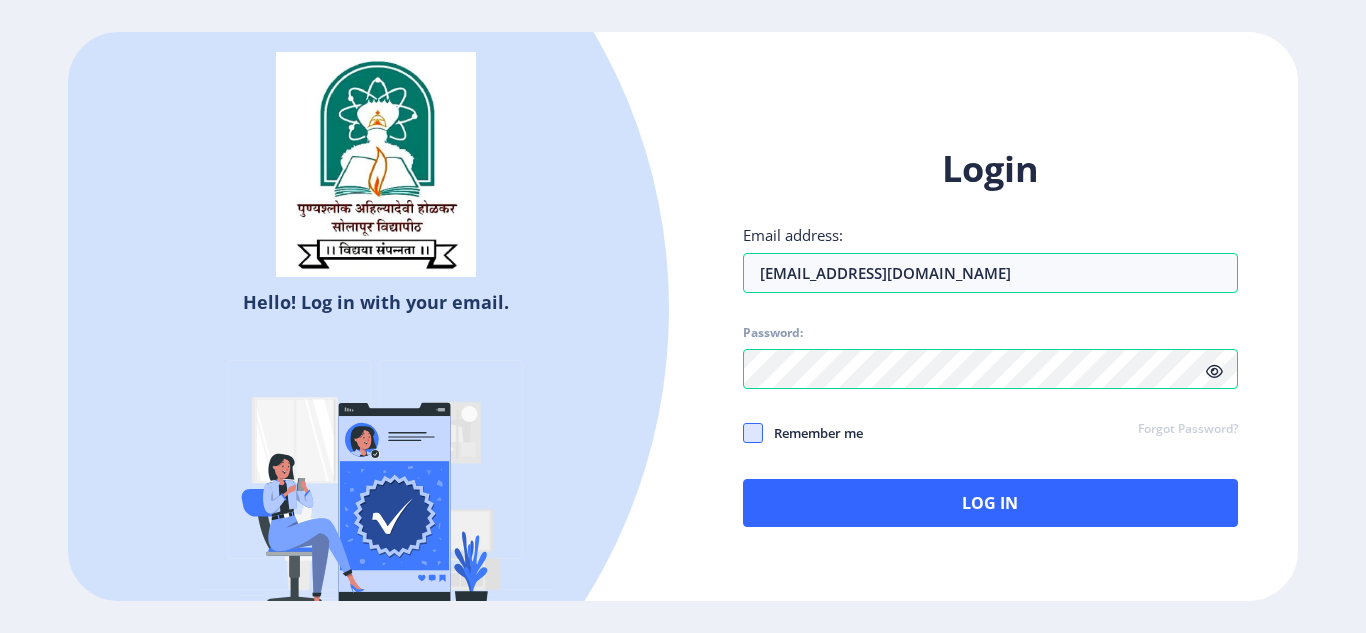 click 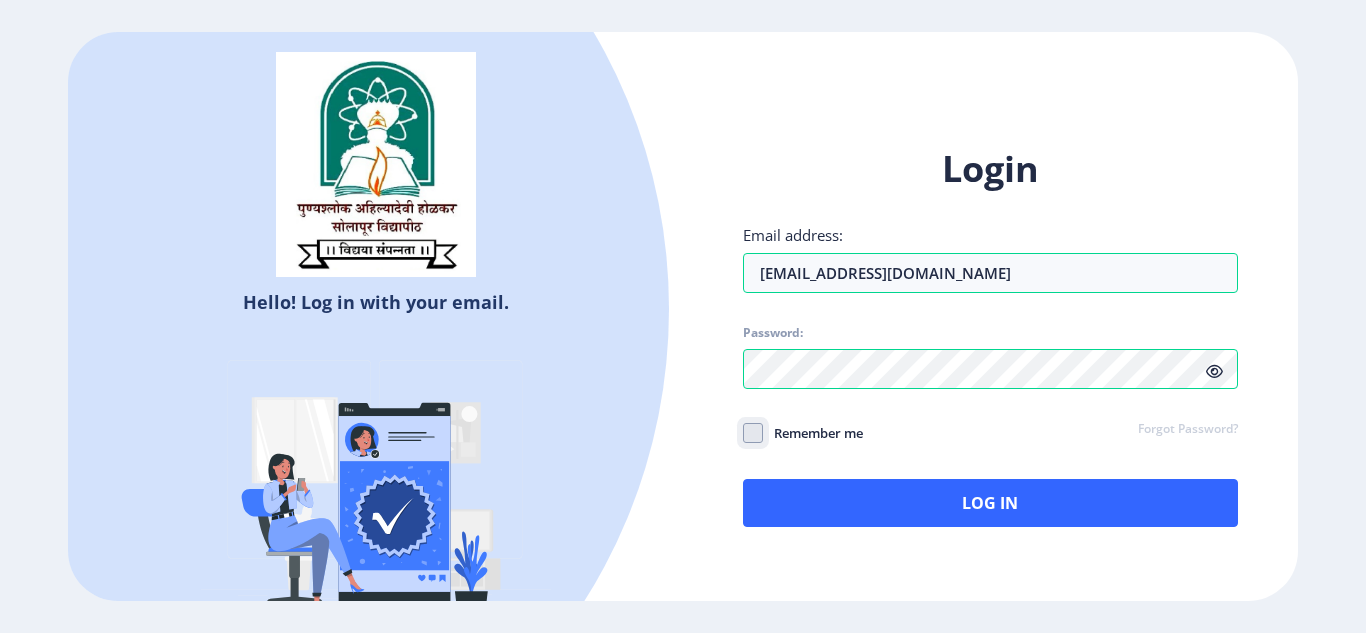 checkbox on "true" 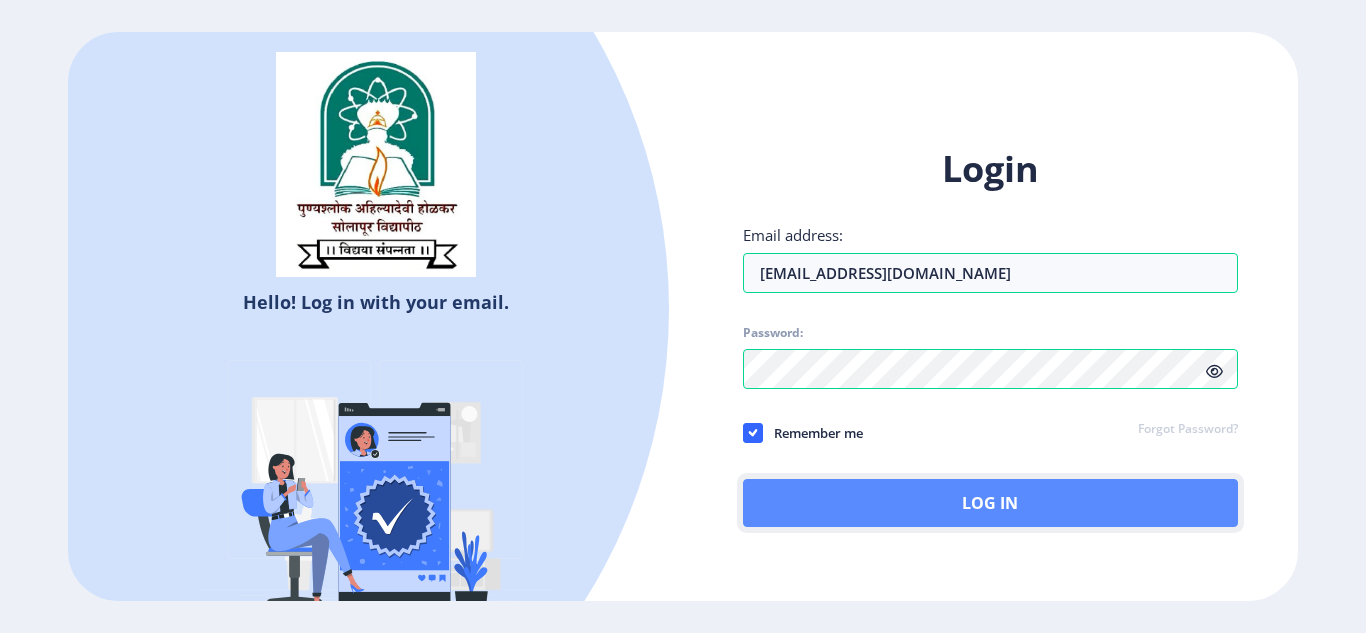 click on "Log In" 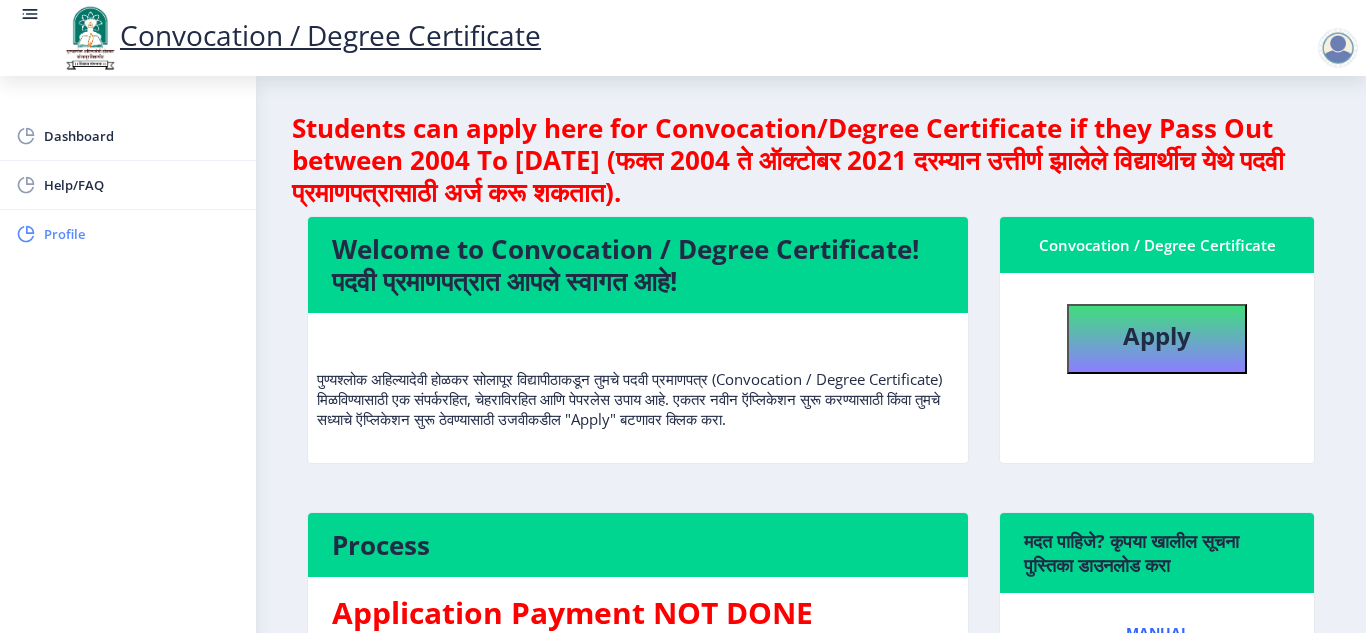 click on "Profile" 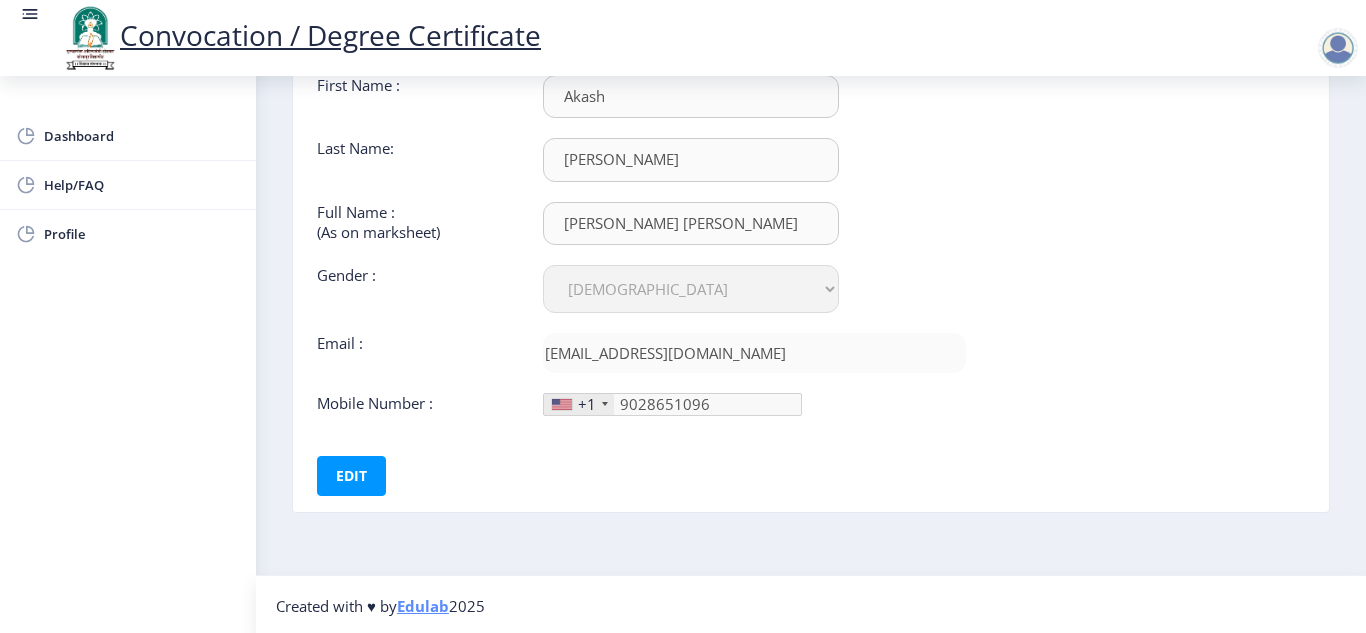 scroll, scrollTop: 156, scrollLeft: 0, axis: vertical 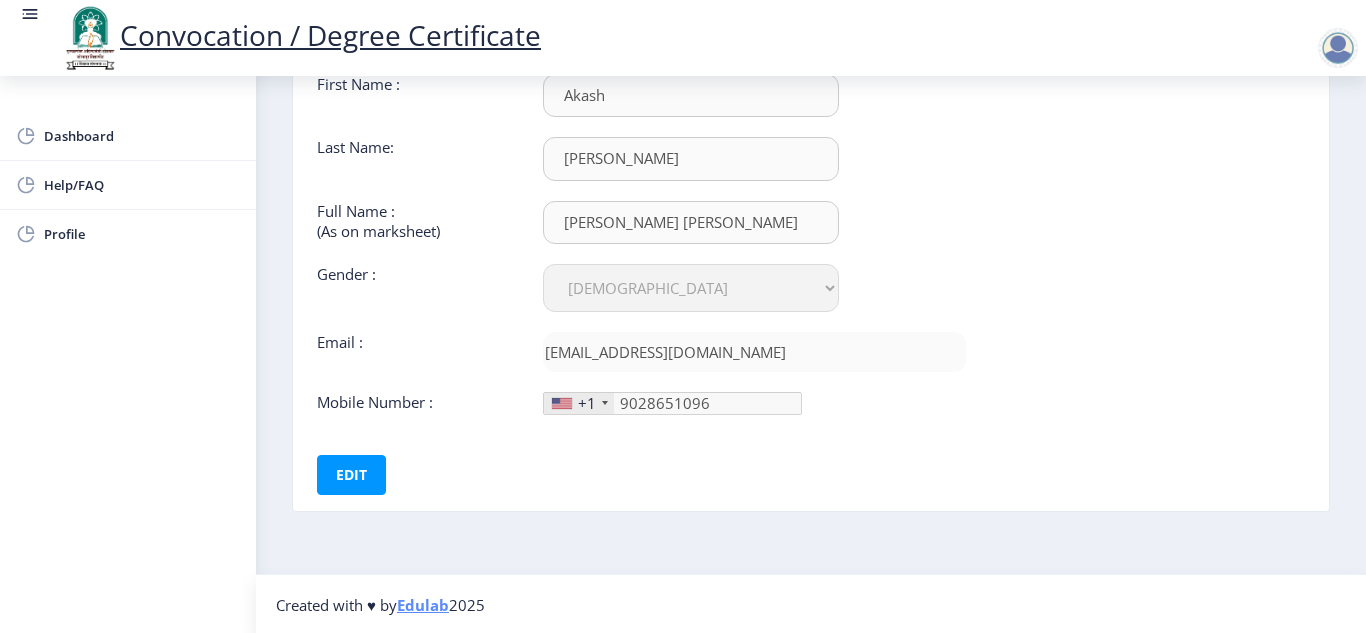click on "+1" 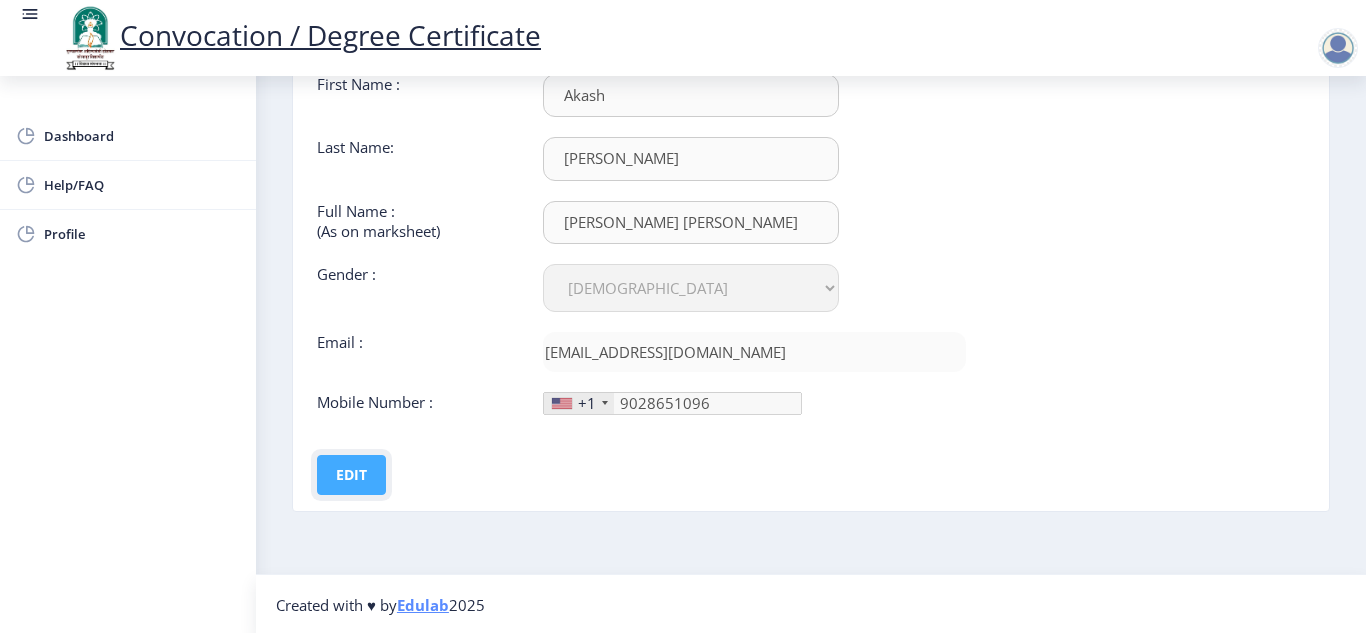 click on "Edit" 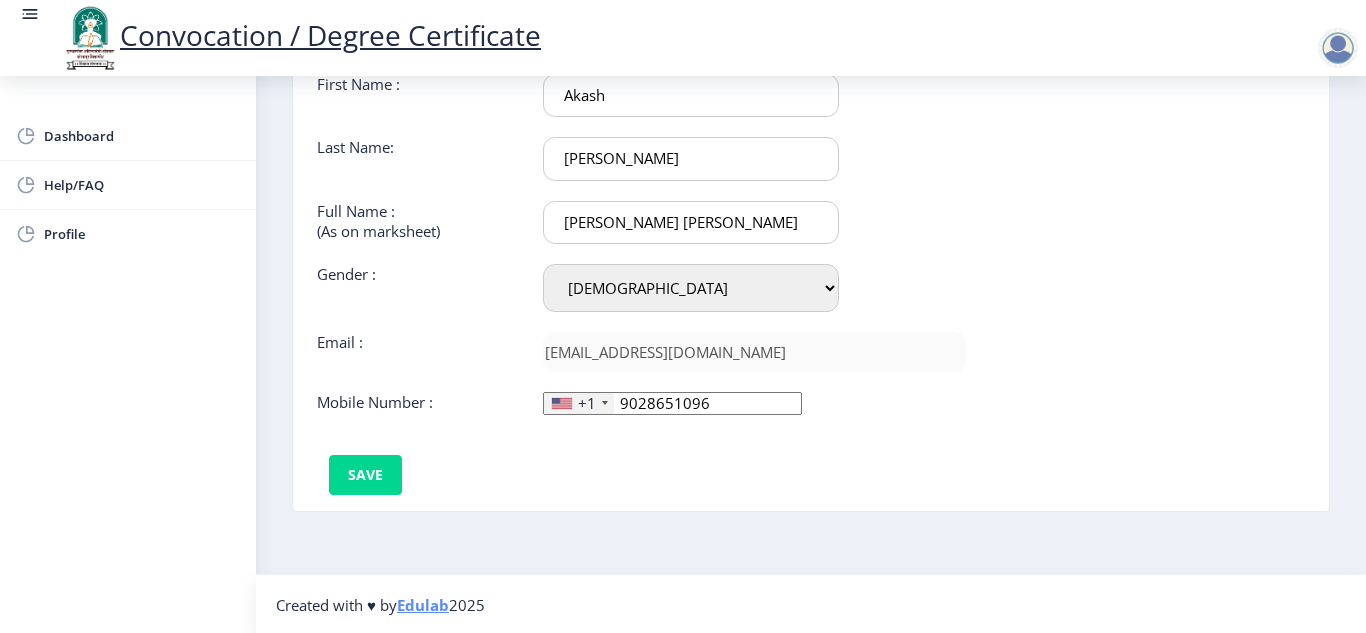 click on "+1" 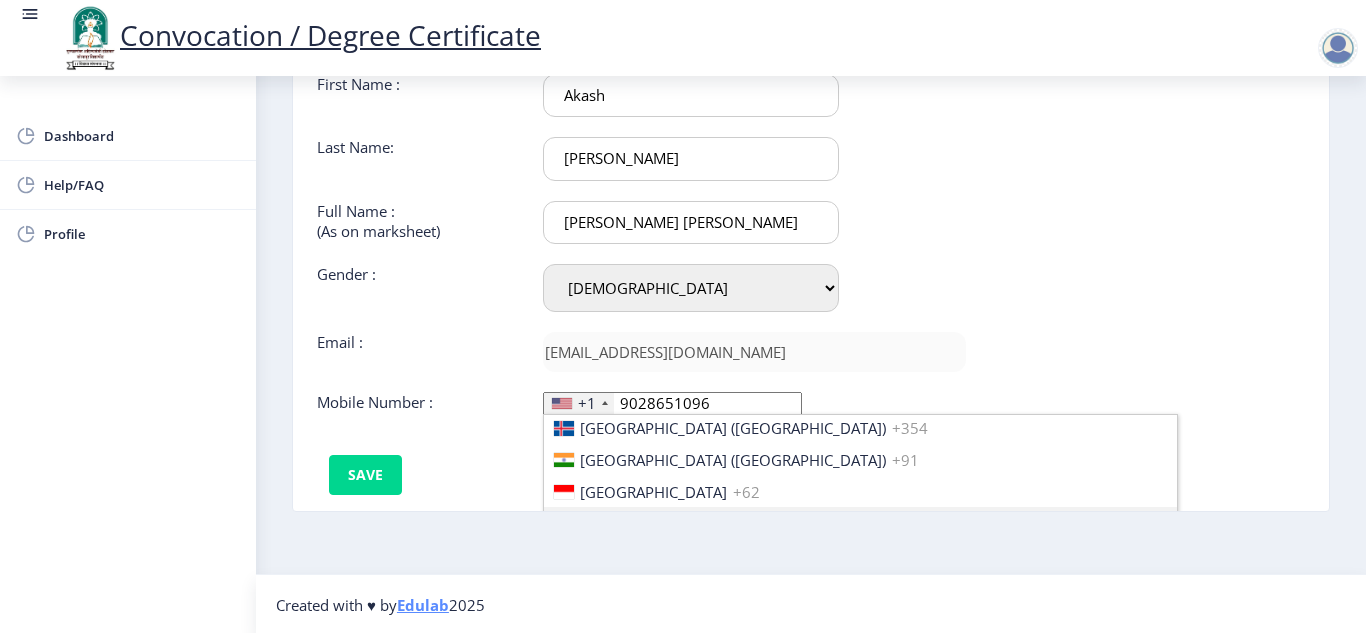 scroll, scrollTop: 3147, scrollLeft: 0, axis: vertical 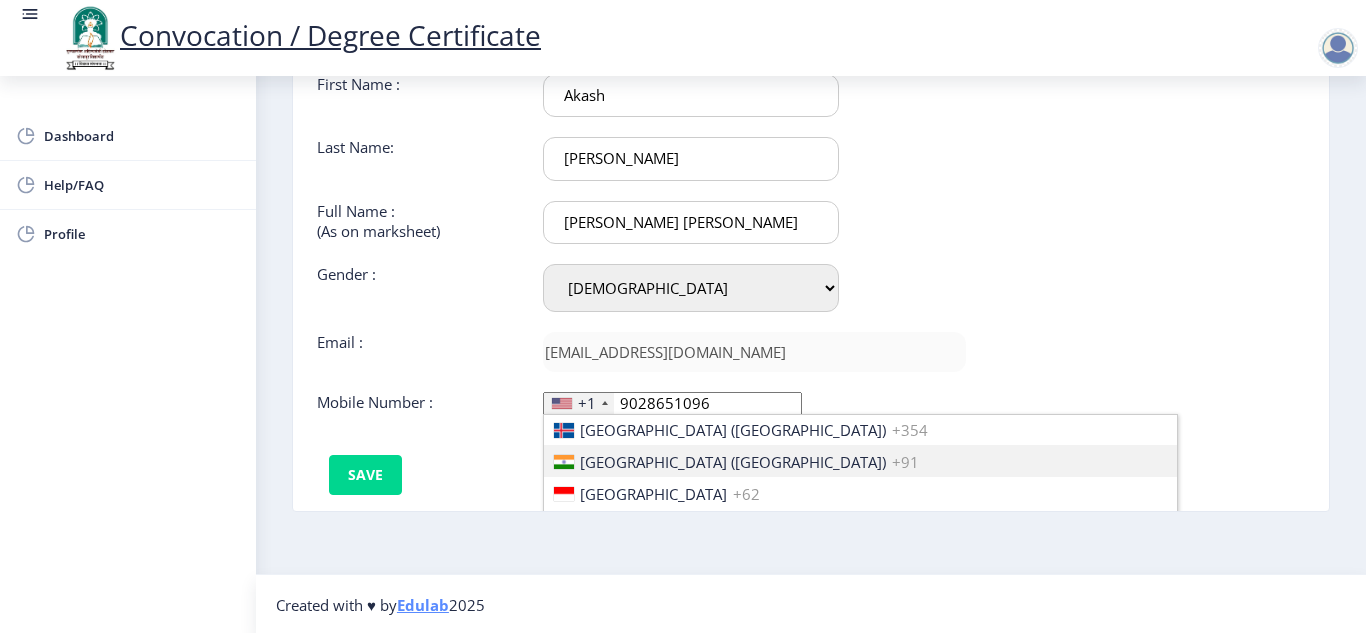 click on "[GEOGRAPHIC_DATA] ([GEOGRAPHIC_DATA])" at bounding box center (733, 462) 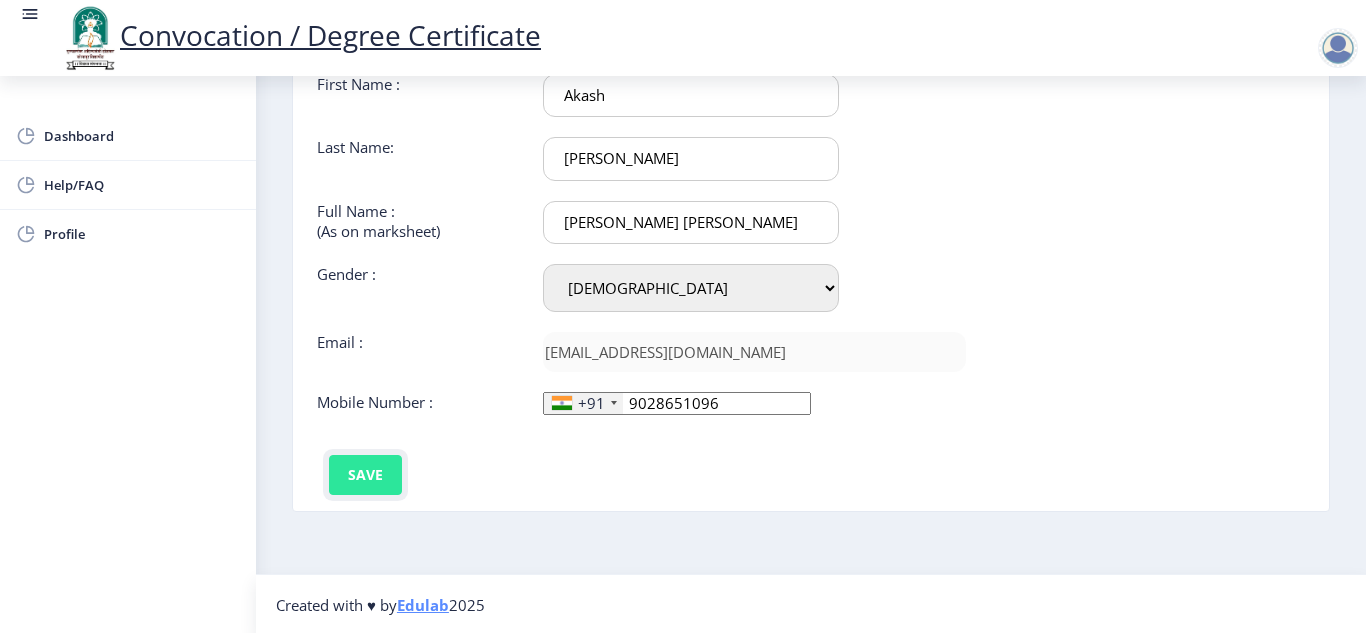 click on "Save" 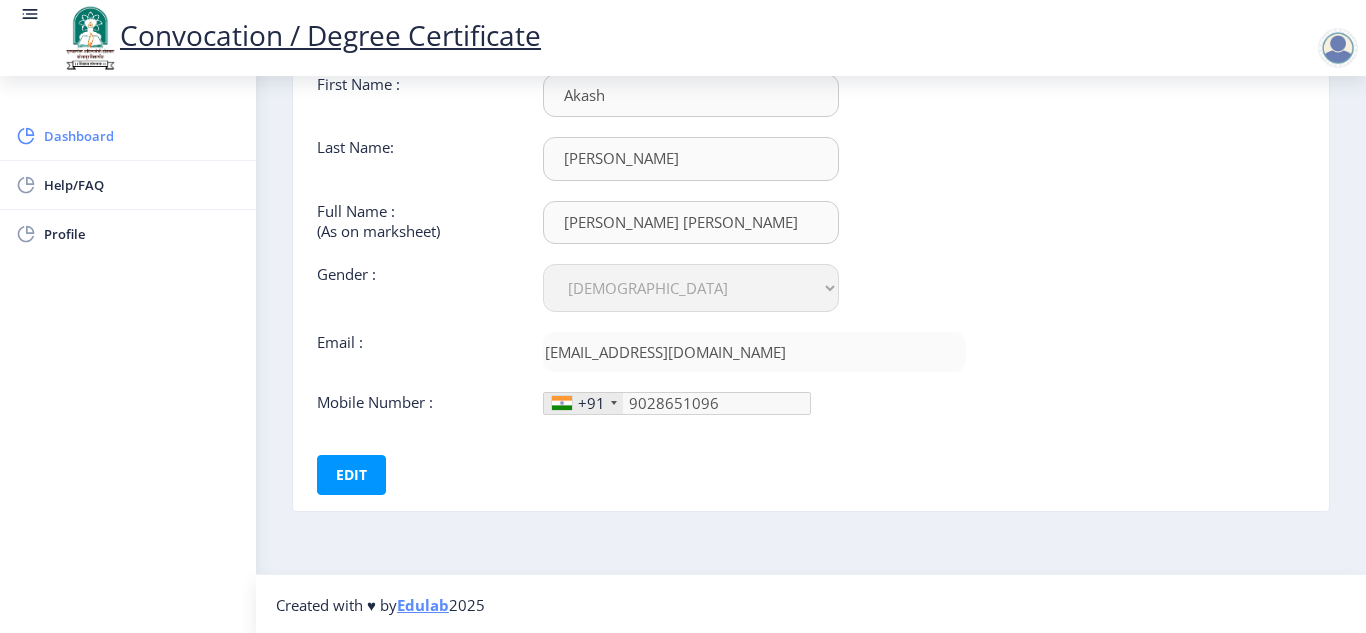 click on "Dashboard" 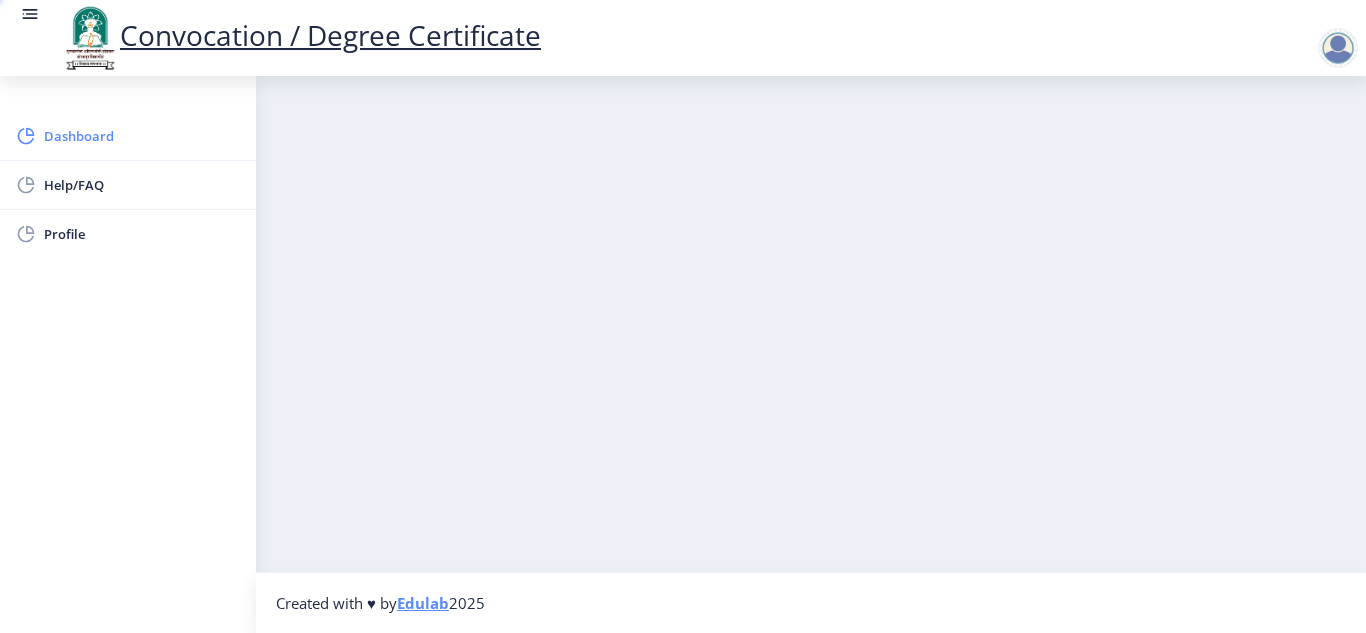 scroll, scrollTop: 0, scrollLeft: 0, axis: both 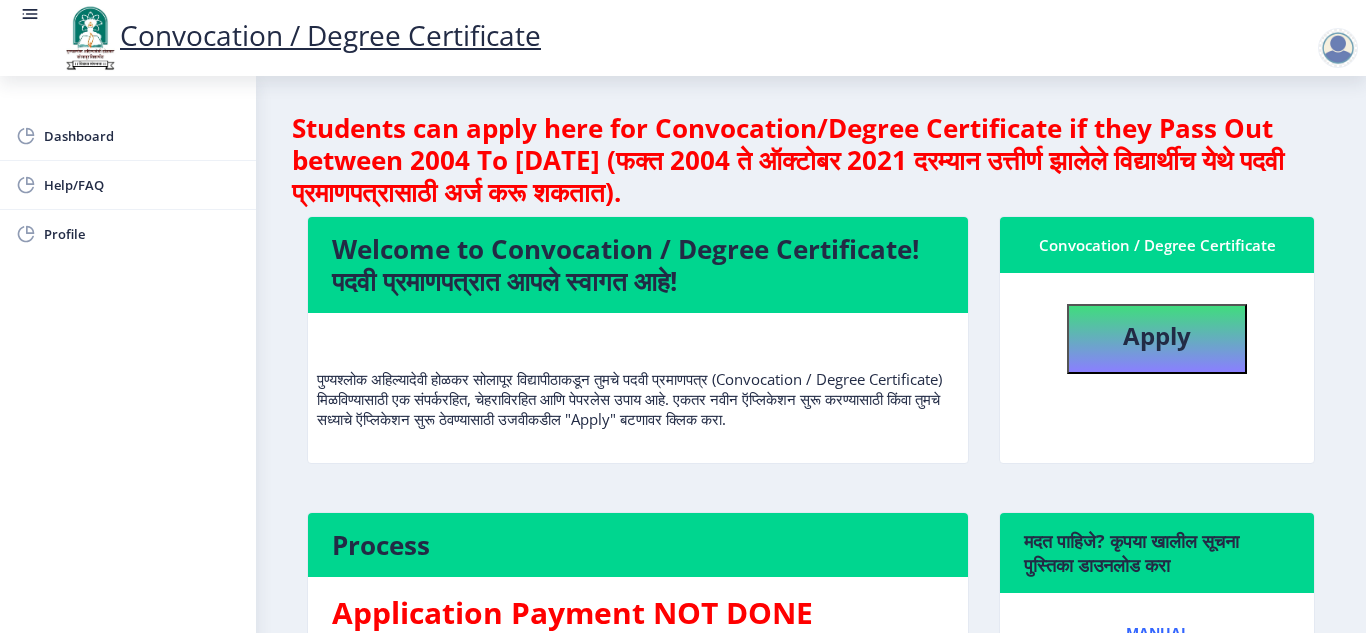 click 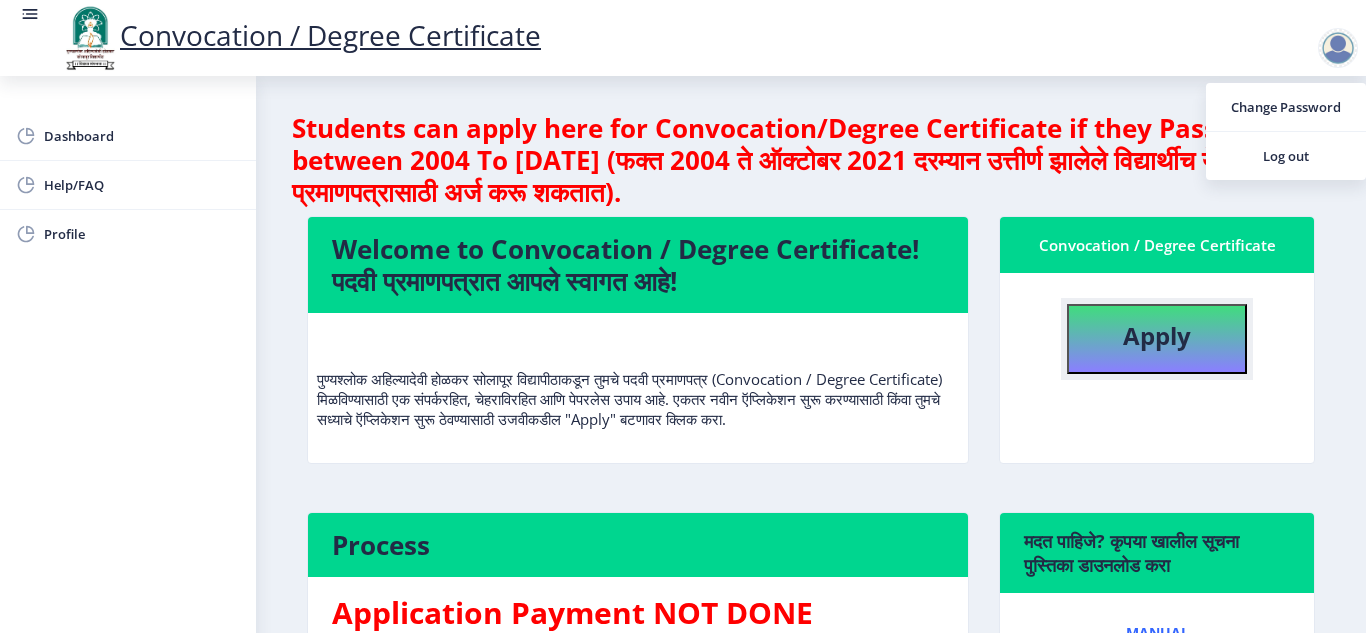 click on "Apply" 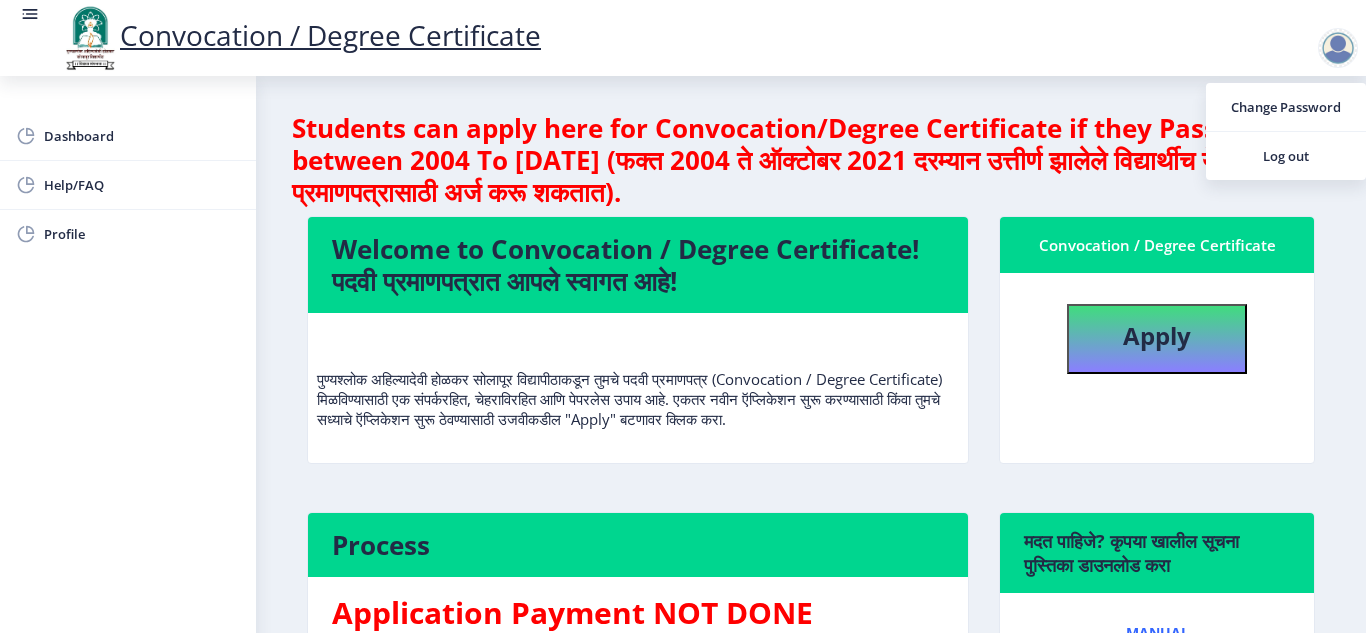 select 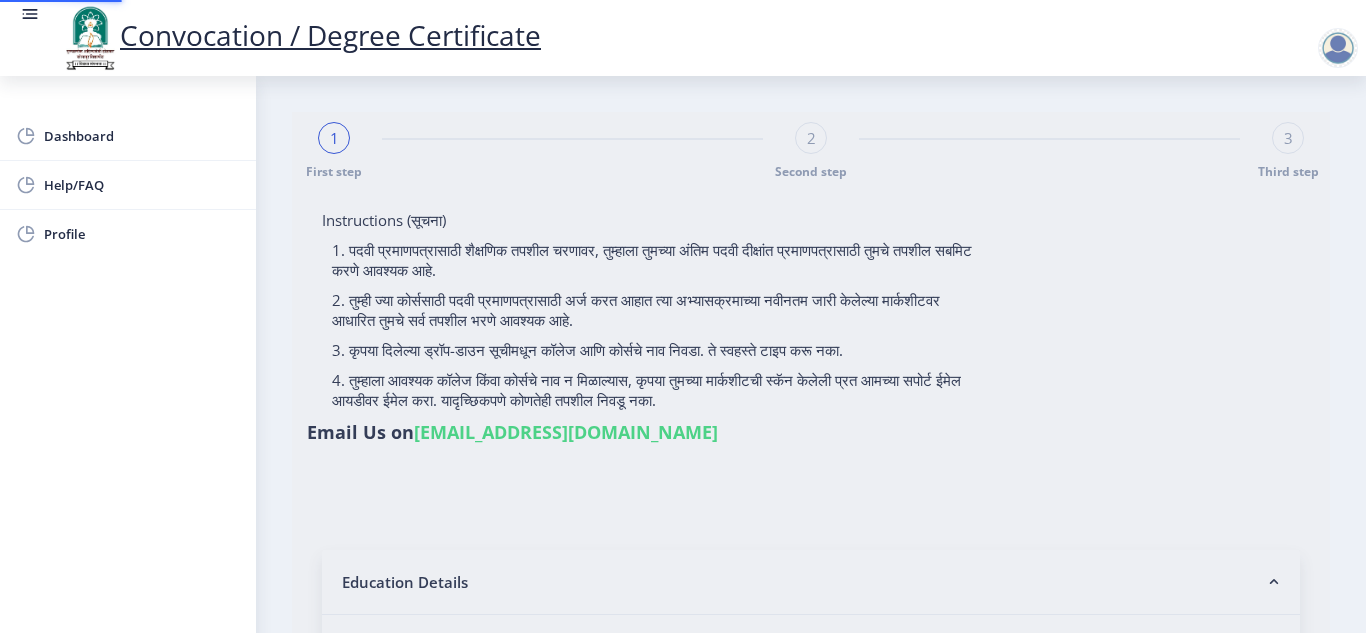 type on "[PERSON_NAME] [PERSON_NAME]" 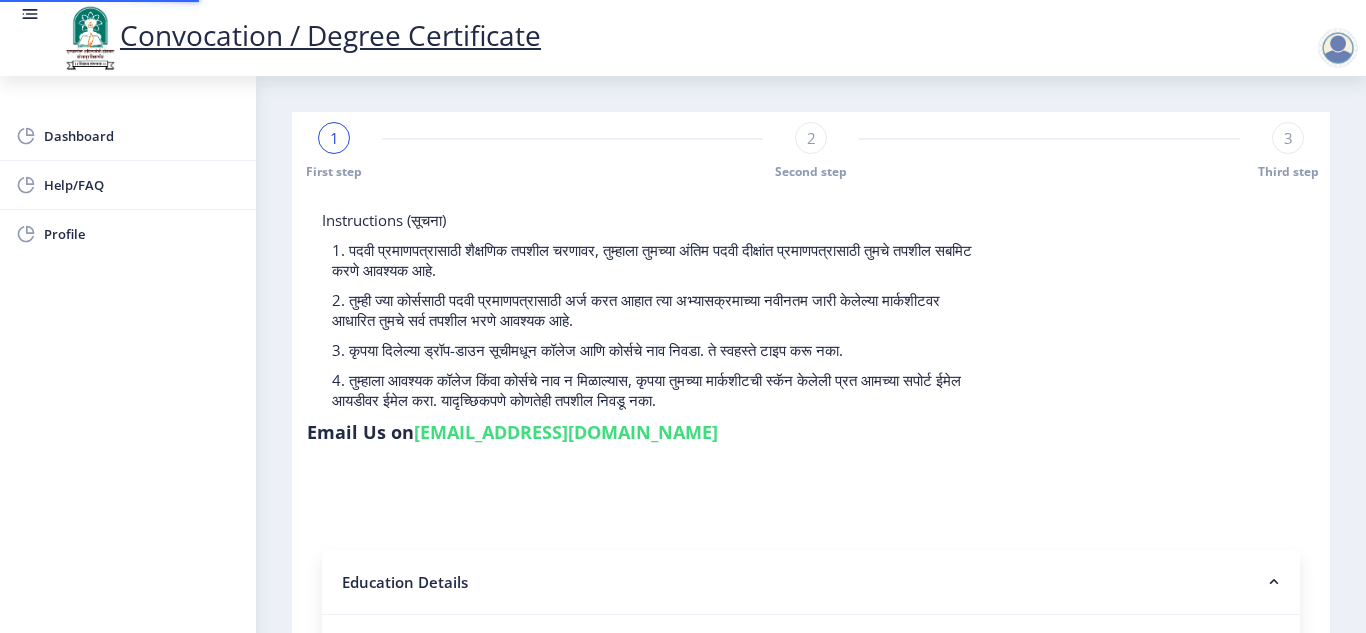type on "1000006349" 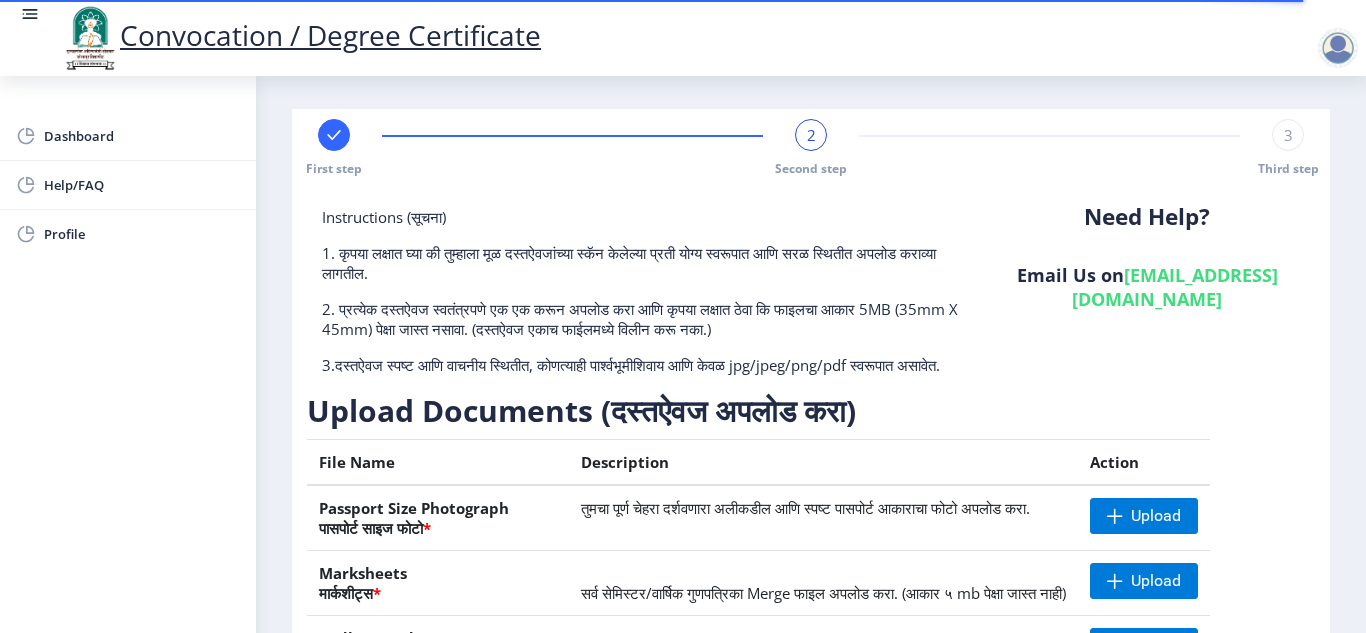 scroll, scrollTop: 2, scrollLeft: 0, axis: vertical 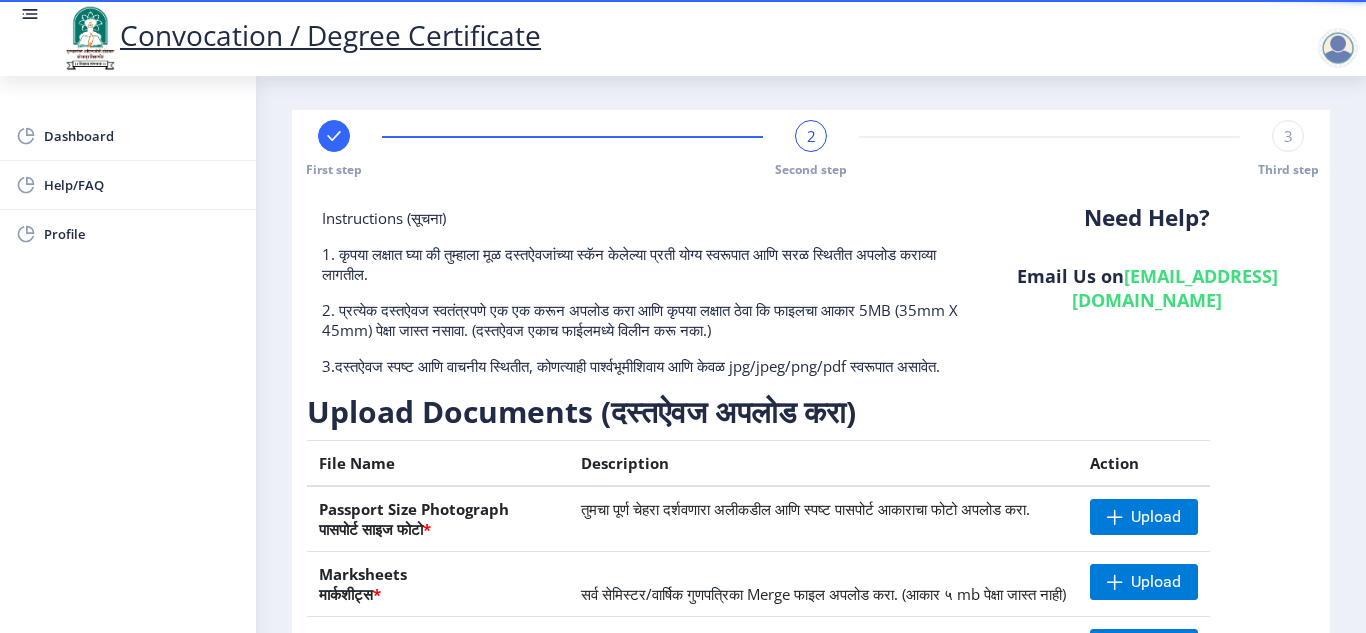 click 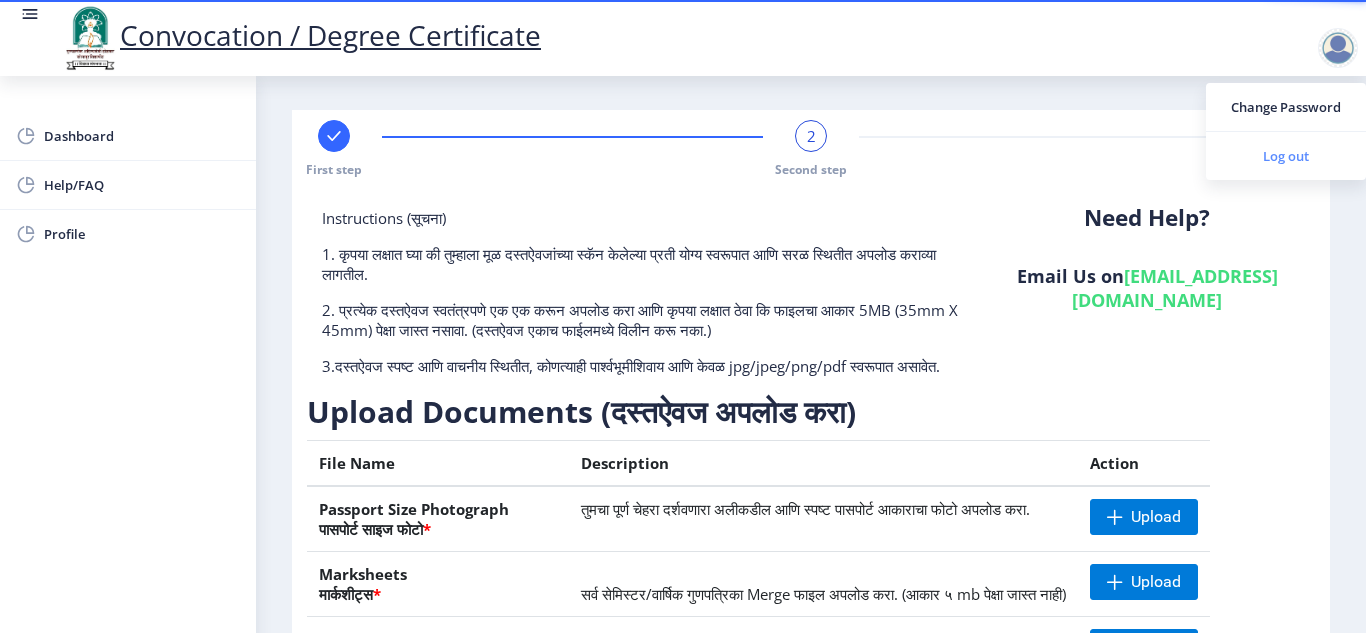 click on "Log out" at bounding box center [1286, 156] 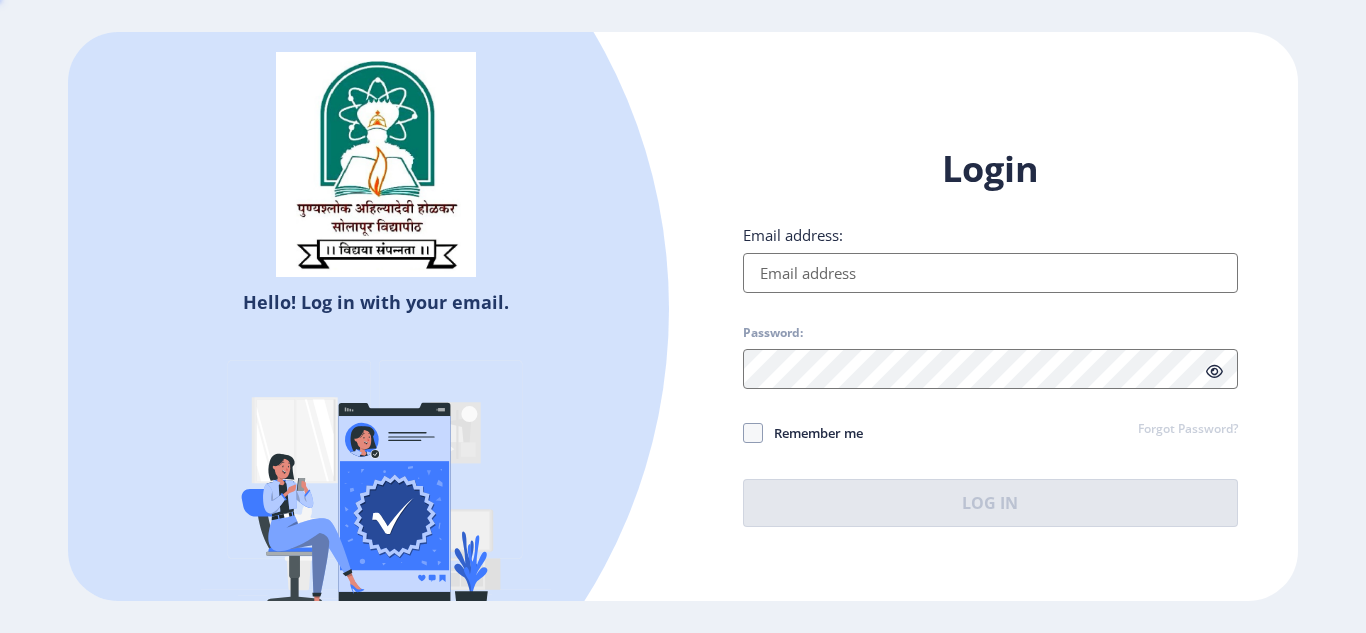 type on "[EMAIL_ADDRESS][DOMAIN_NAME]" 